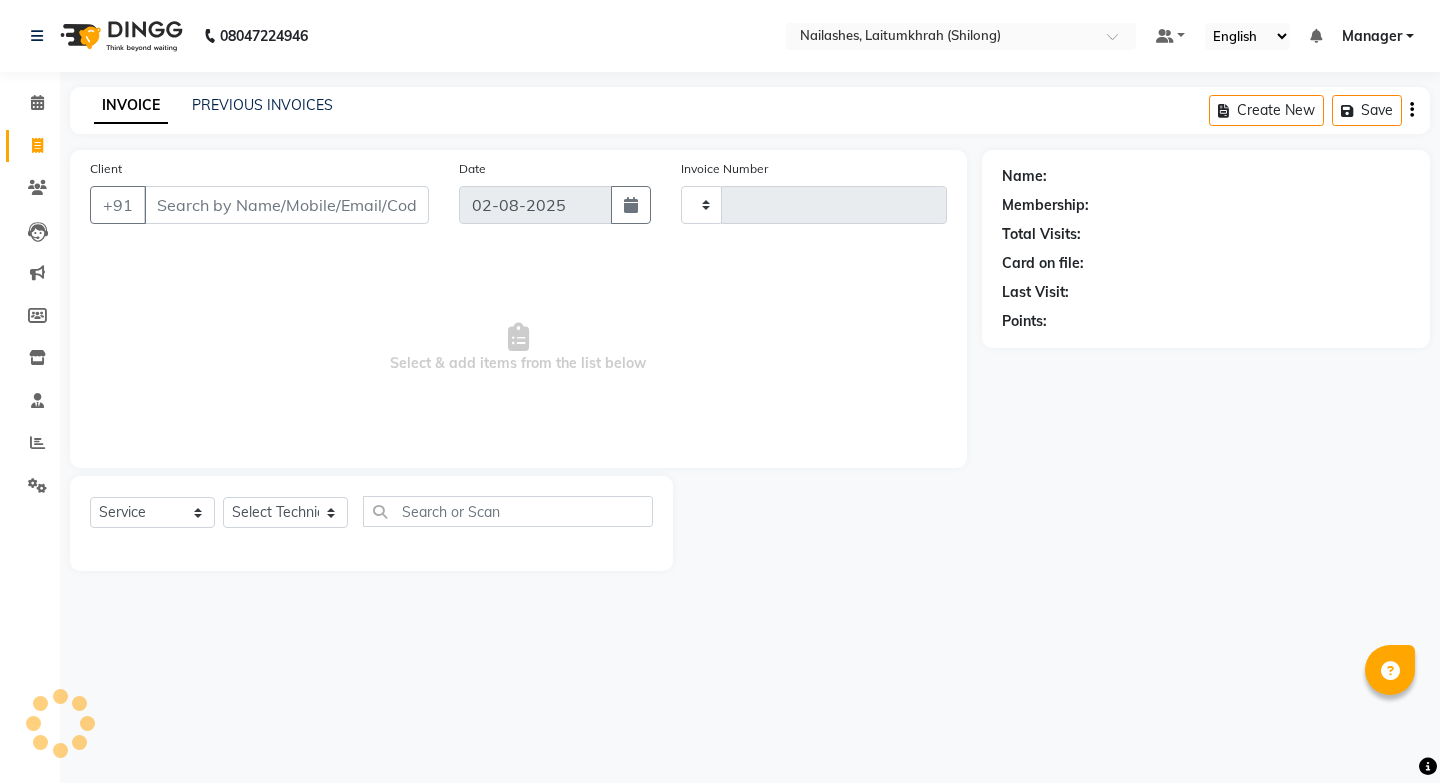 select on "service" 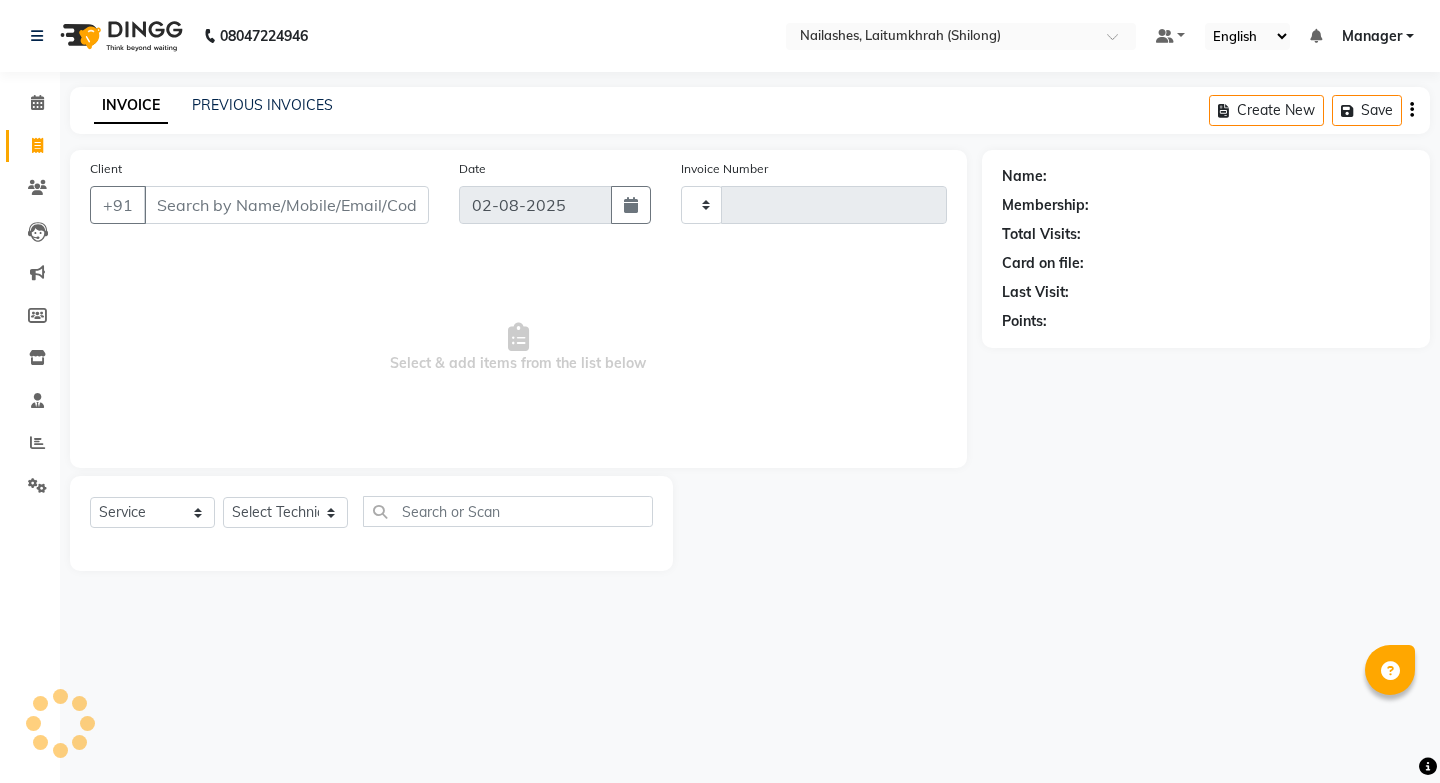 type on "0279" 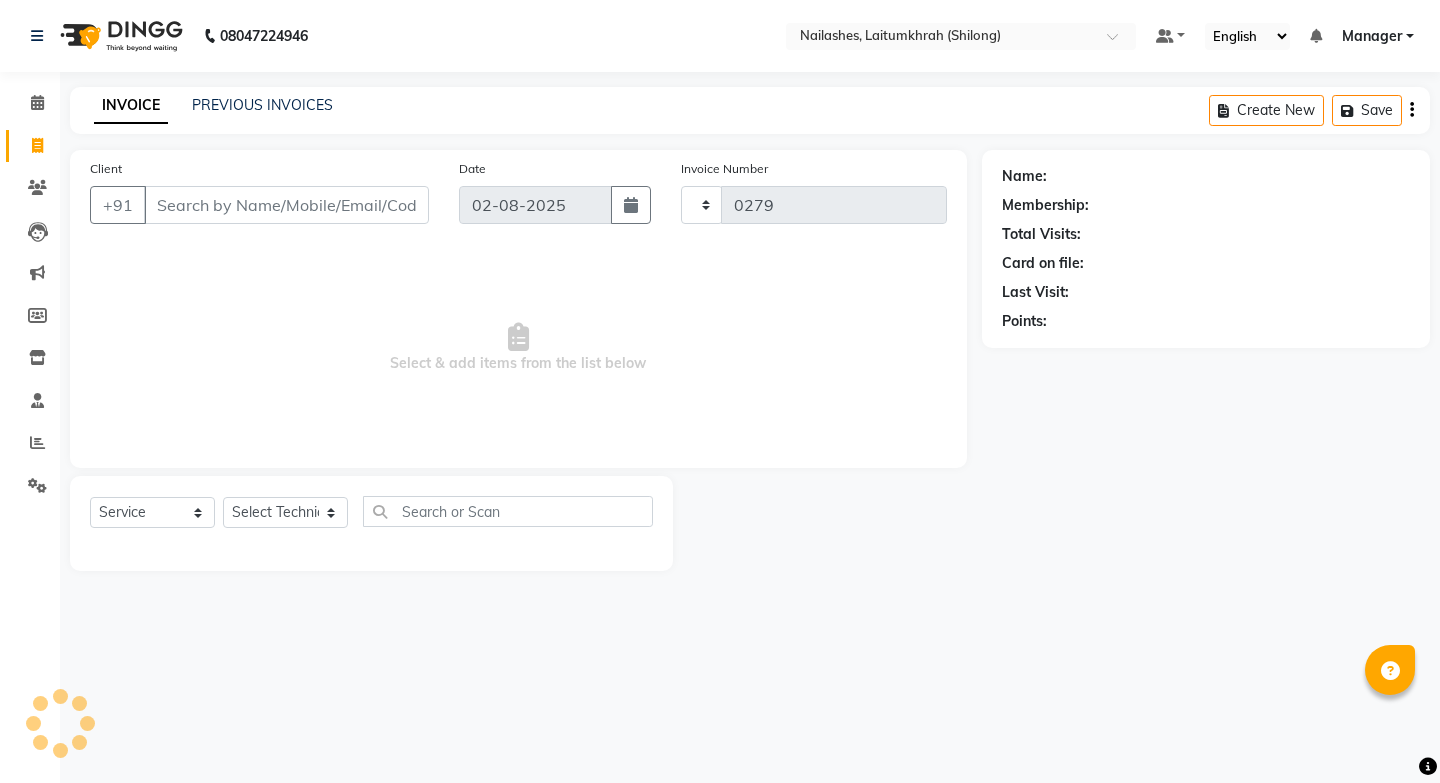 scroll, scrollTop: 0, scrollLeft: 0, axis: both 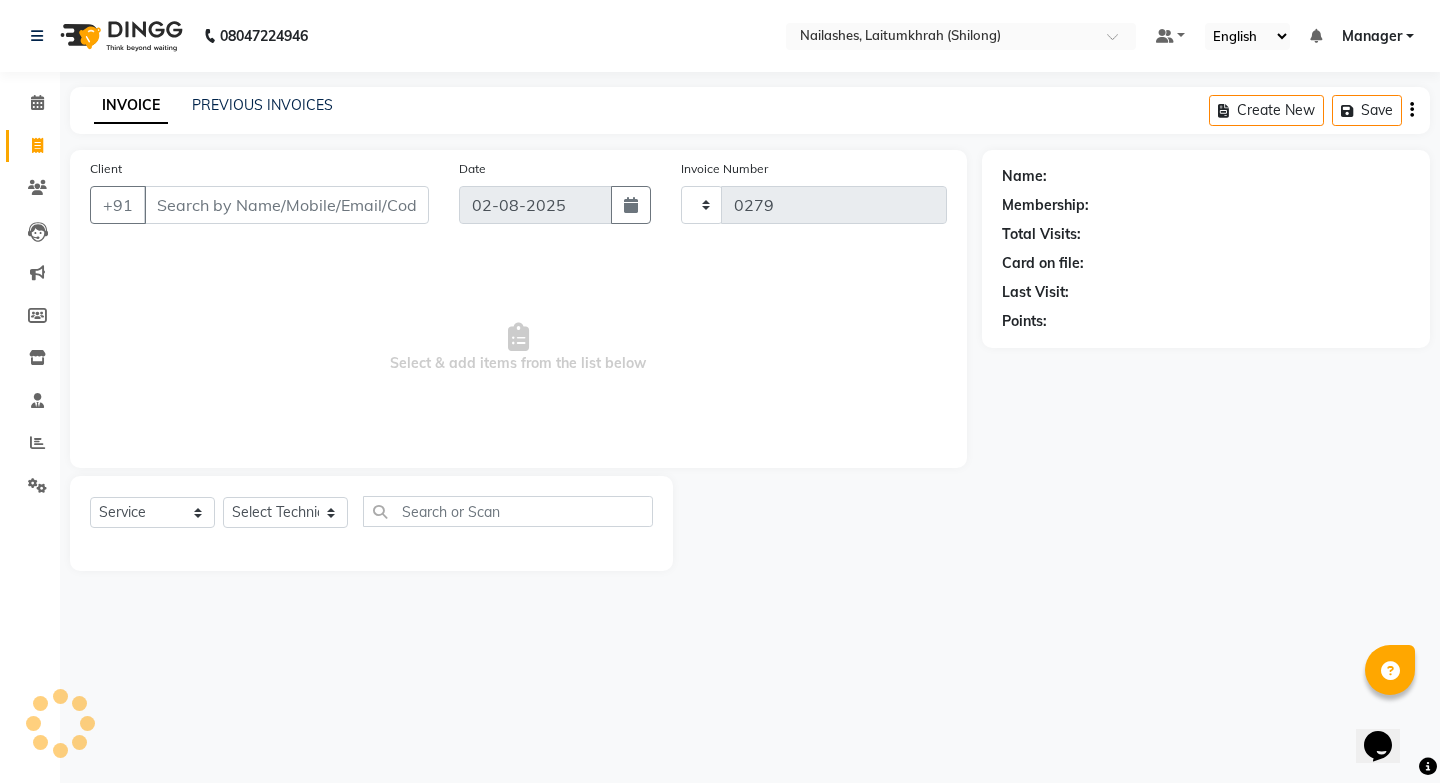 select on "3812" 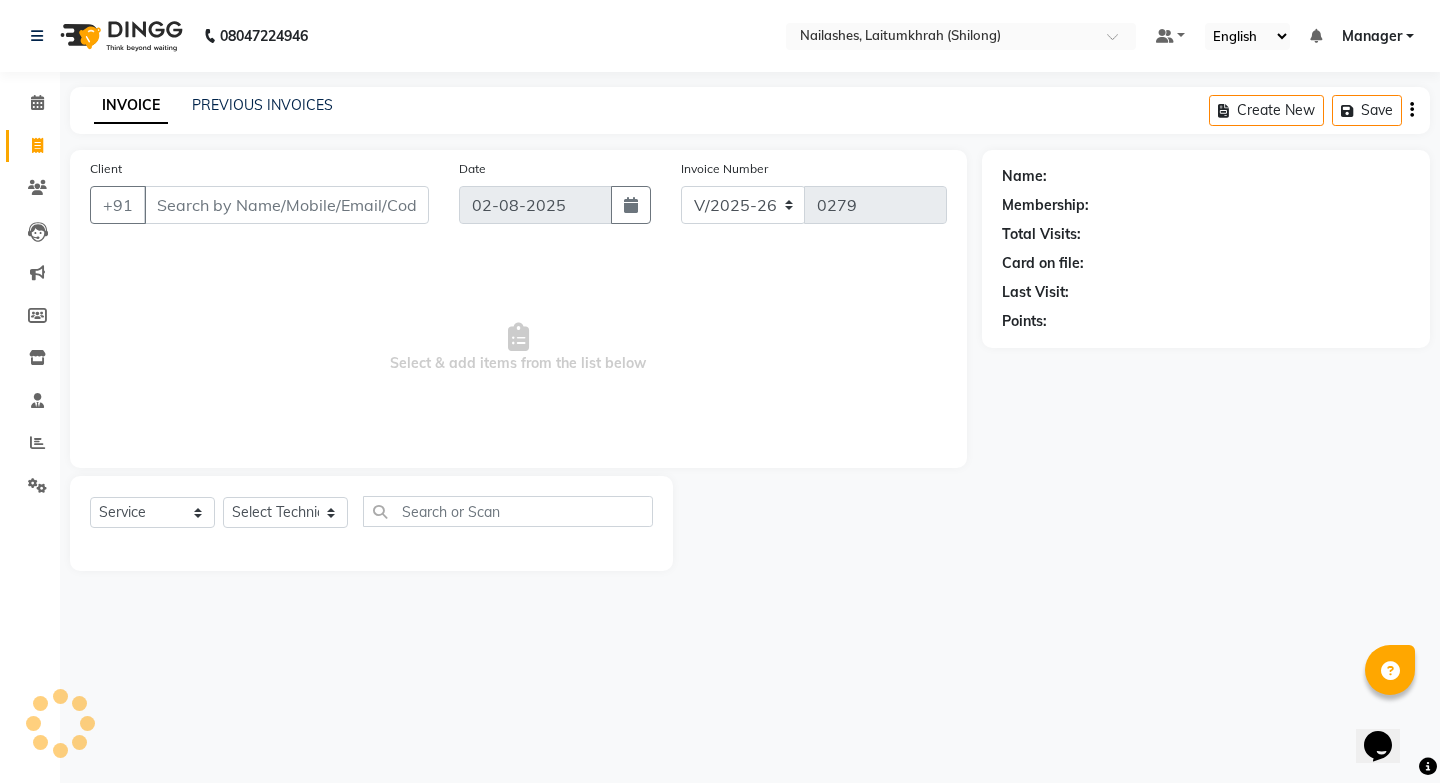scroll, scrollTop: 0, scrollLeft: 0, axis: both 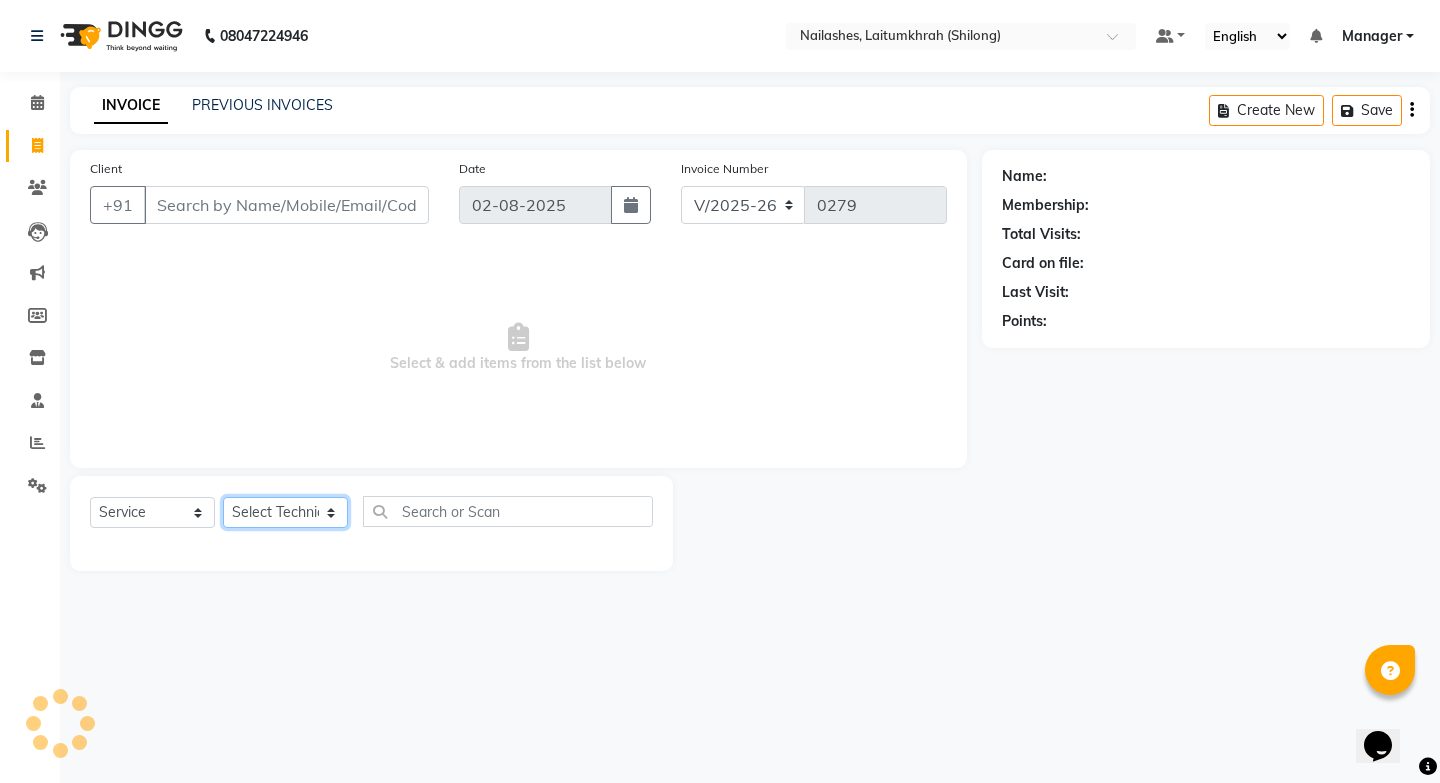 click on "Select Technician" 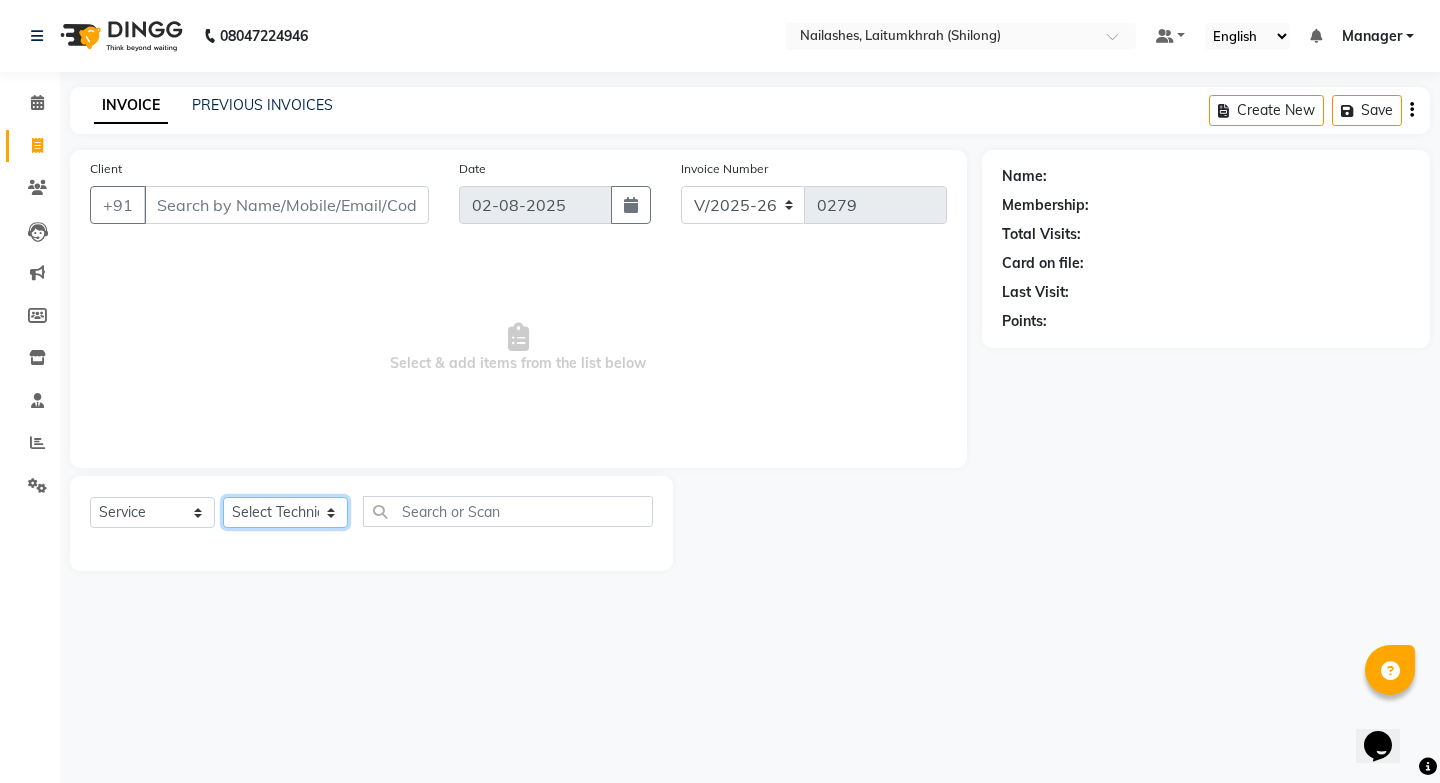 select on "18614" 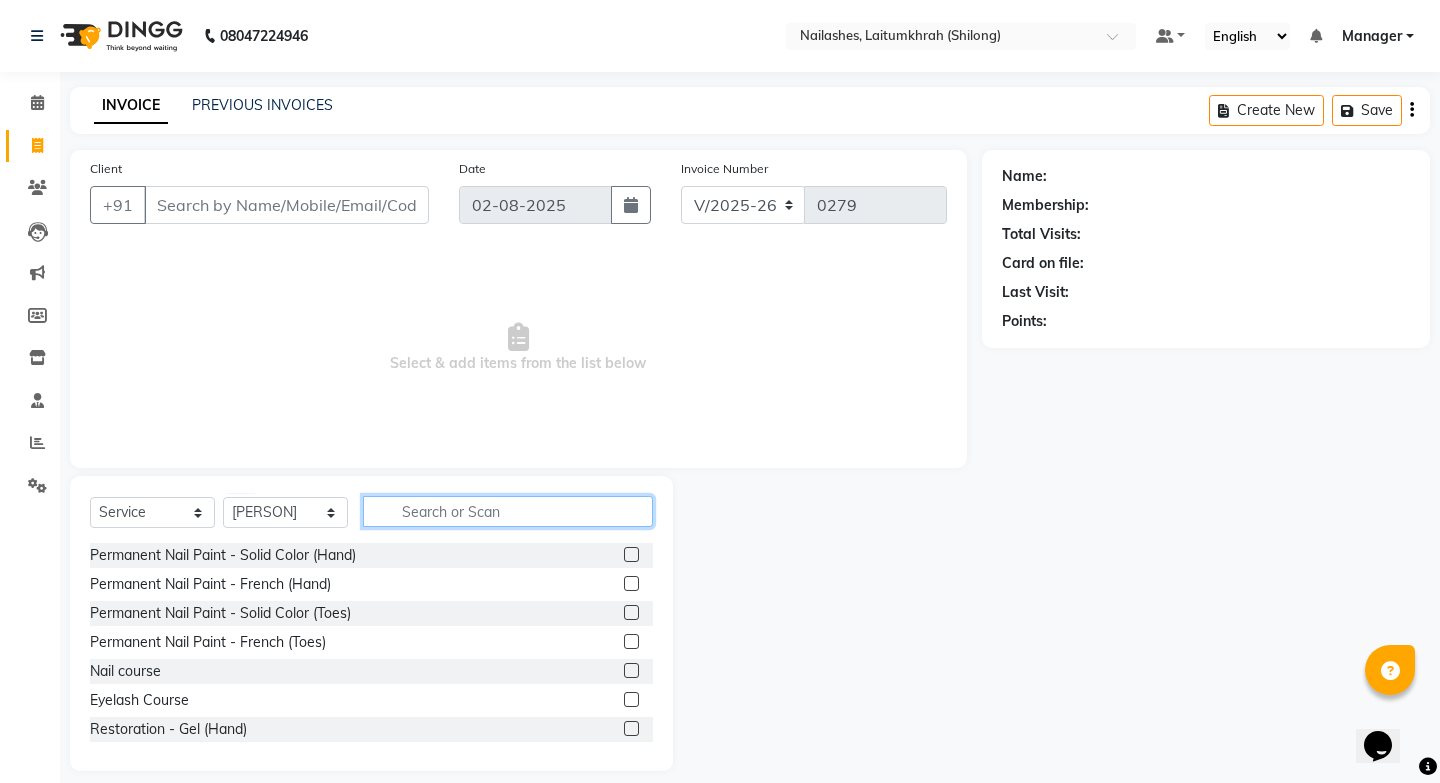 click 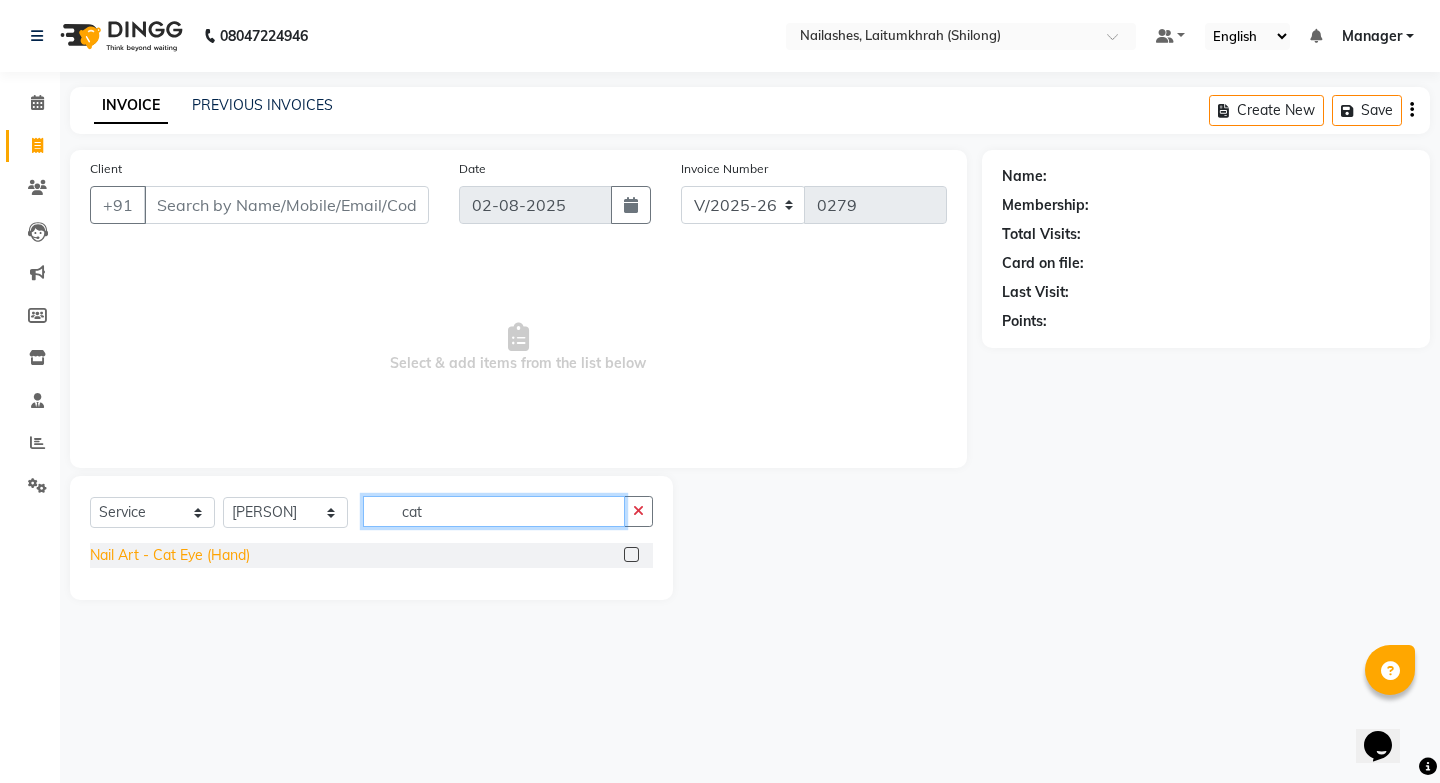 type on "cat" 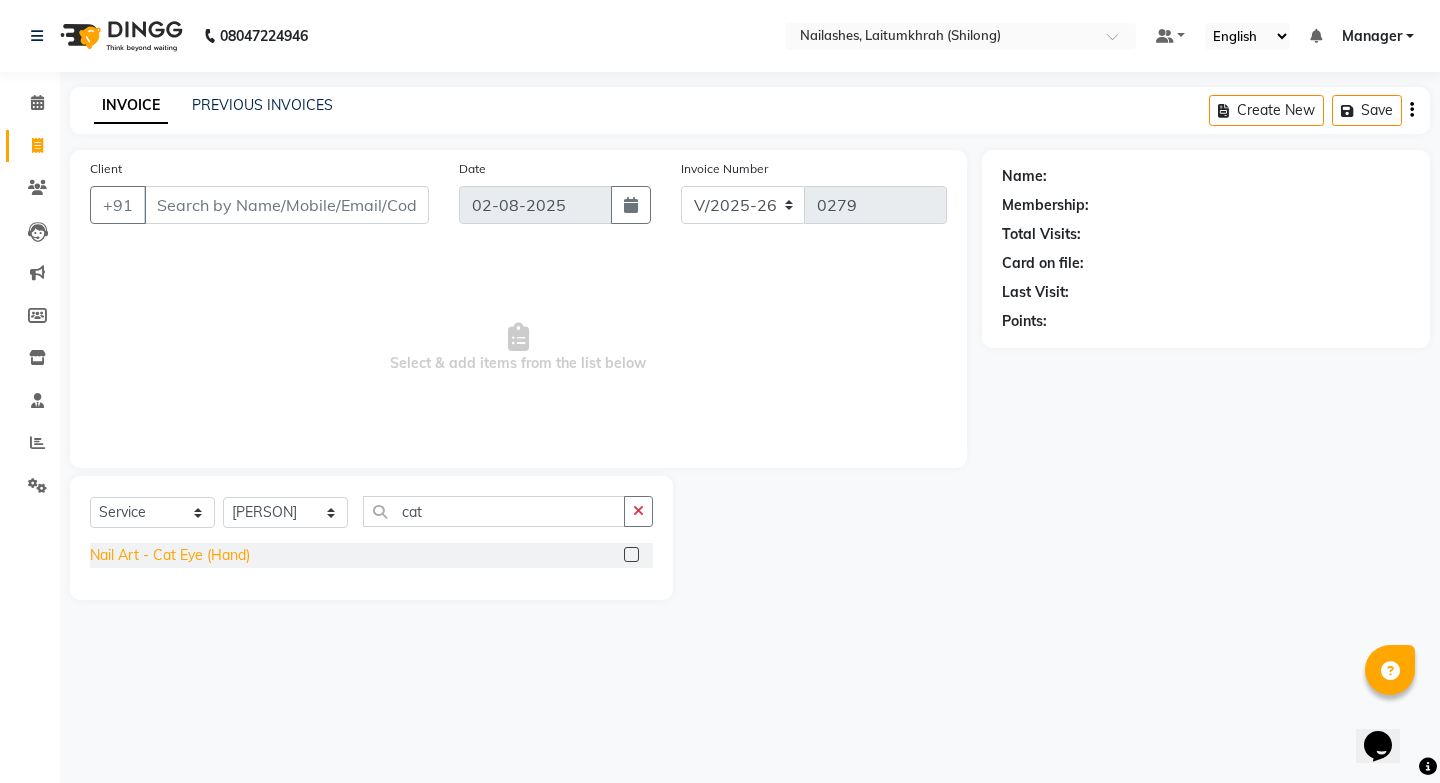 click on "Nail Art - Cat Eye (Hand)" 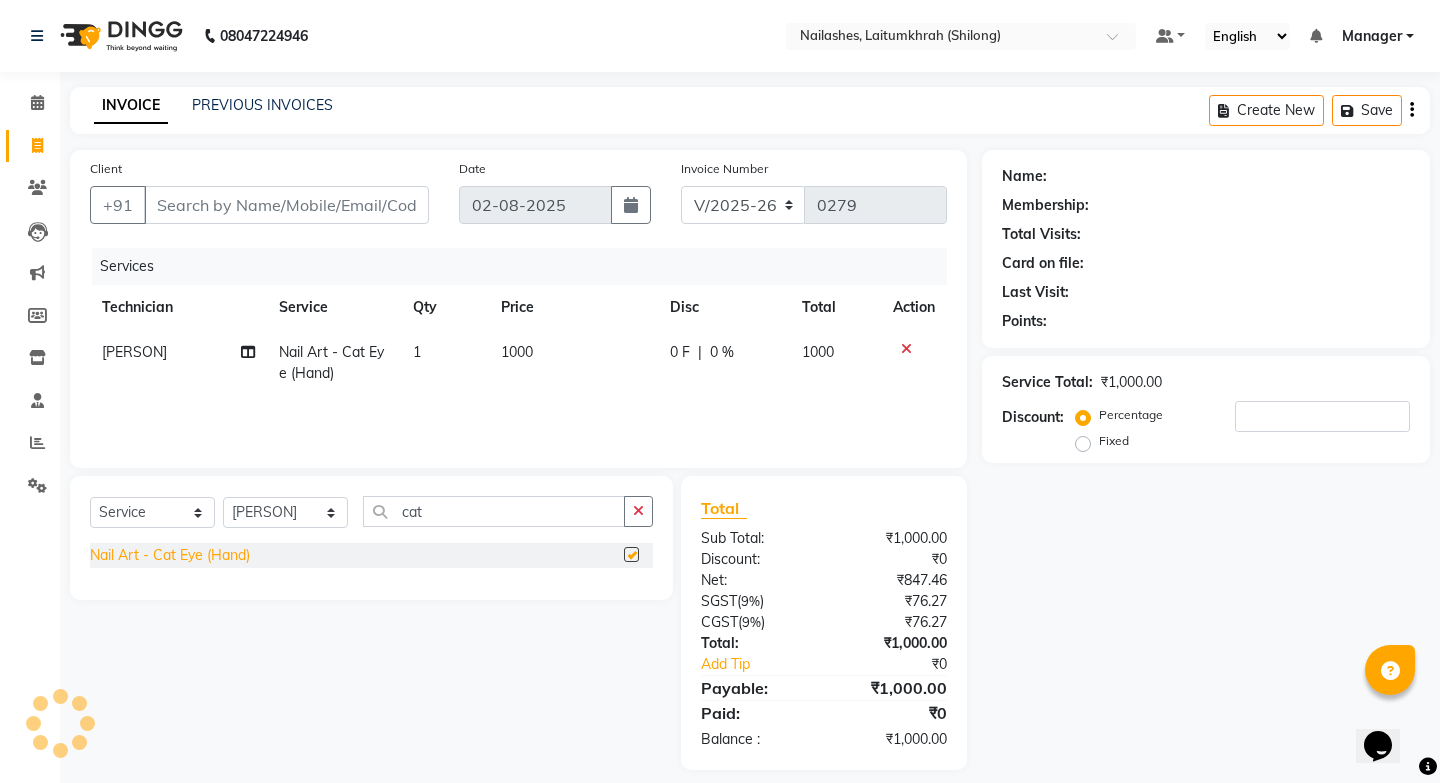 checkbox on "false" 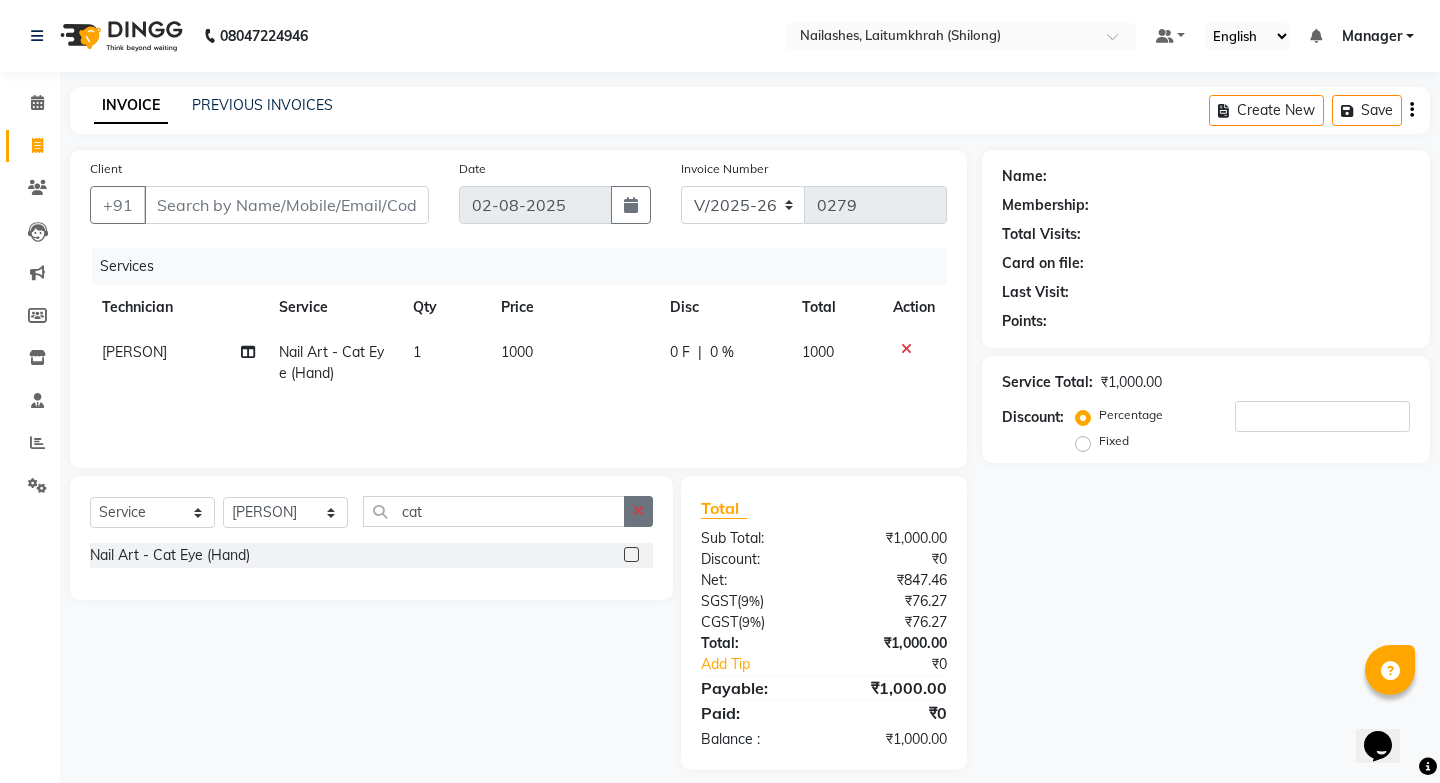 click 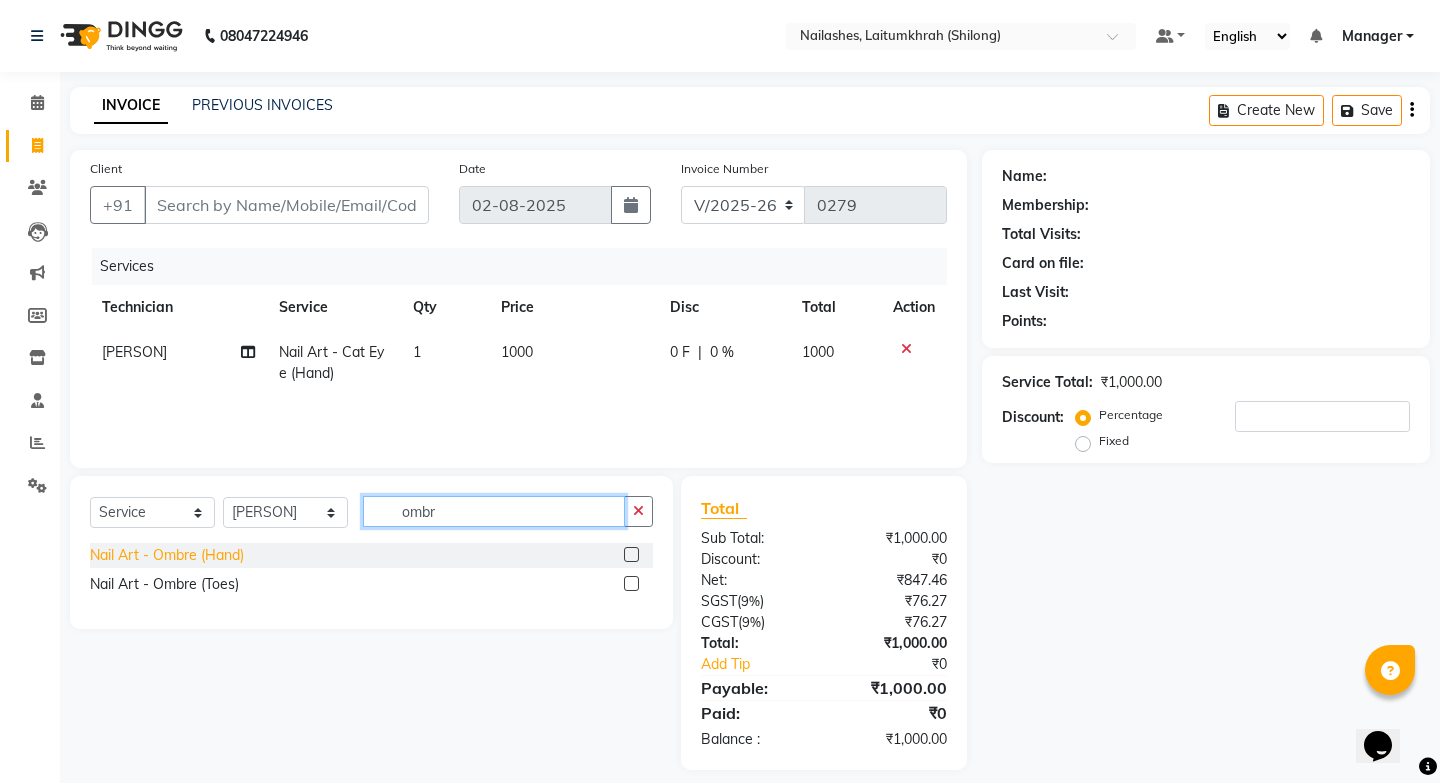 type on "ombr" 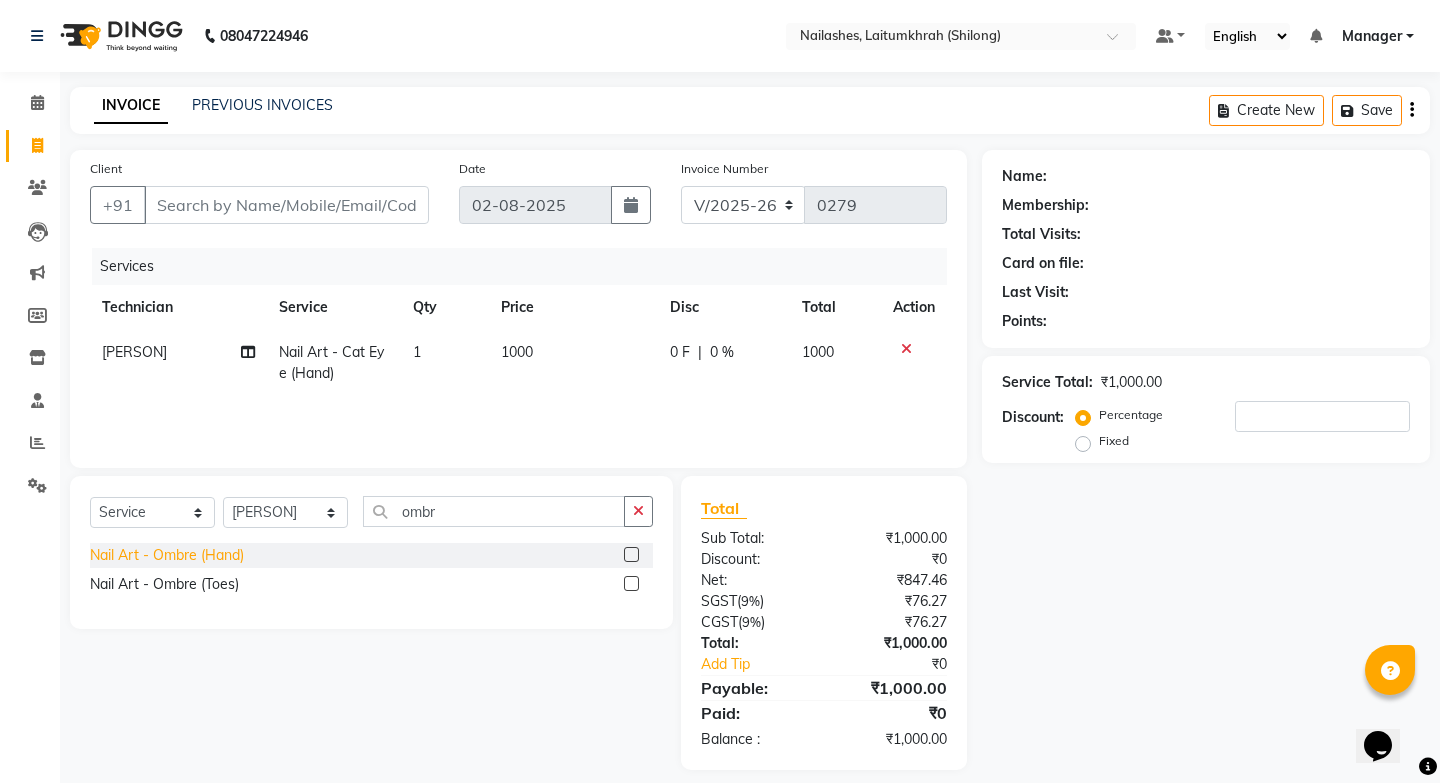 click on "Nail Art - Ombre (Hand)" 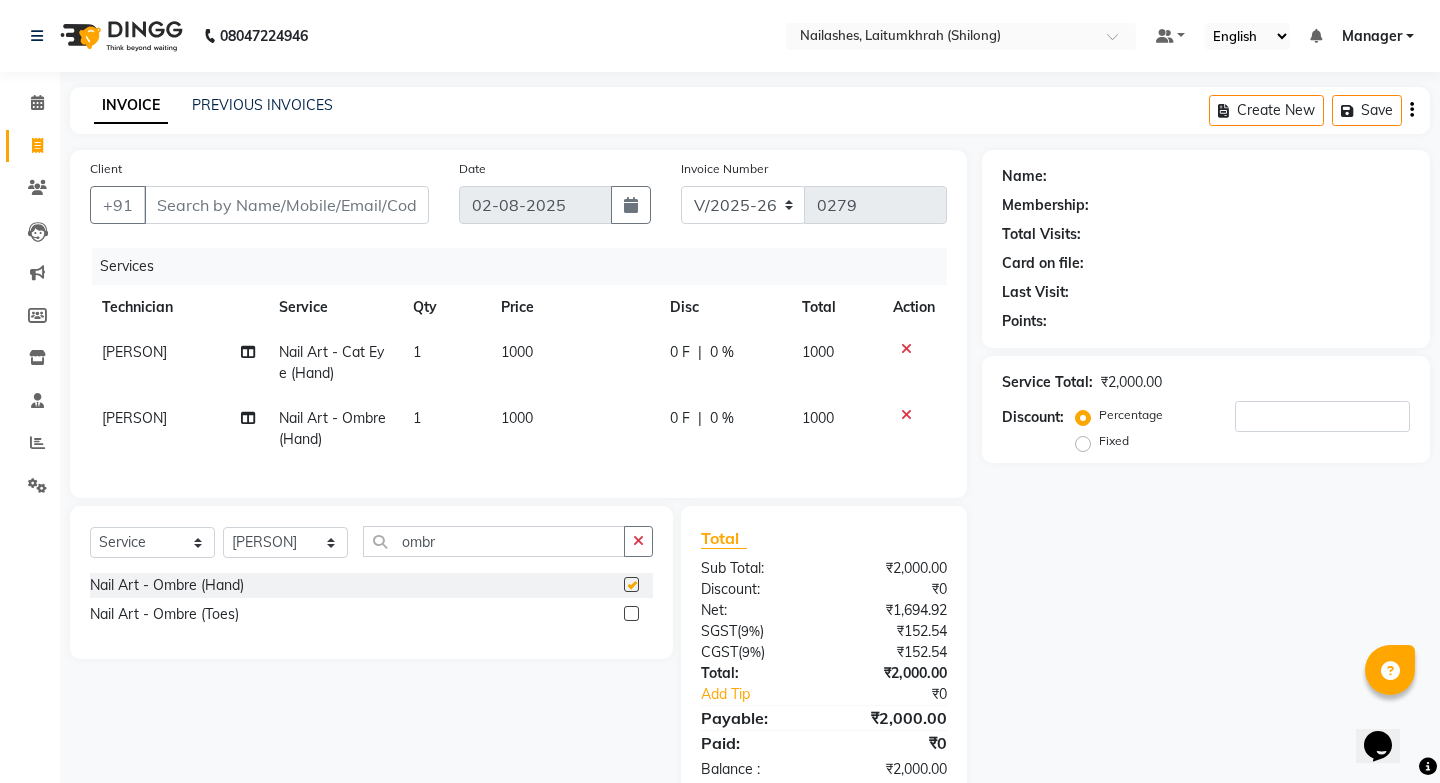 checkbox on "false" 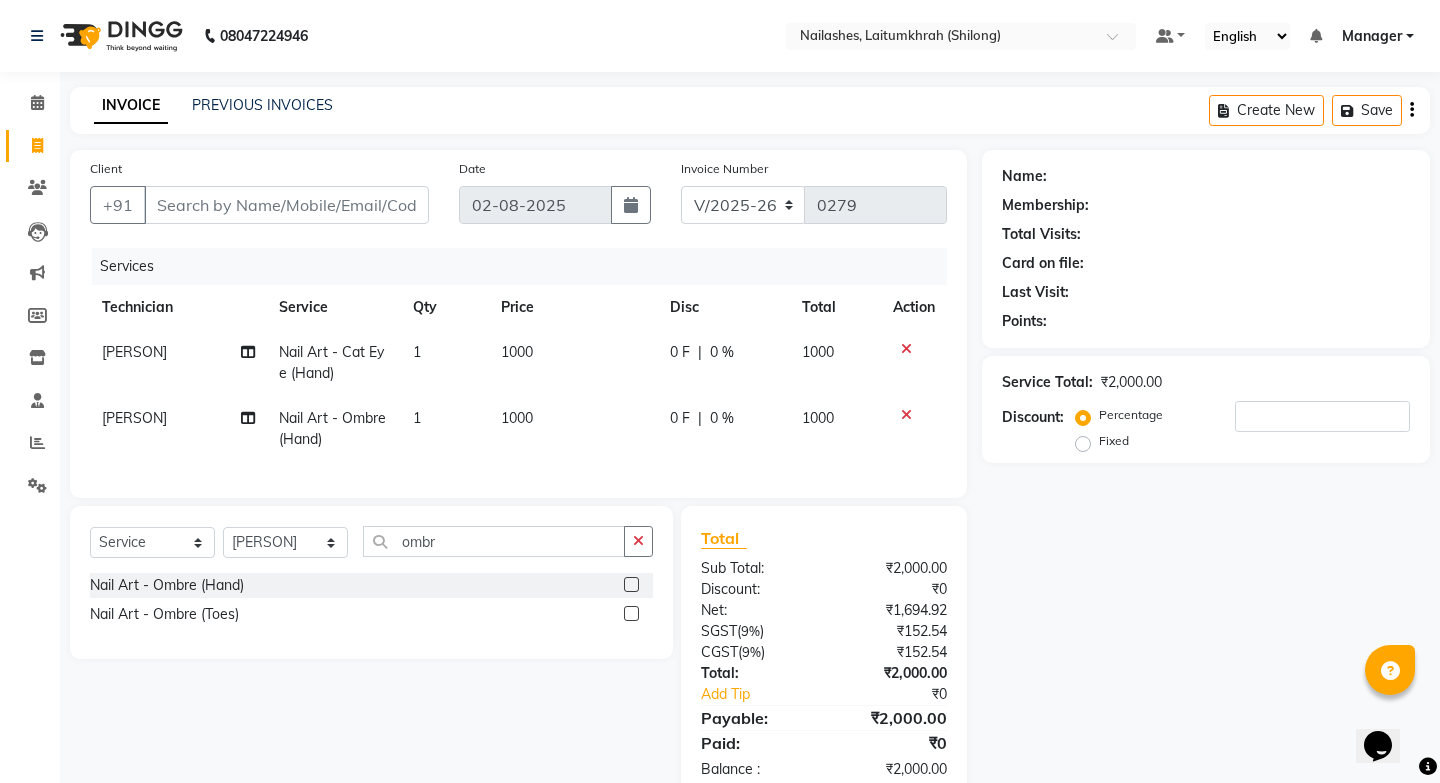 click on "1000" 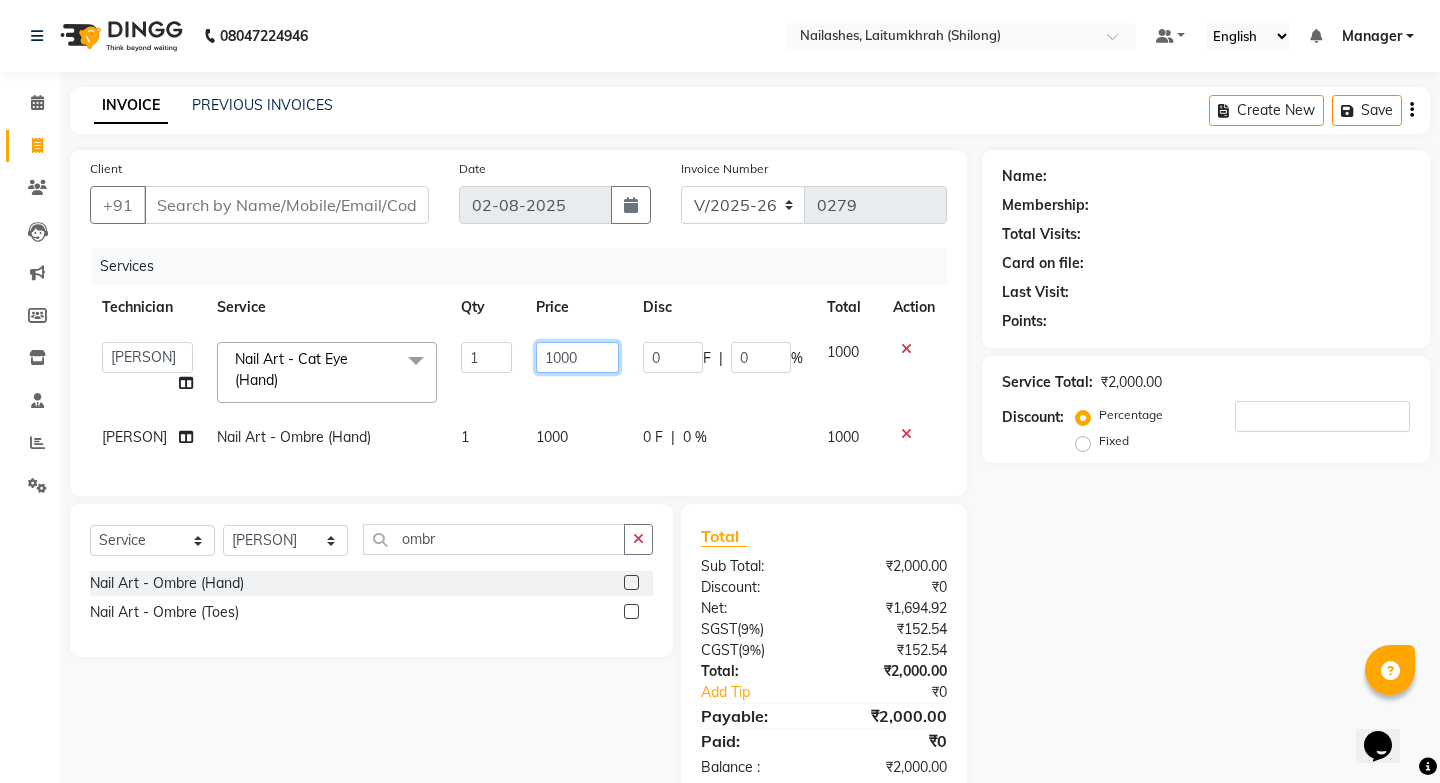 click on "1000" 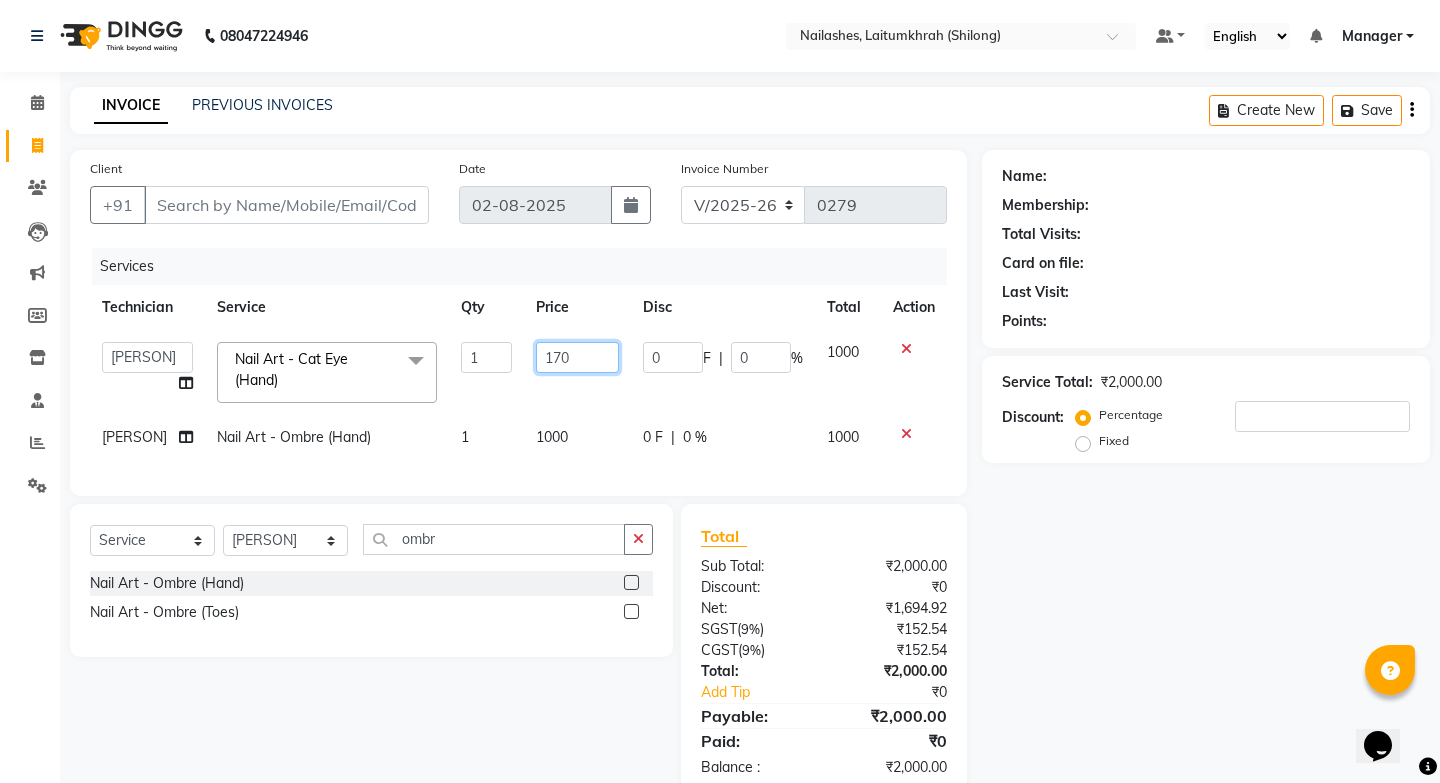 type on "1700" 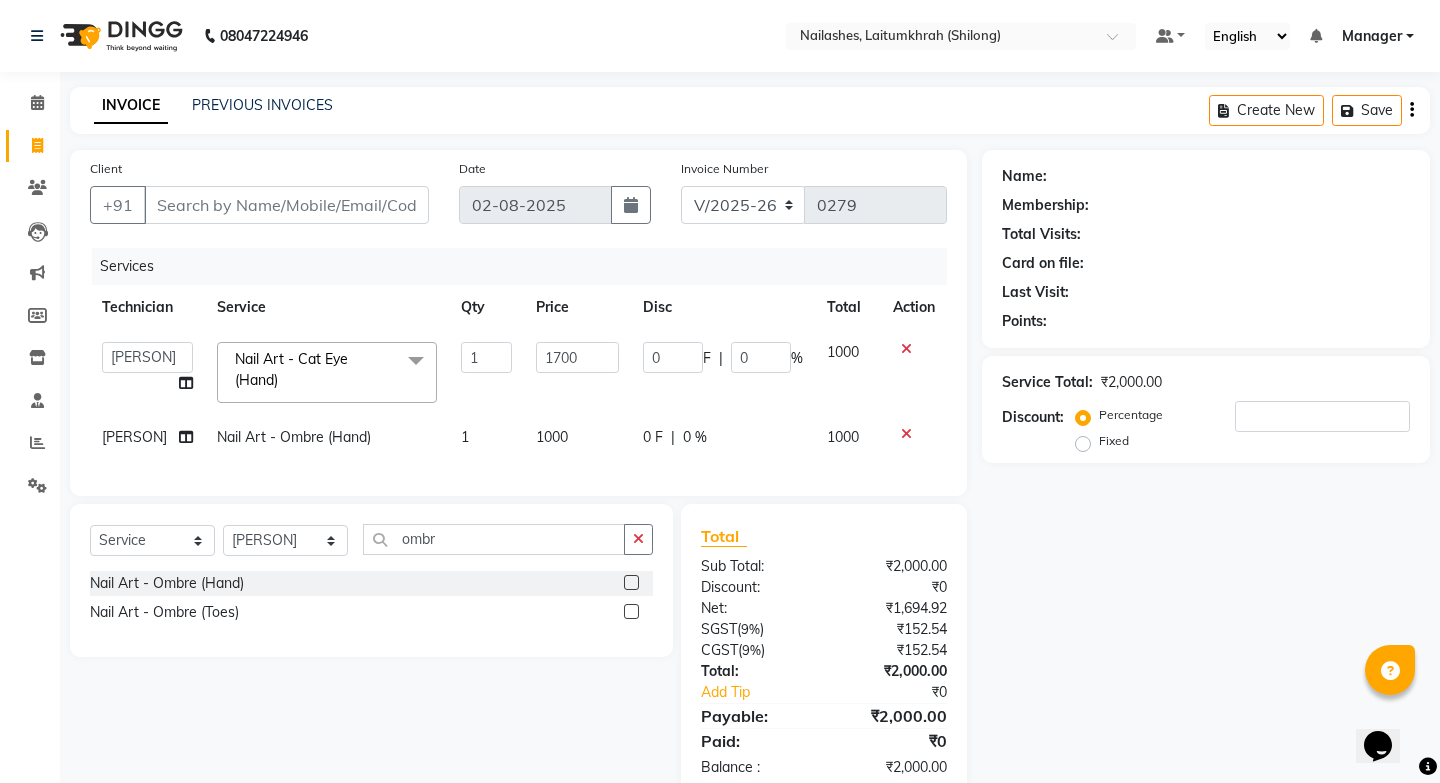 click 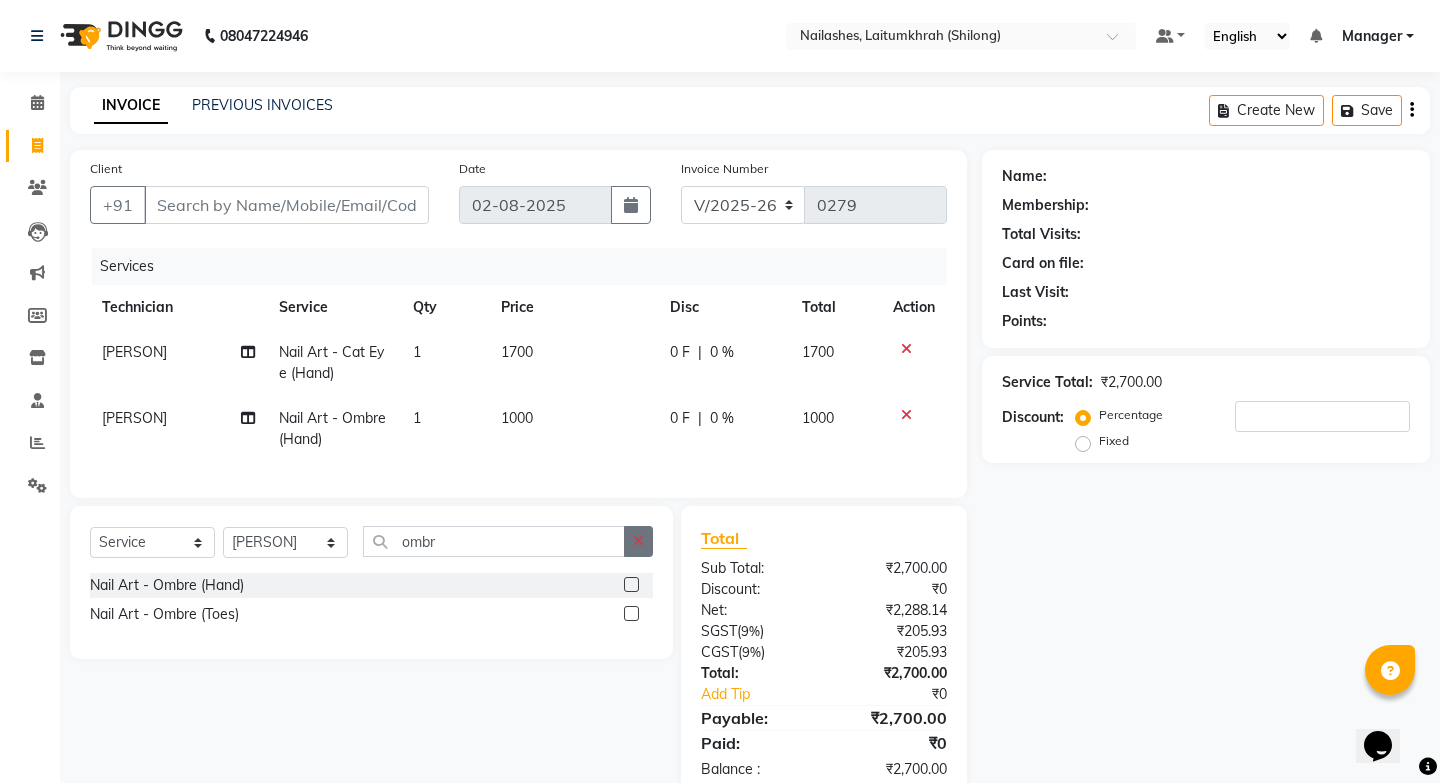 click 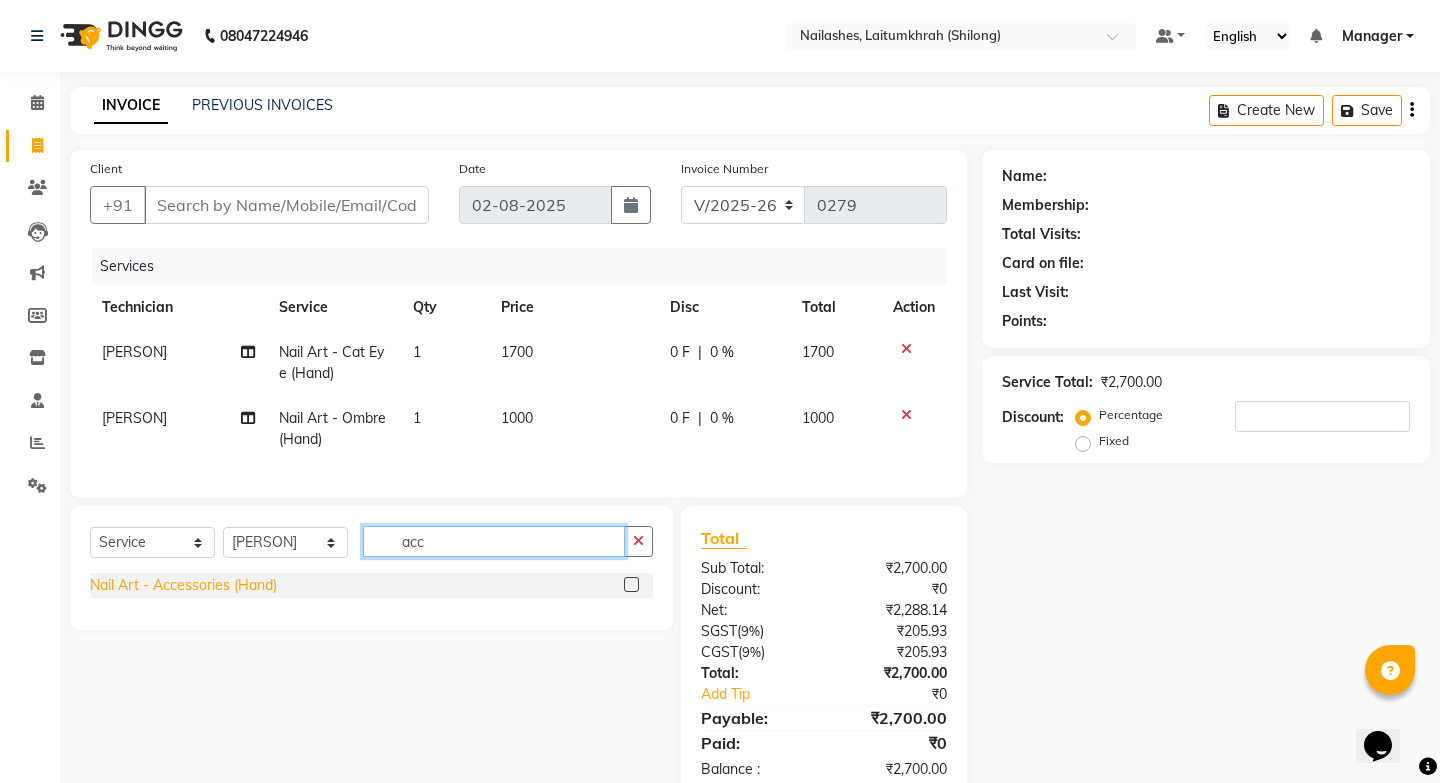 type on "acc" 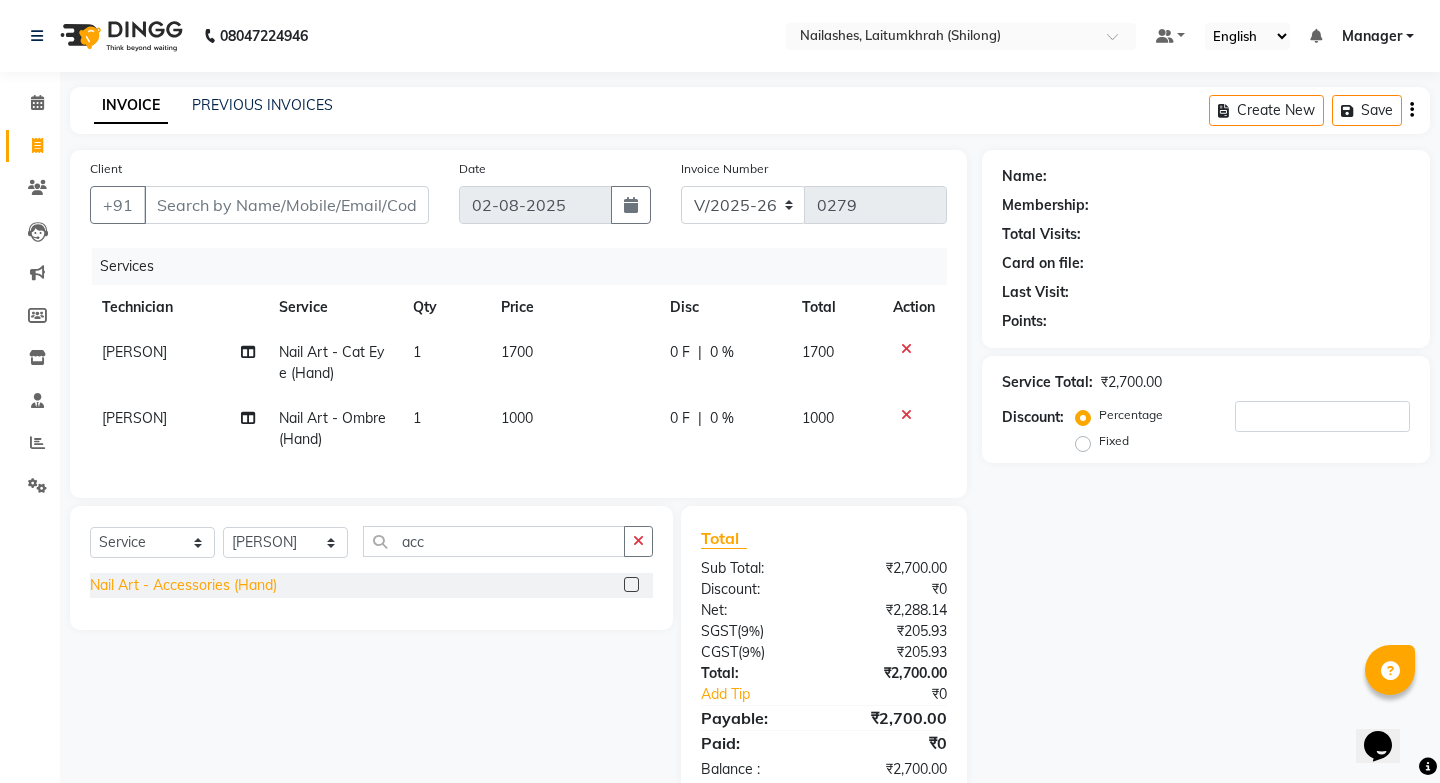 click on "Nail Art - Accessories (Hand)" 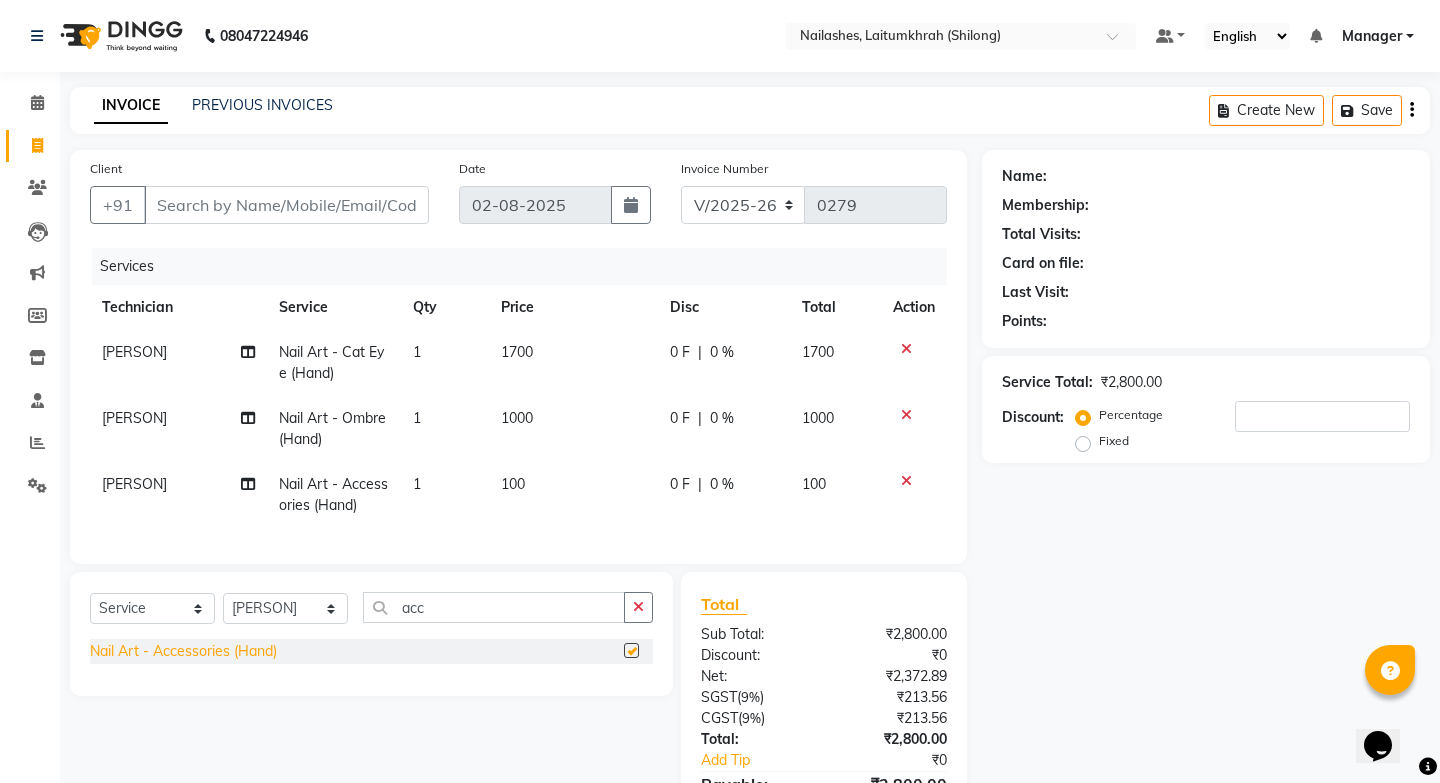 checkbox on "false" 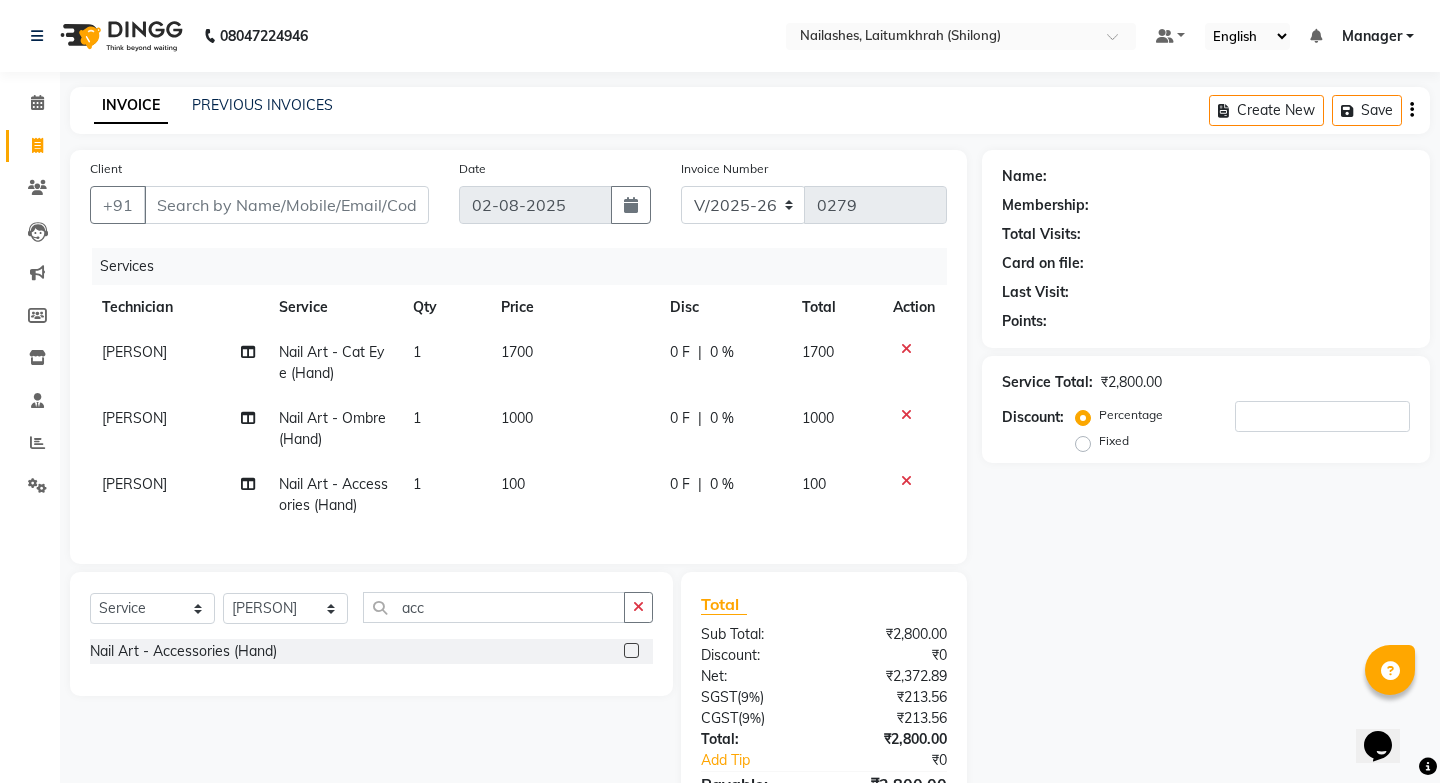 click 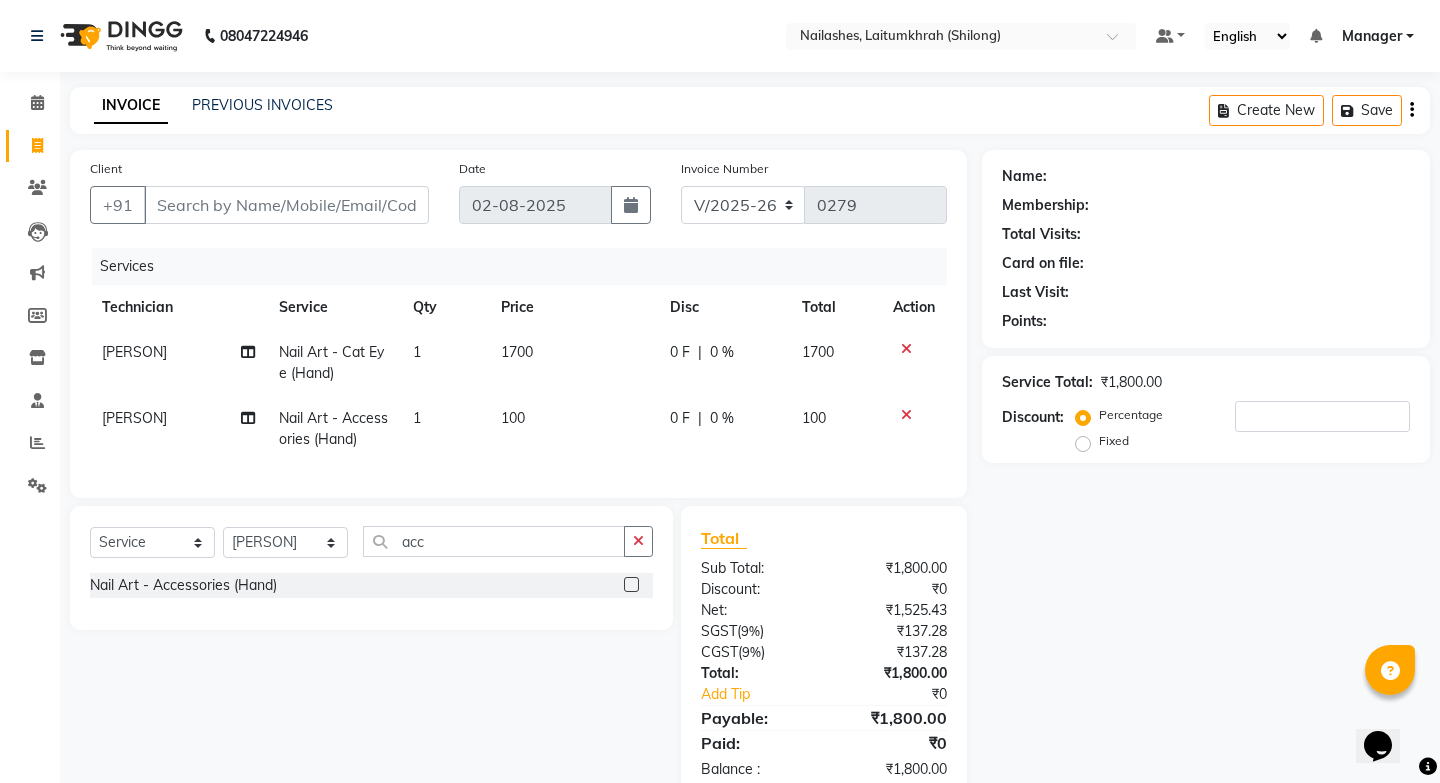 click on "1" 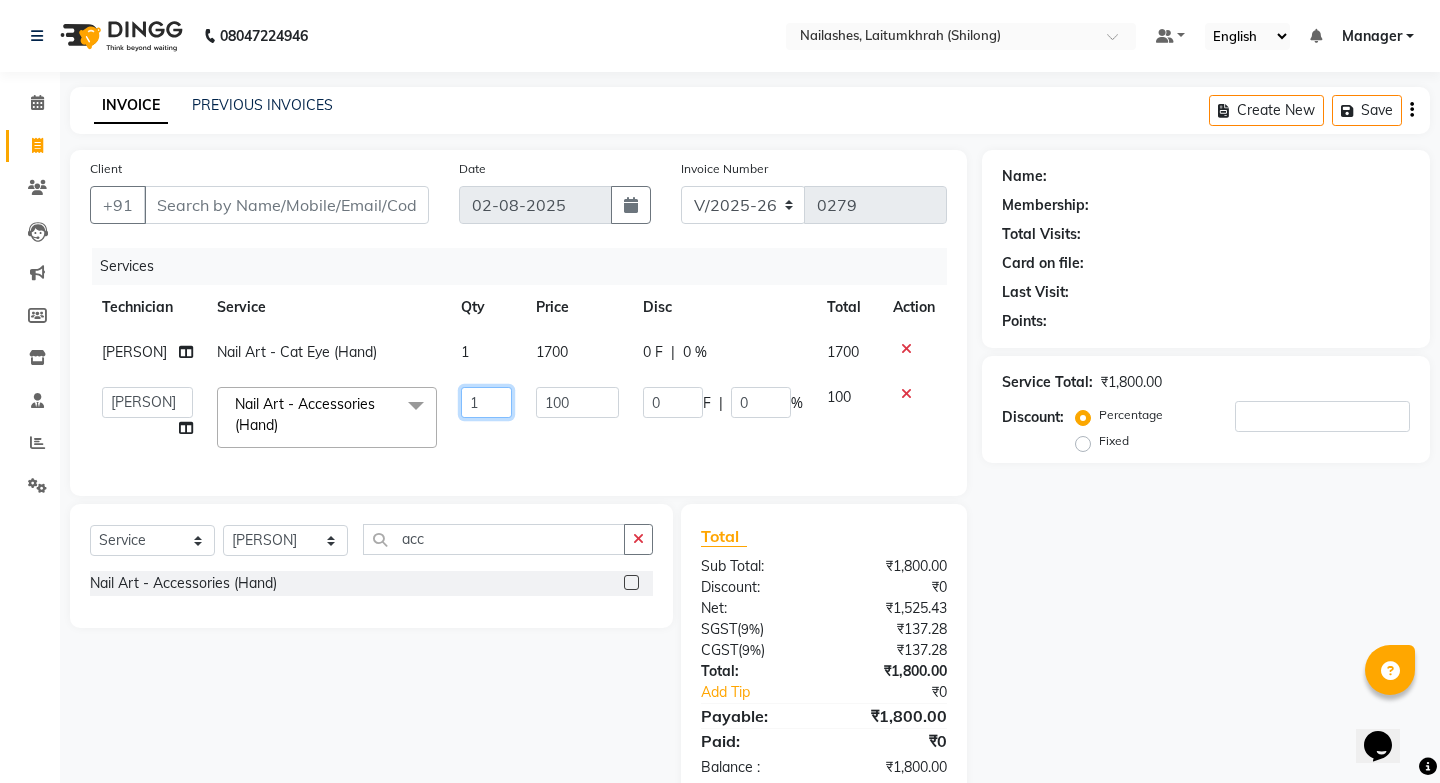 click on "1" 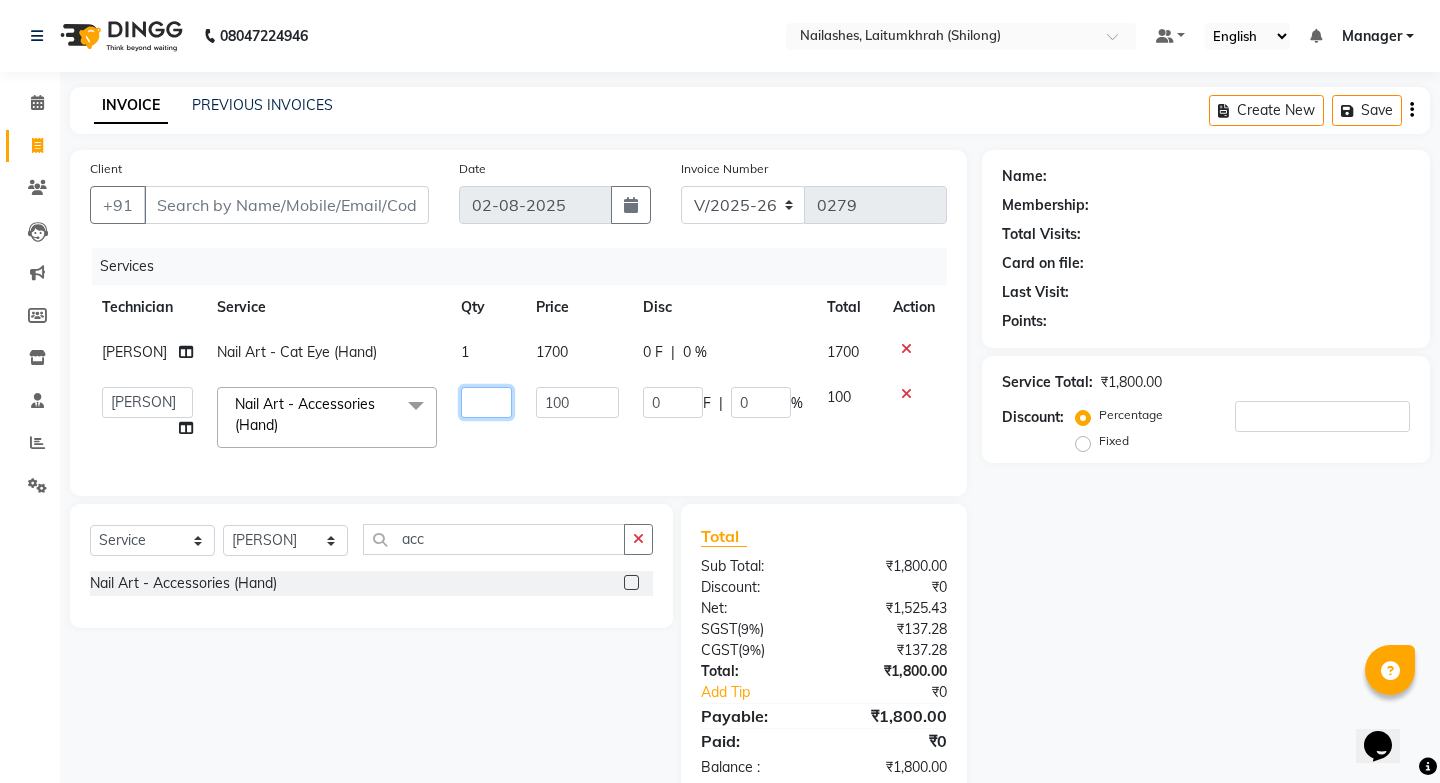 type on "2" 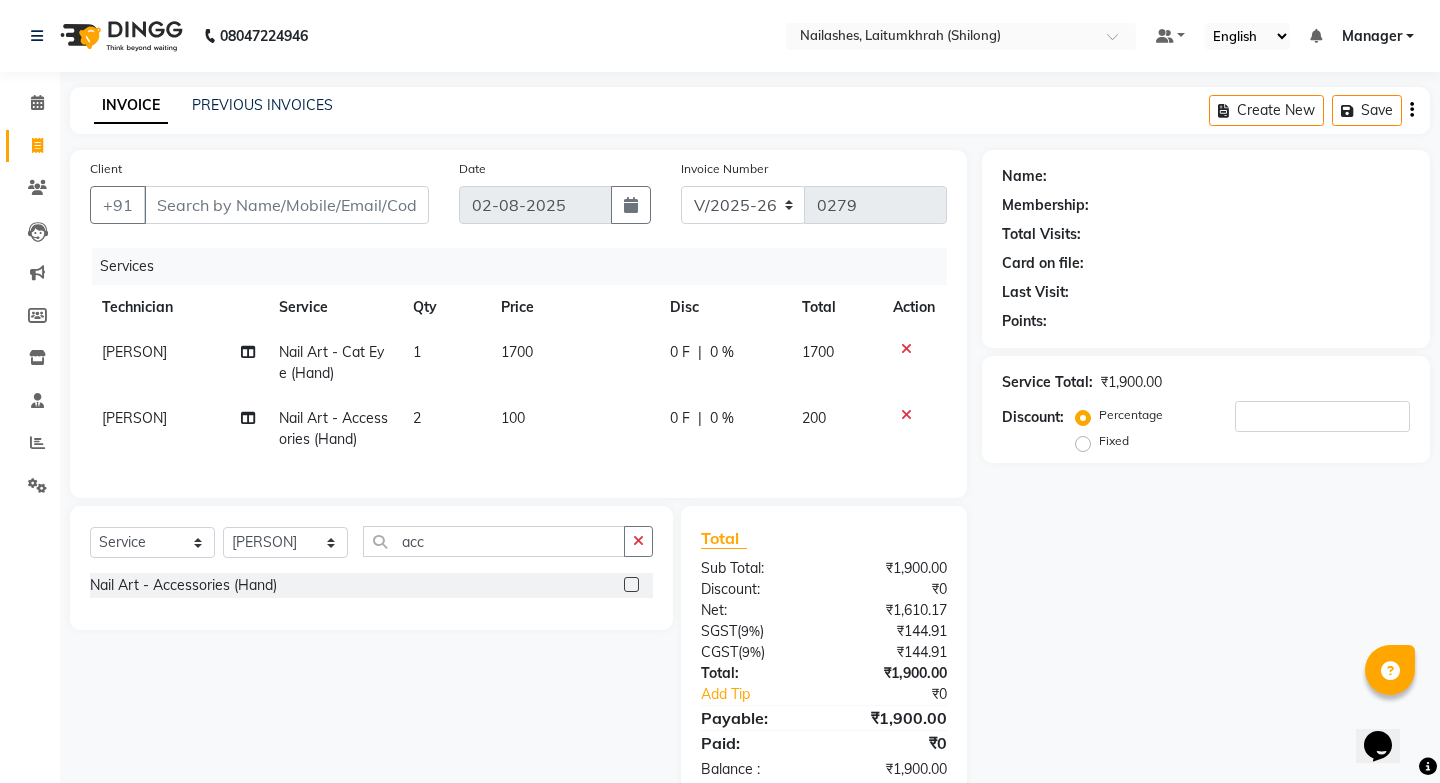 click on "100" 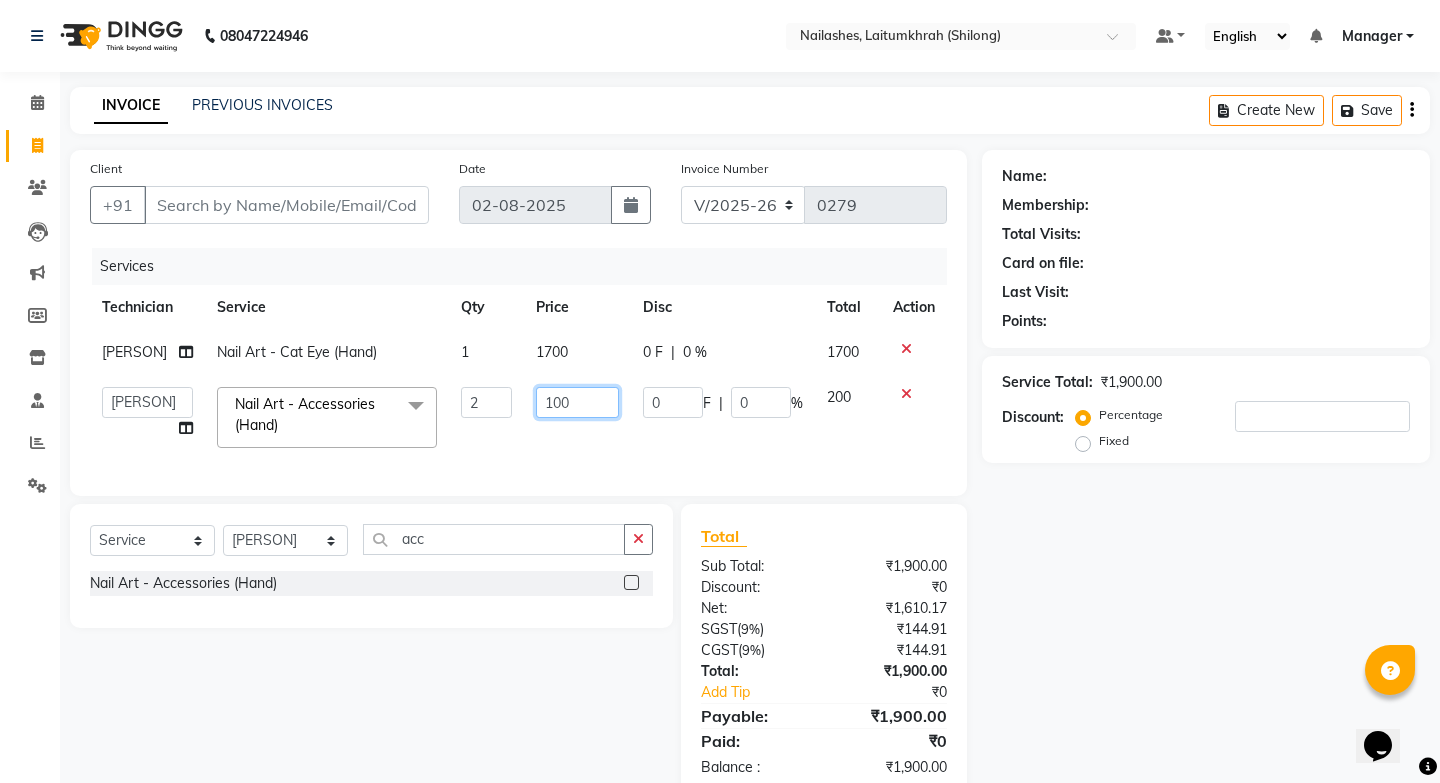 click on "100" 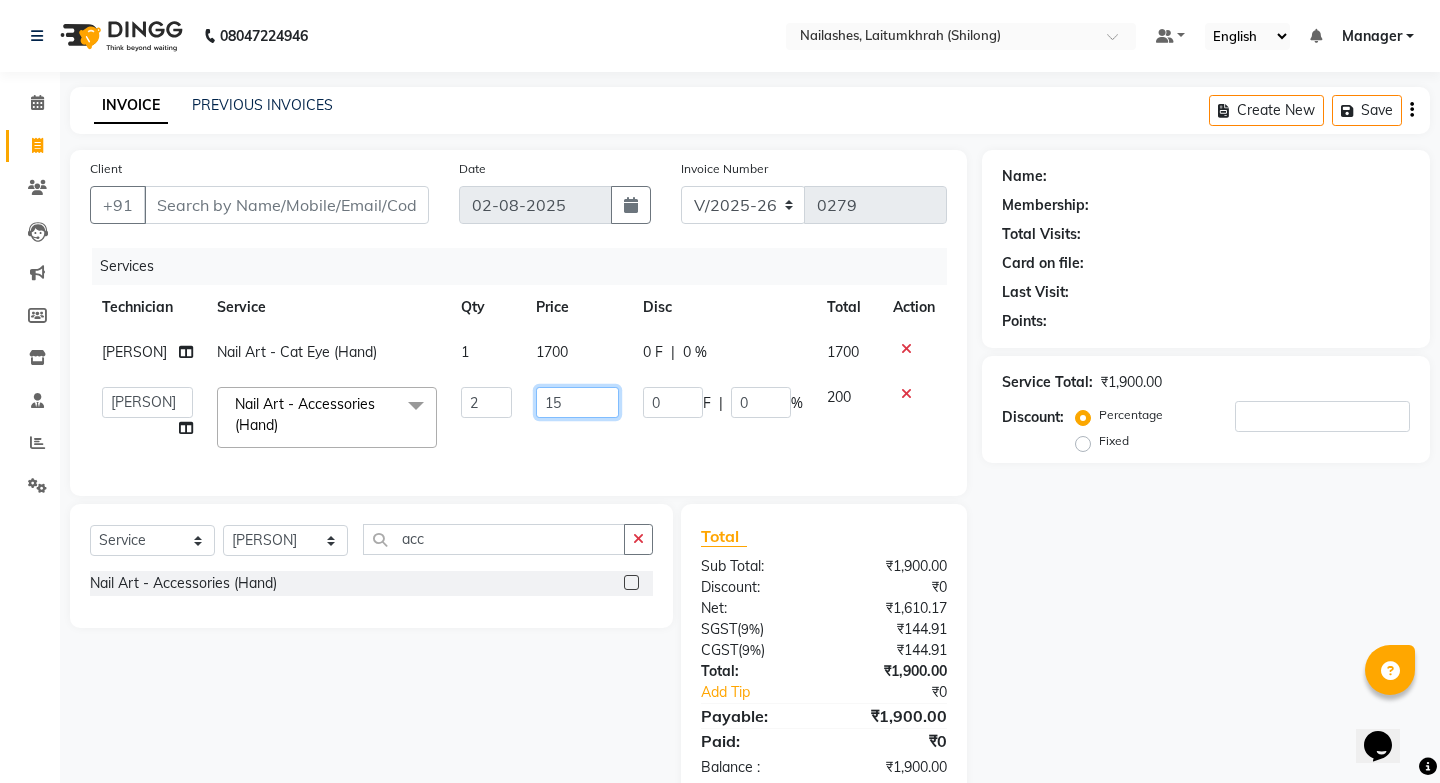 type on "150" 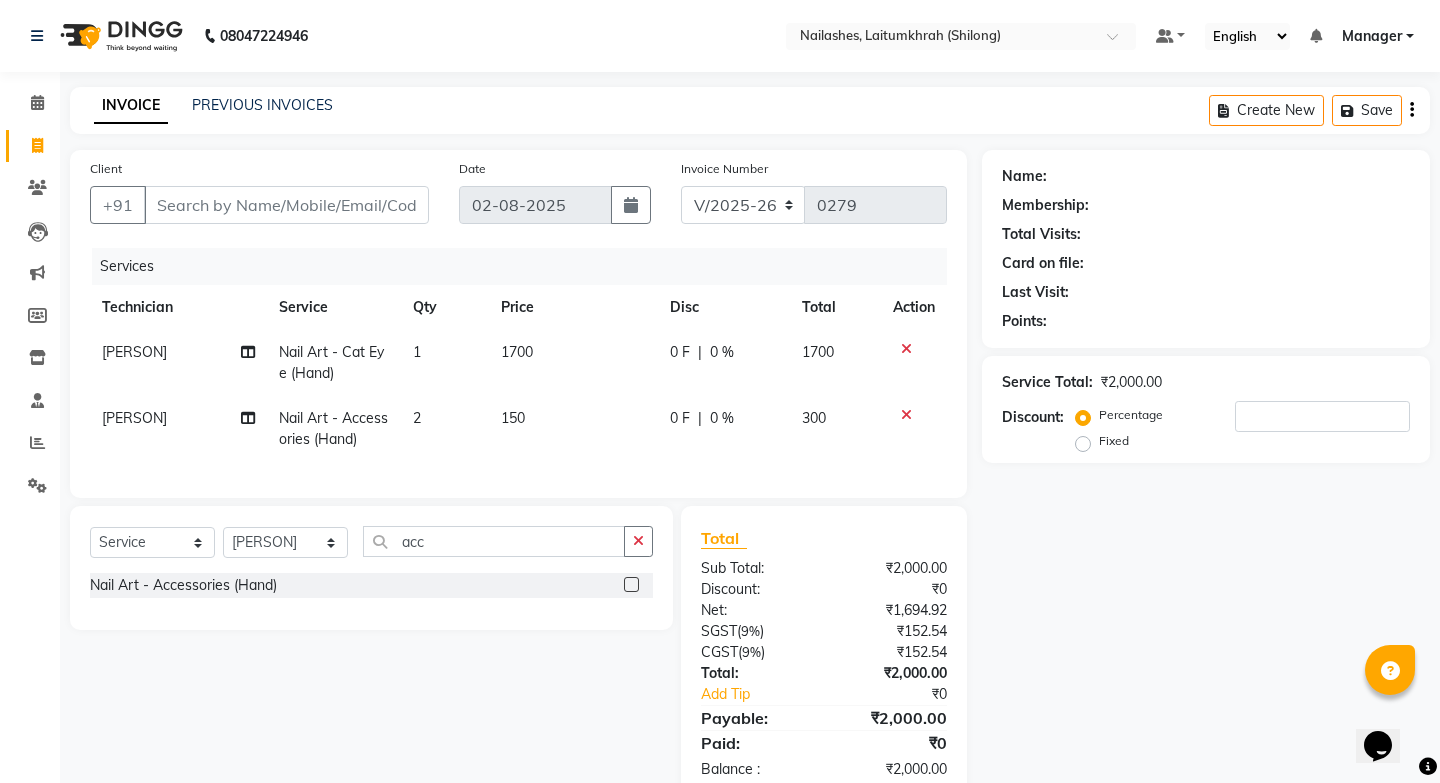 click on "₹1,694.92" 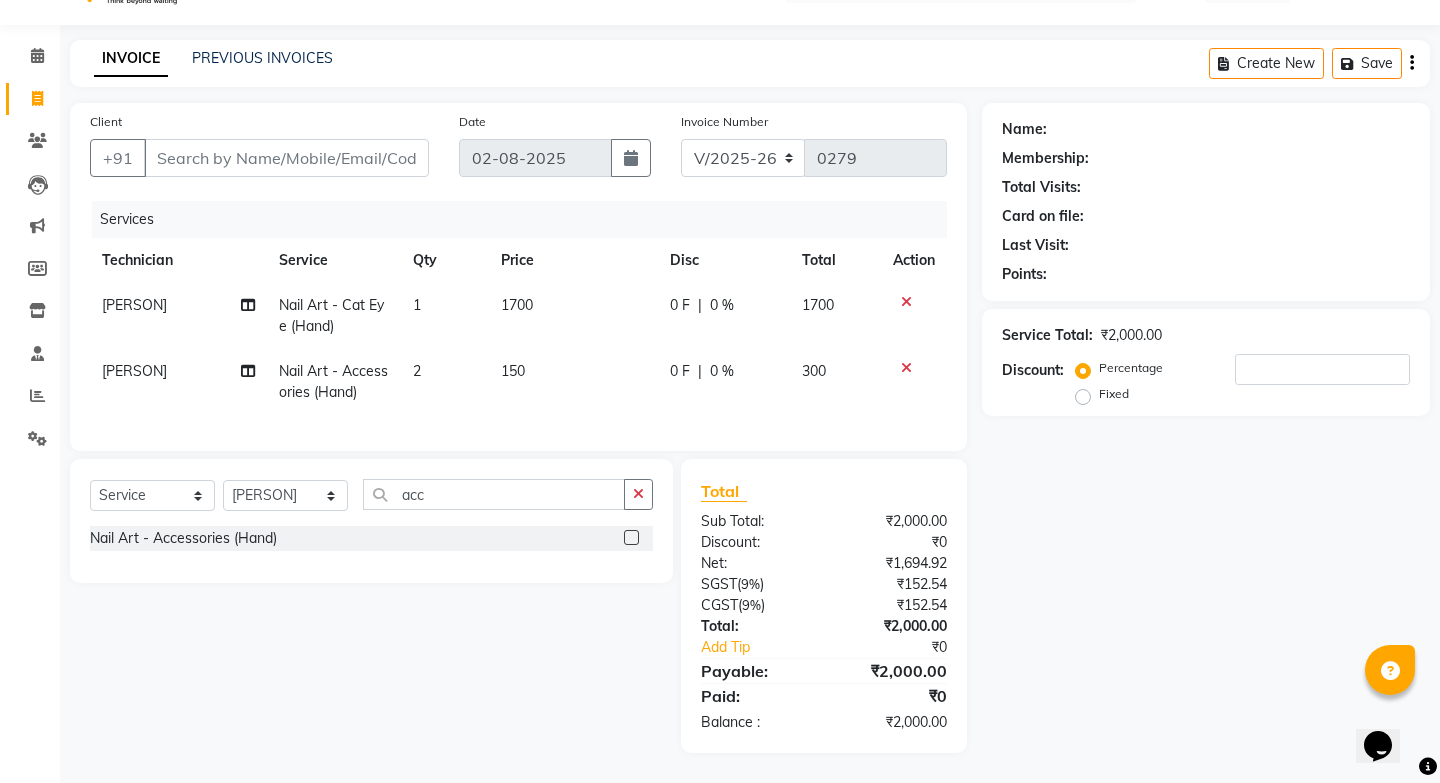 click on "1700" 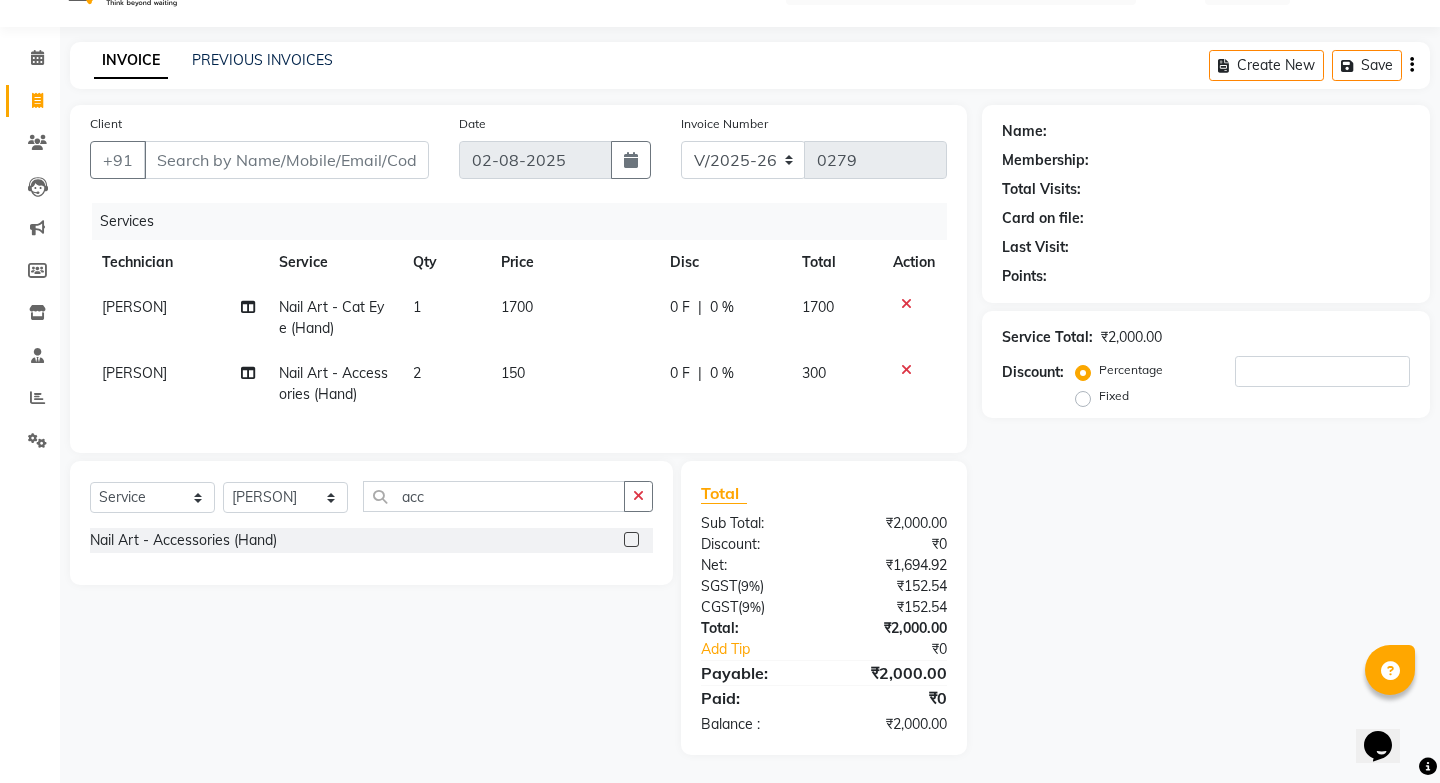 select on "18614" 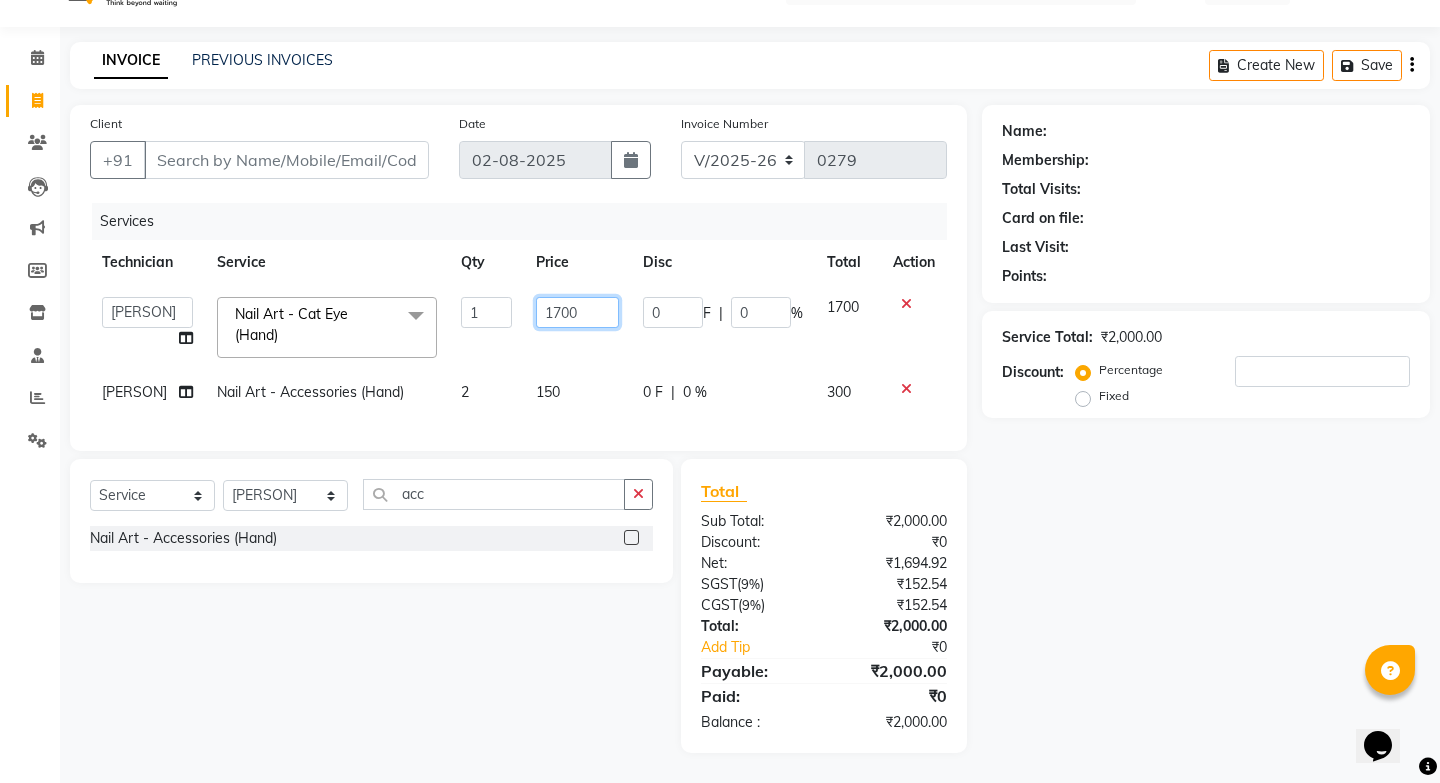 click on "1700" 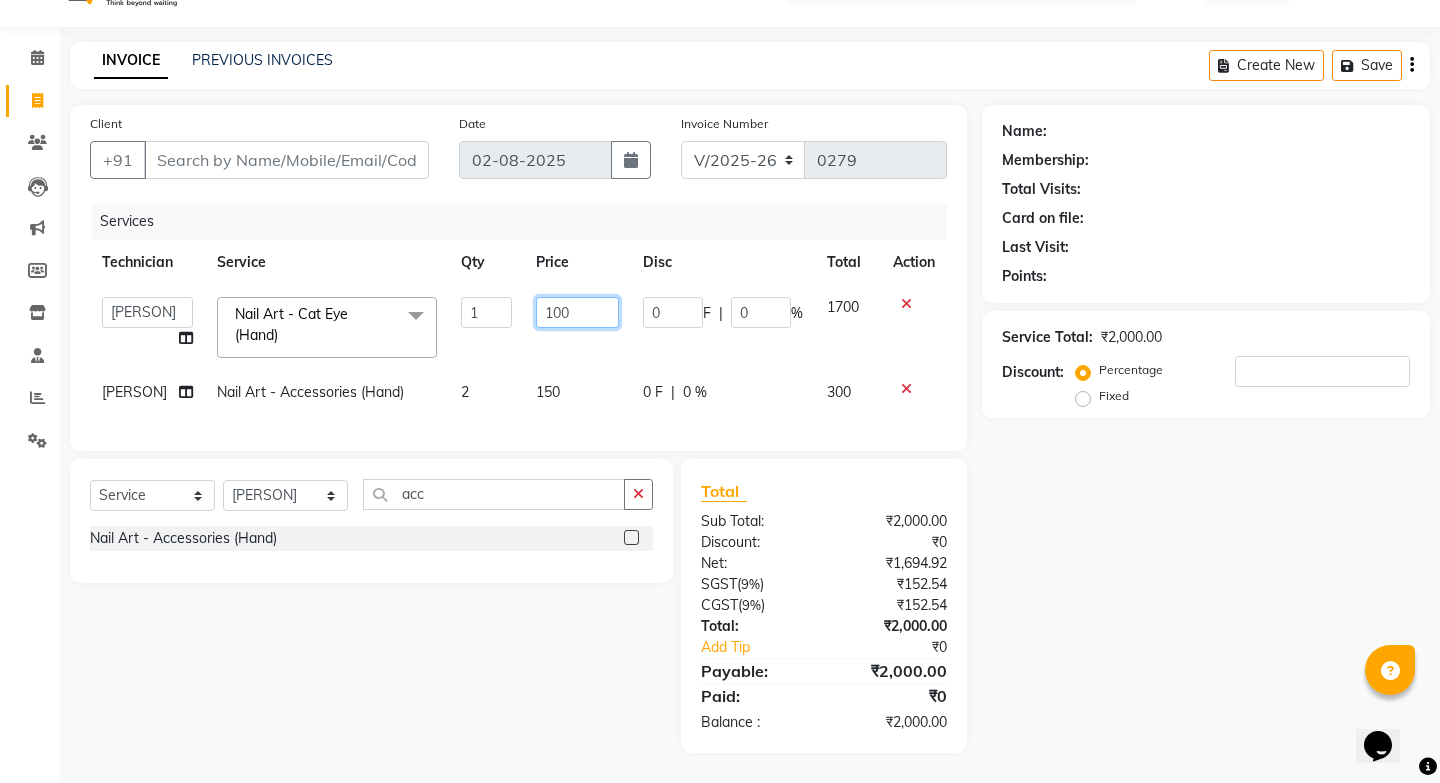 type on "1200" 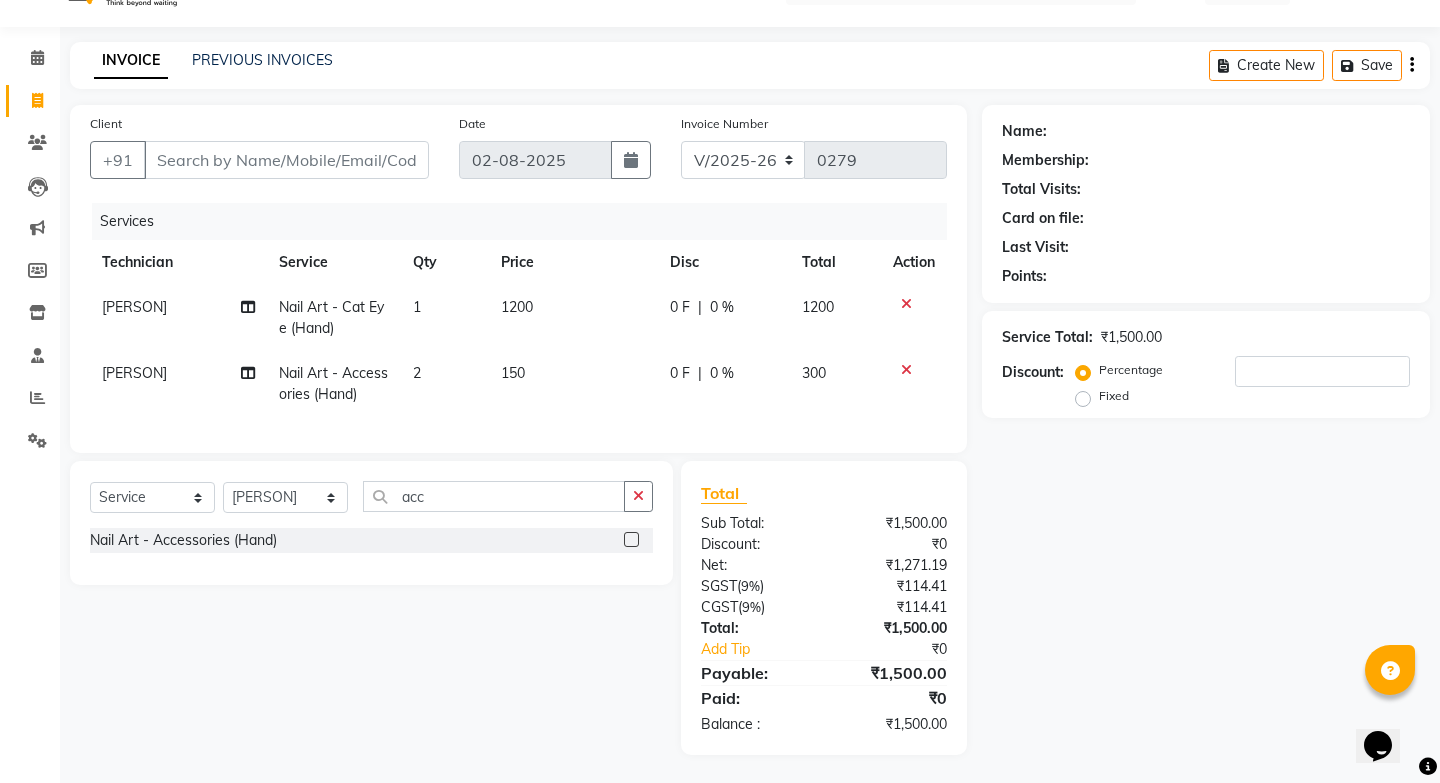 scroll, scrollTop: 47, scrollLeft: 0, axis: vertical 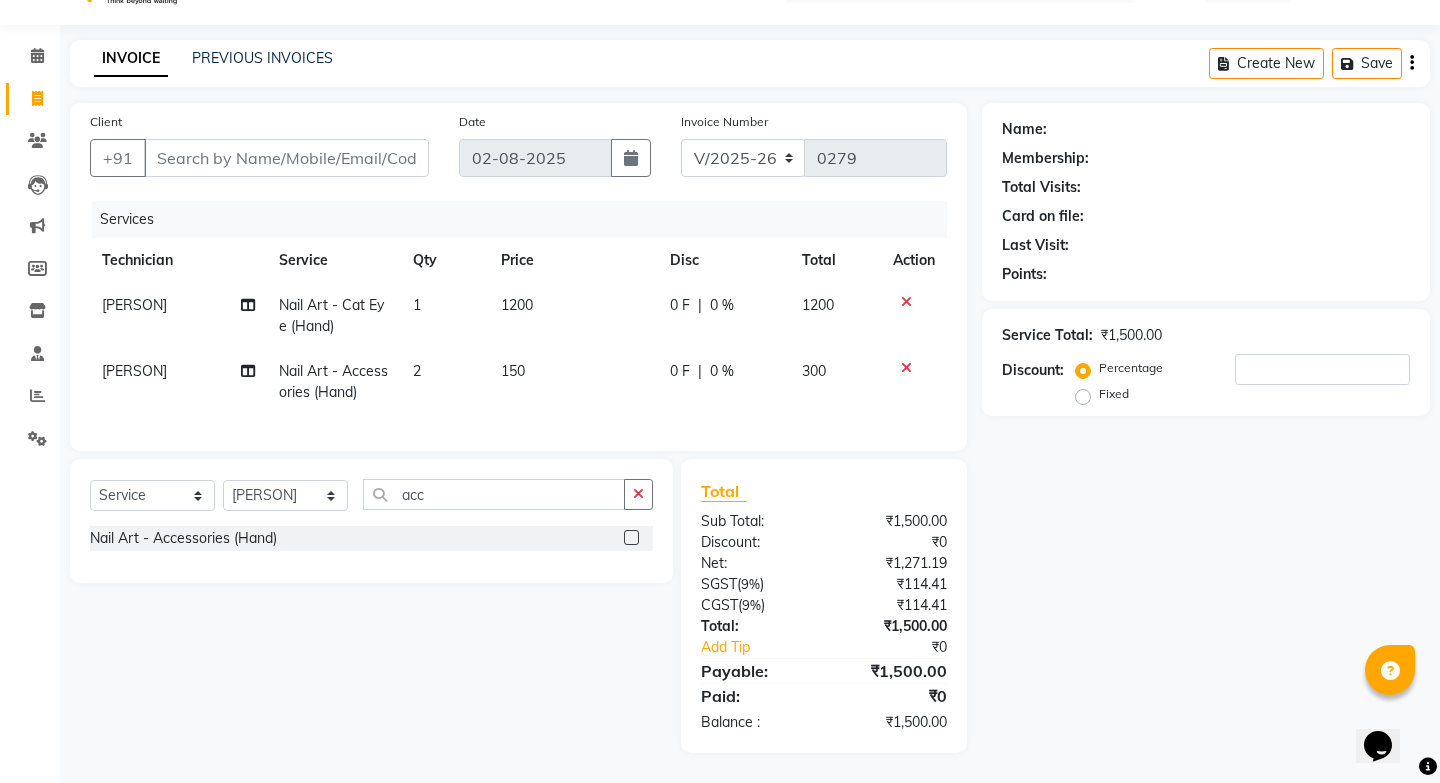 click on "150" 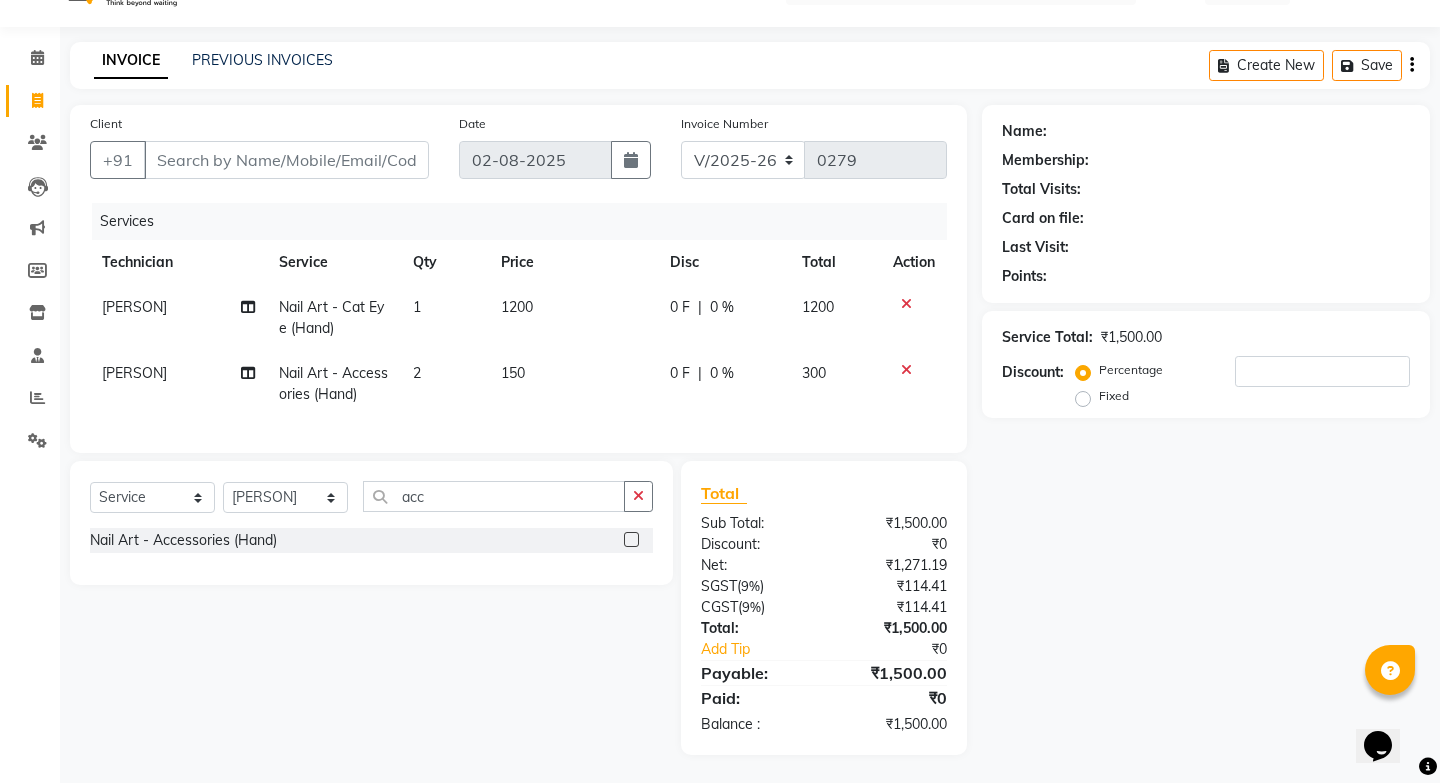 select on "18614" 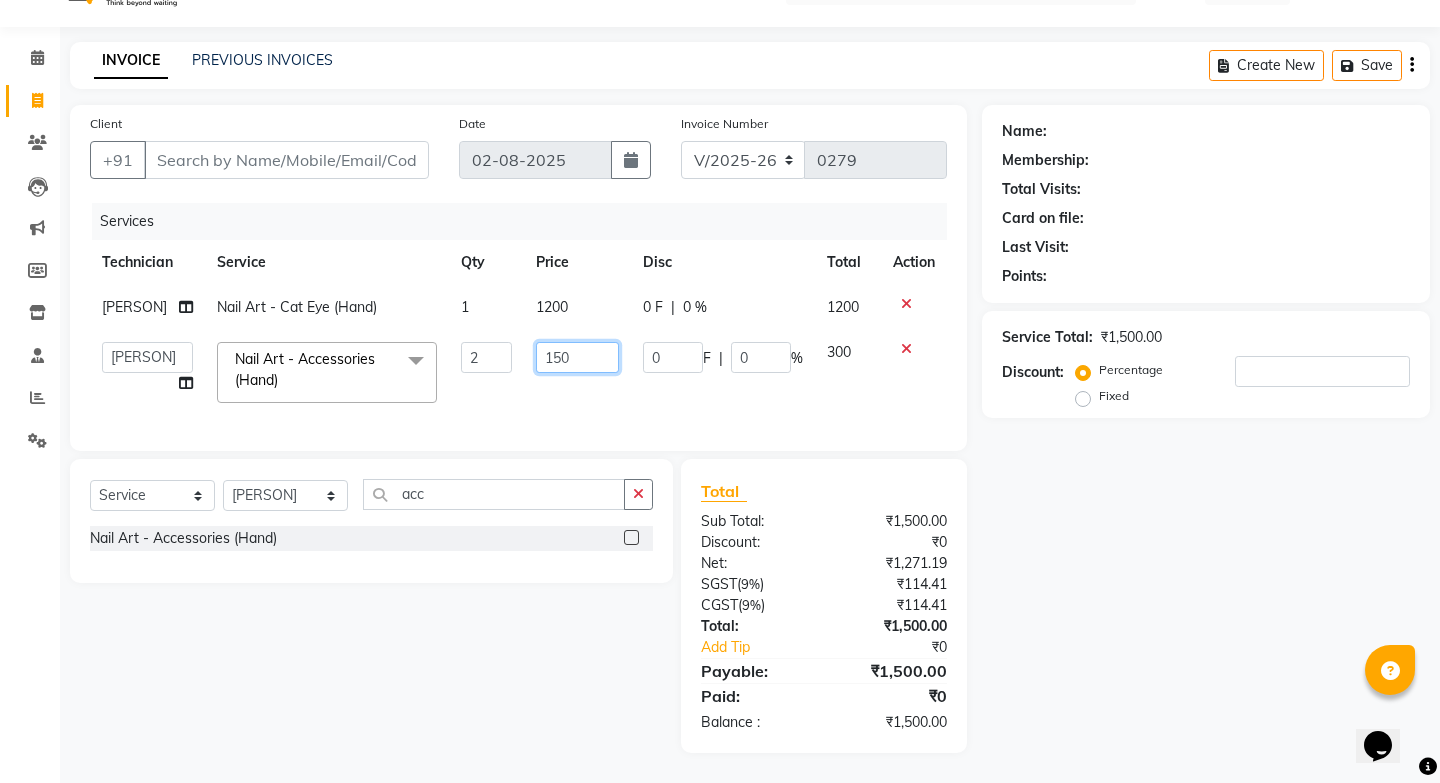 click on "150" 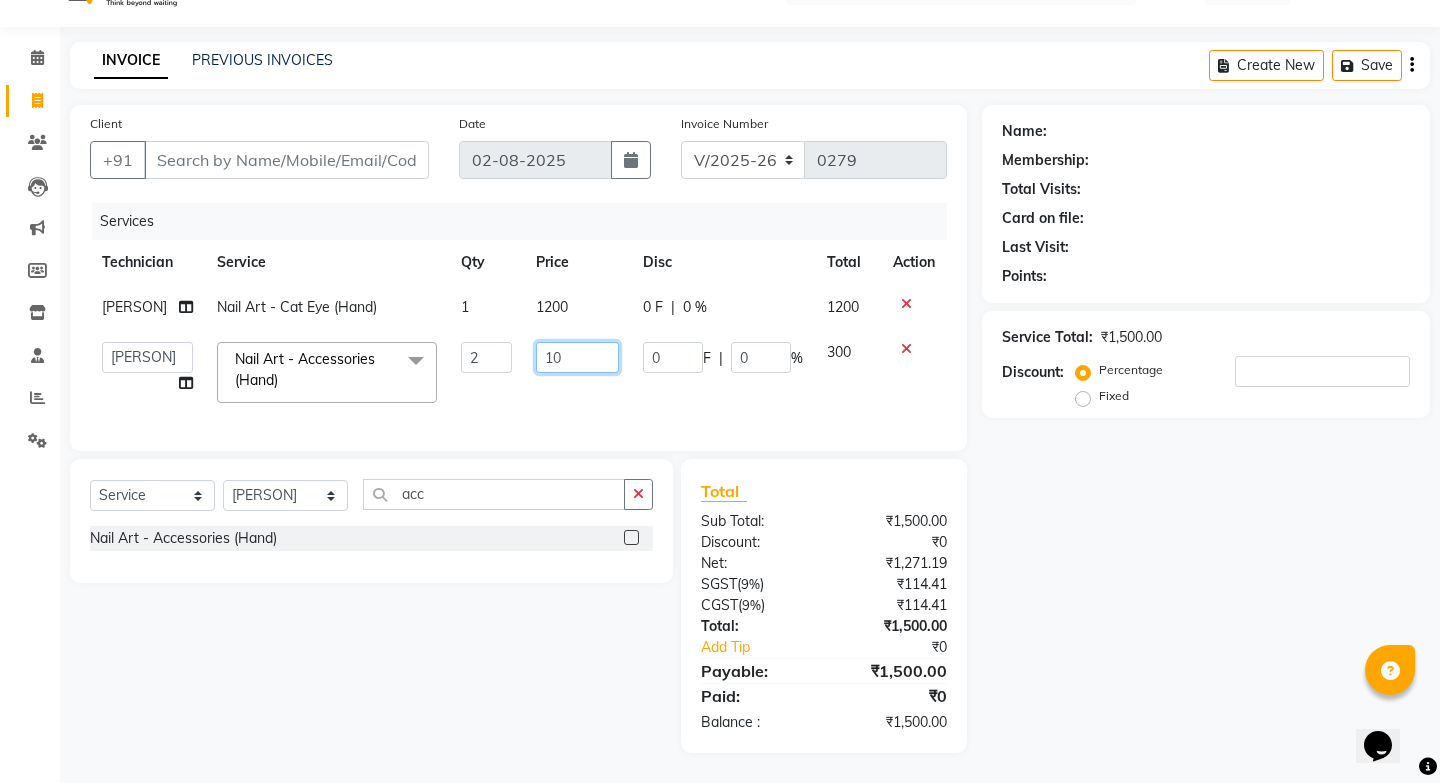 type on "100" 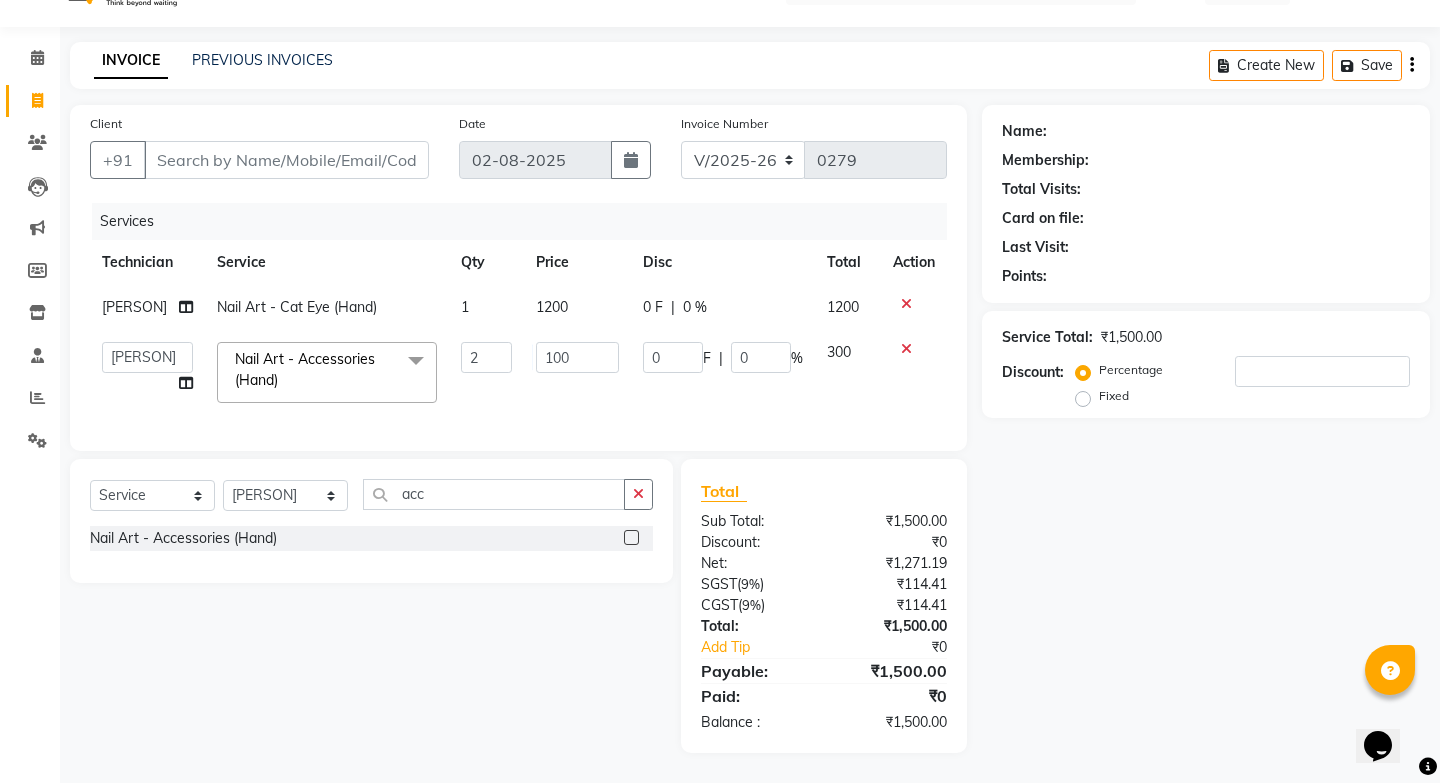 click on "Name: Membership: Total Visits: Card on file: Last Visit:  Points:  Service Total:  ₹1,500.00  Discount:  Percentage   Fixed" 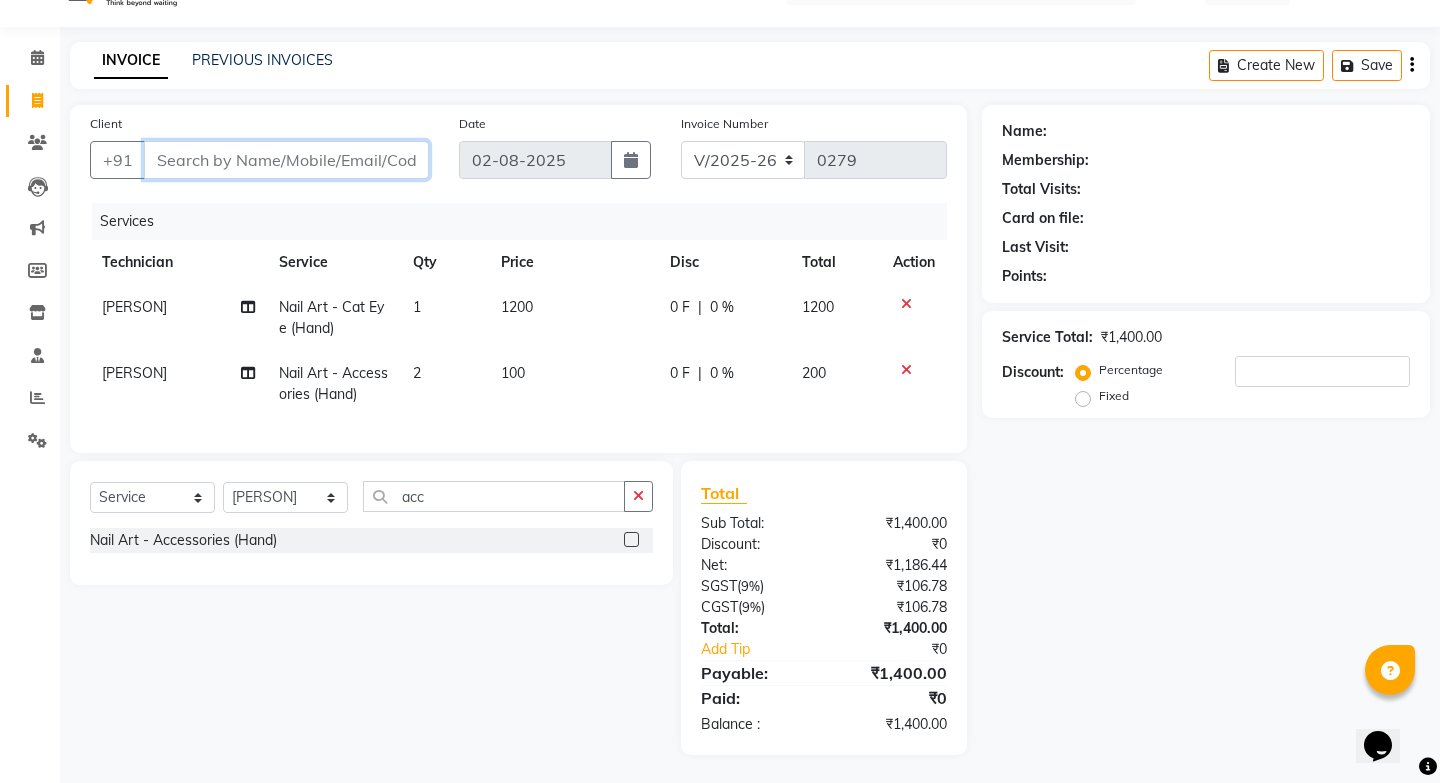 click on "Client" at bounding box center [286, 160] 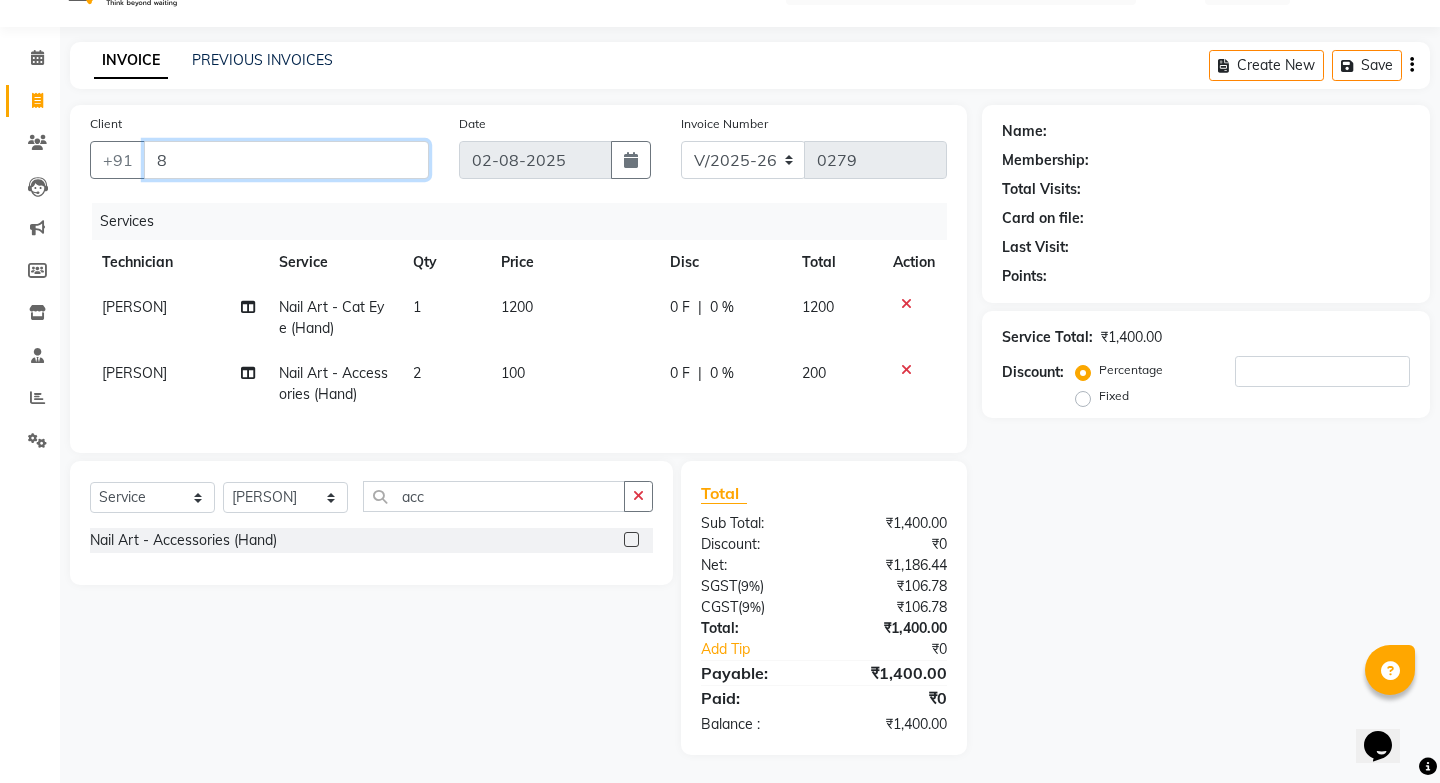 type on "0" 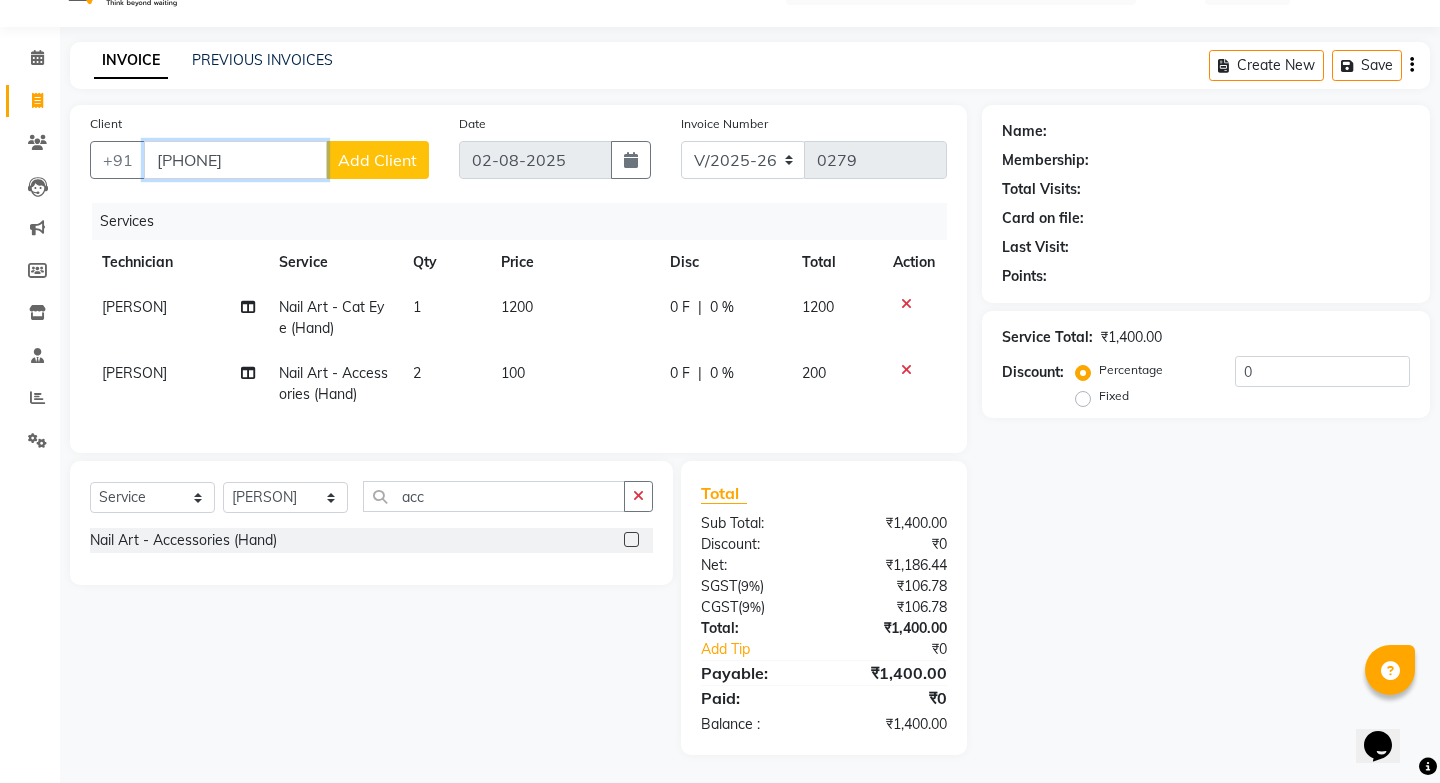 type on "[PHONE]" 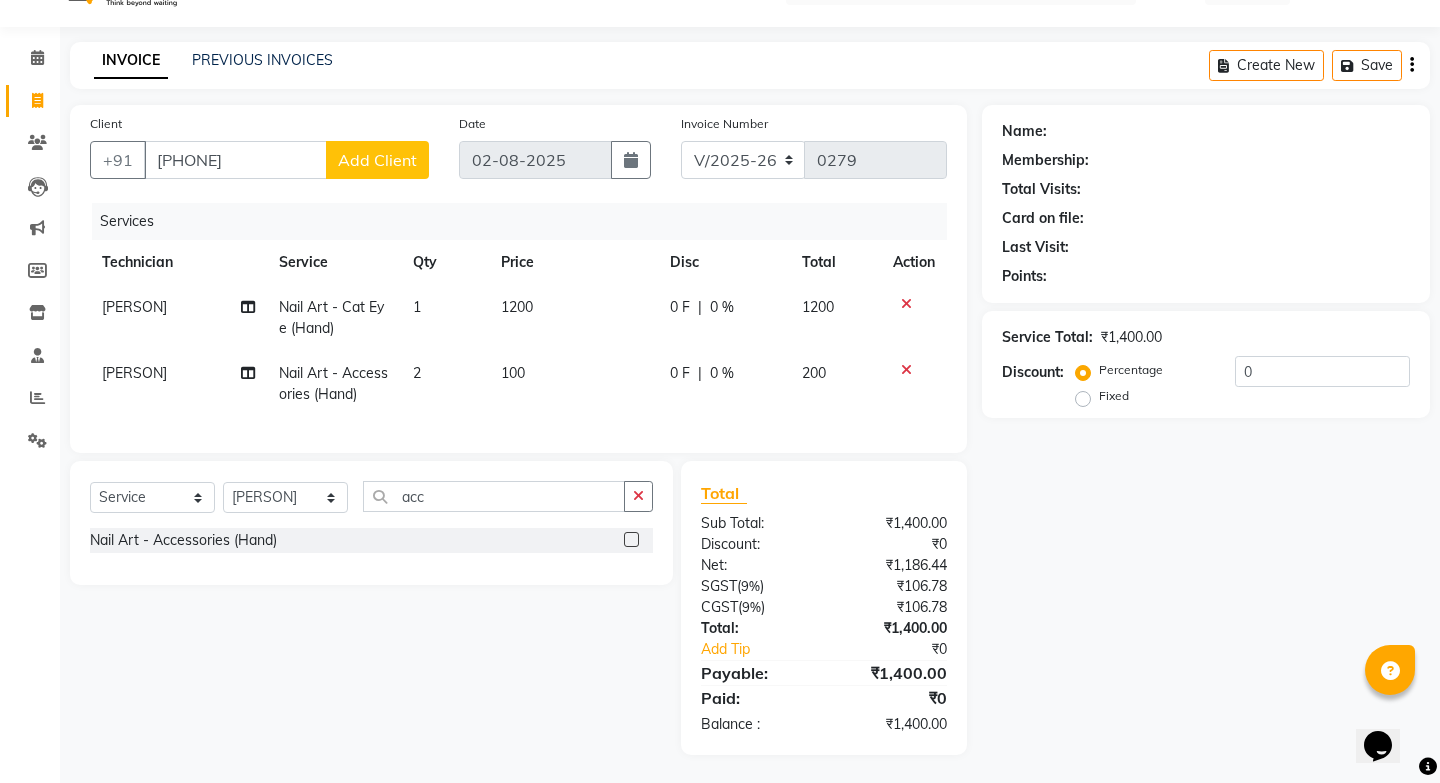 click on "Add Client" 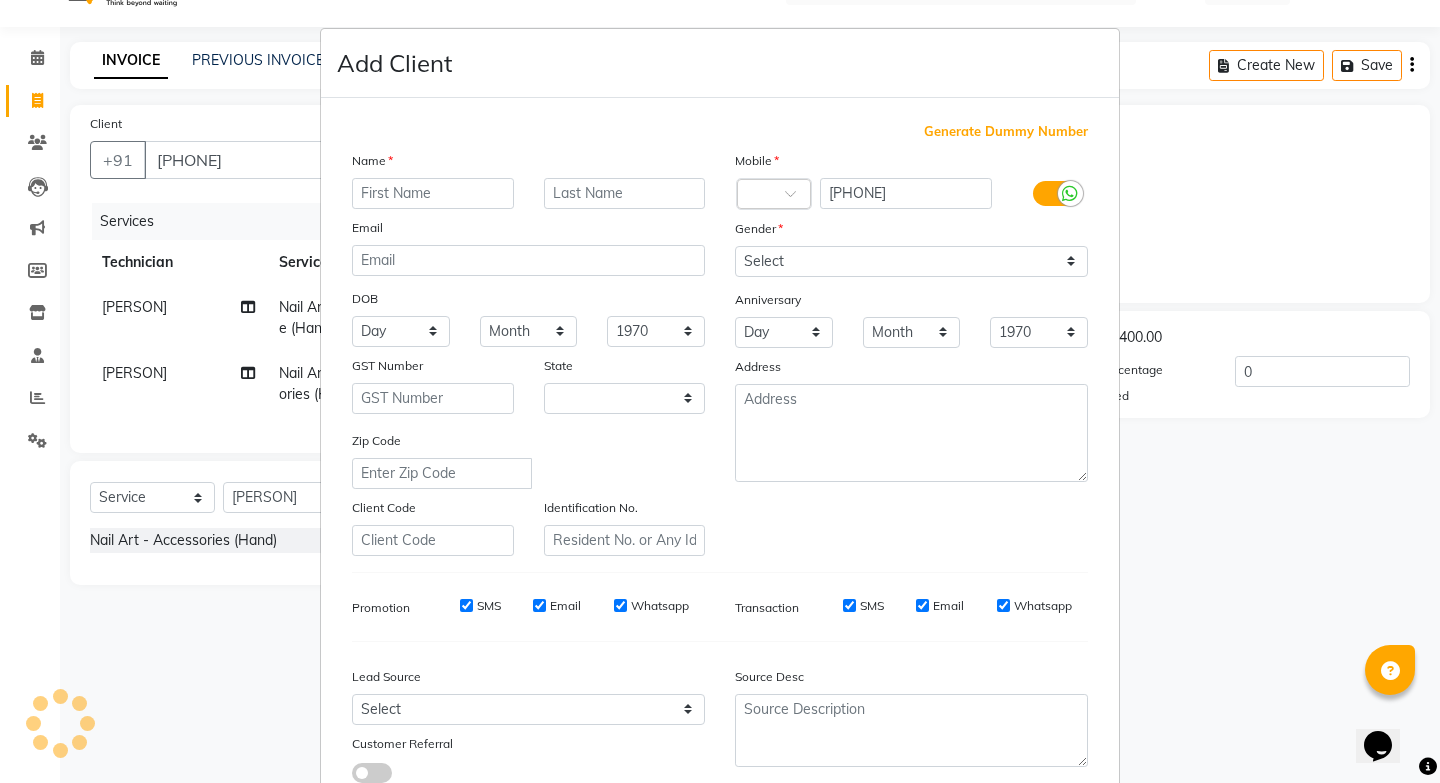 select on "21" 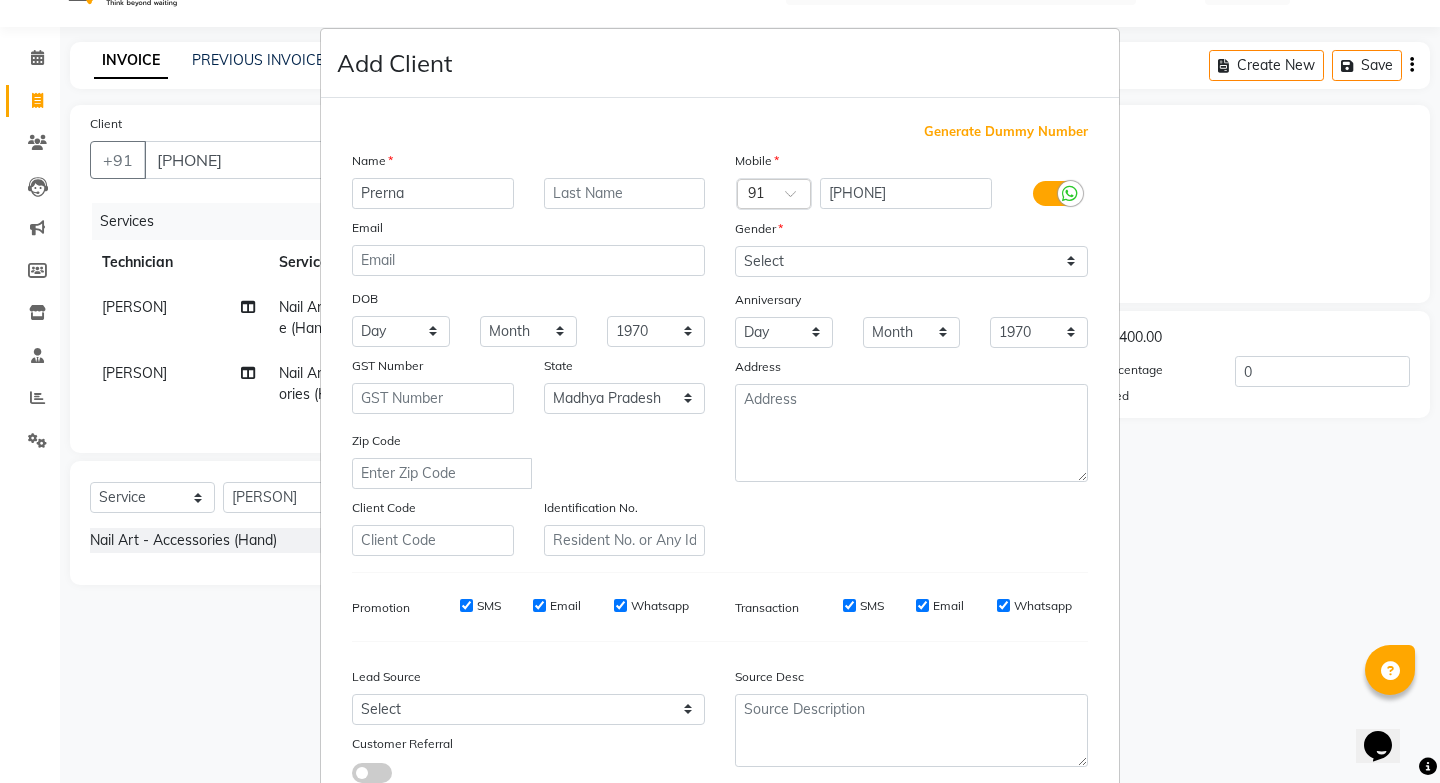 type on "Prerna" 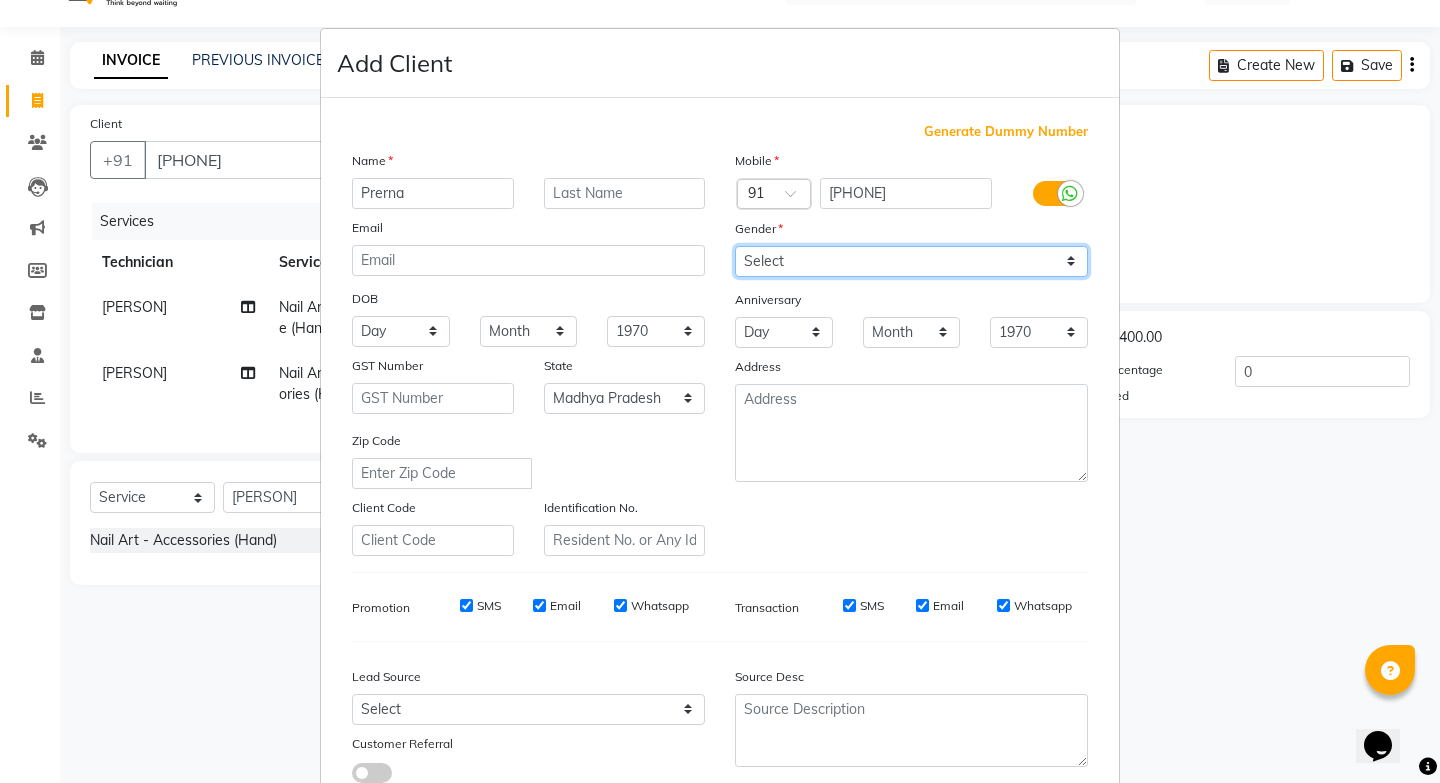 click on "Select Male Female Other Prefer Not To Say" at bounding box center (911, 261) 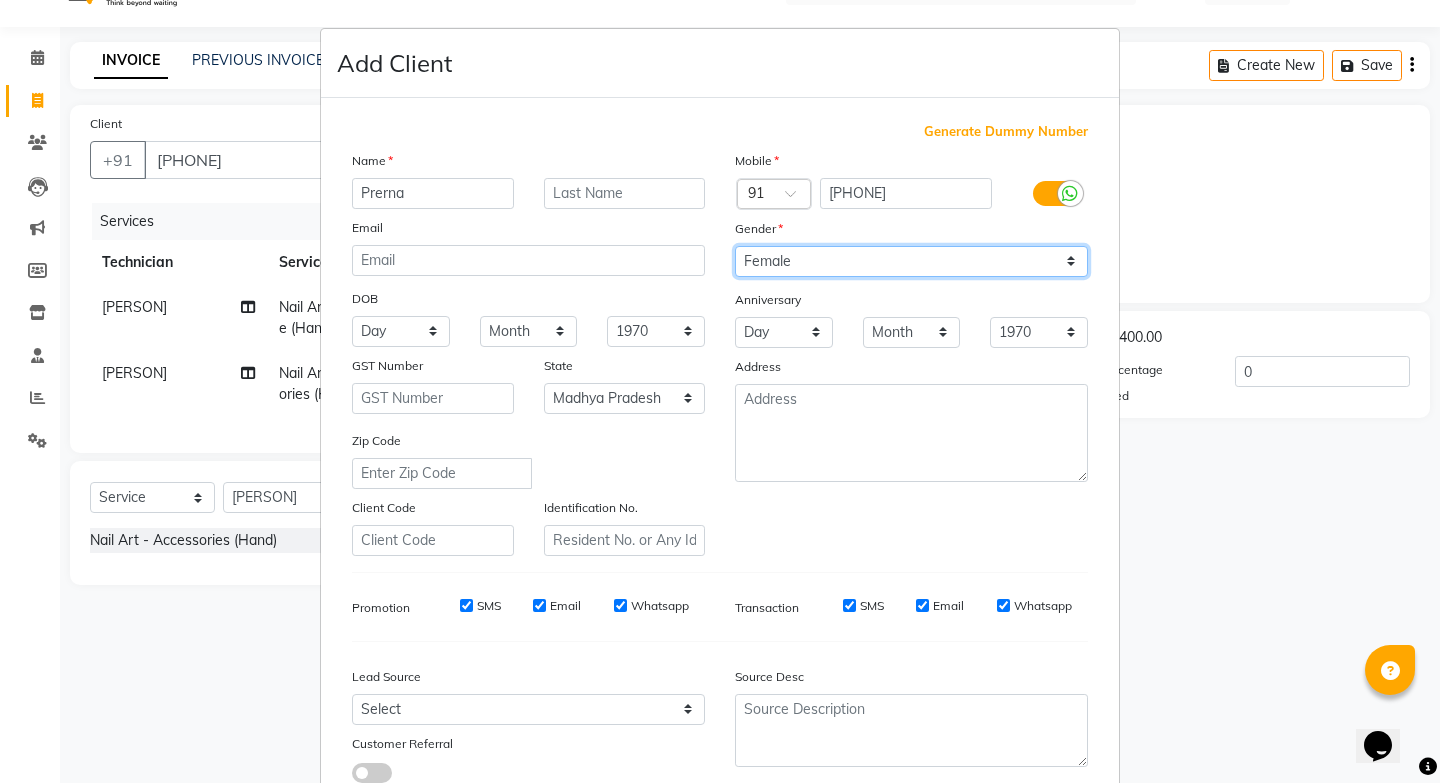 scroll, scrollTop: 140, scrollLeft: 0, axis: vertical 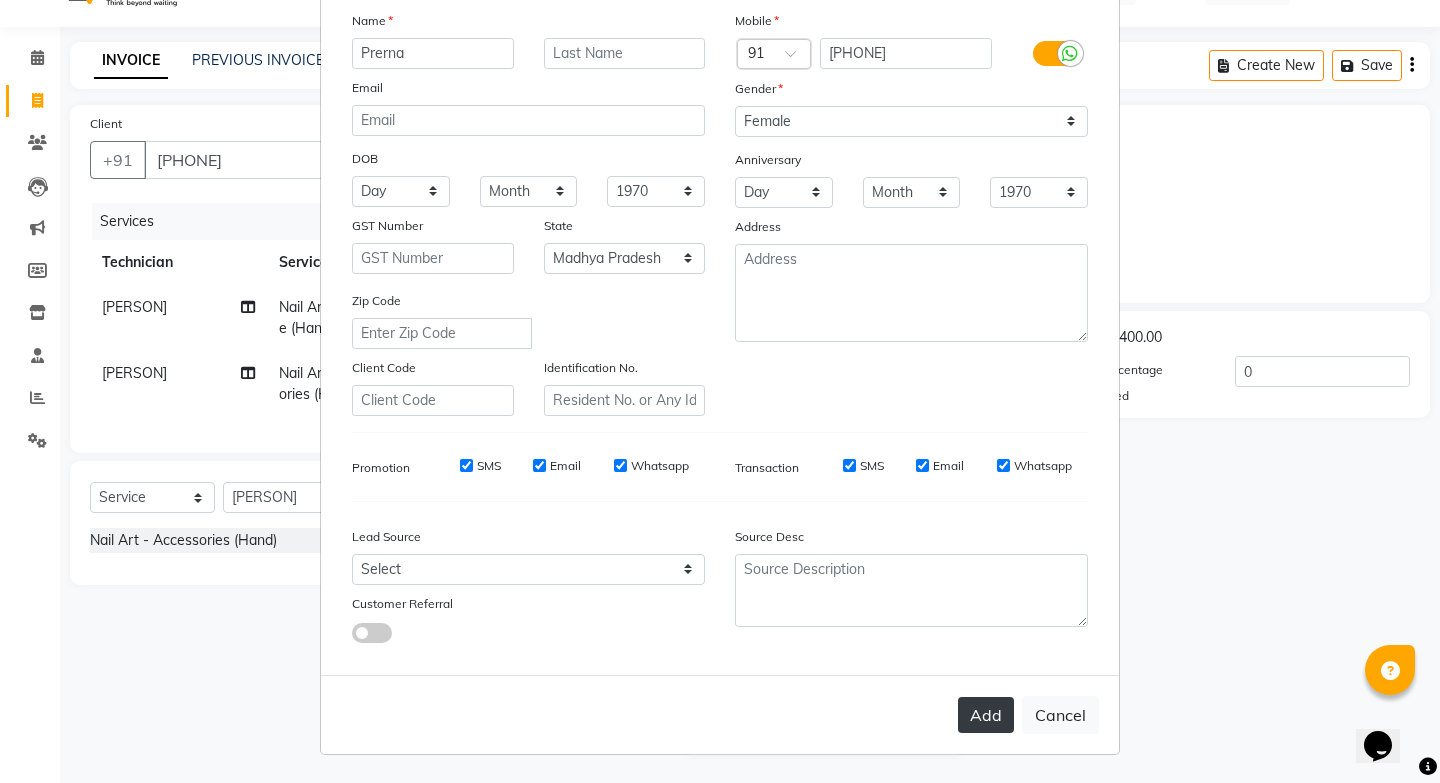 click on "Add" at bounding box center (986, 715) 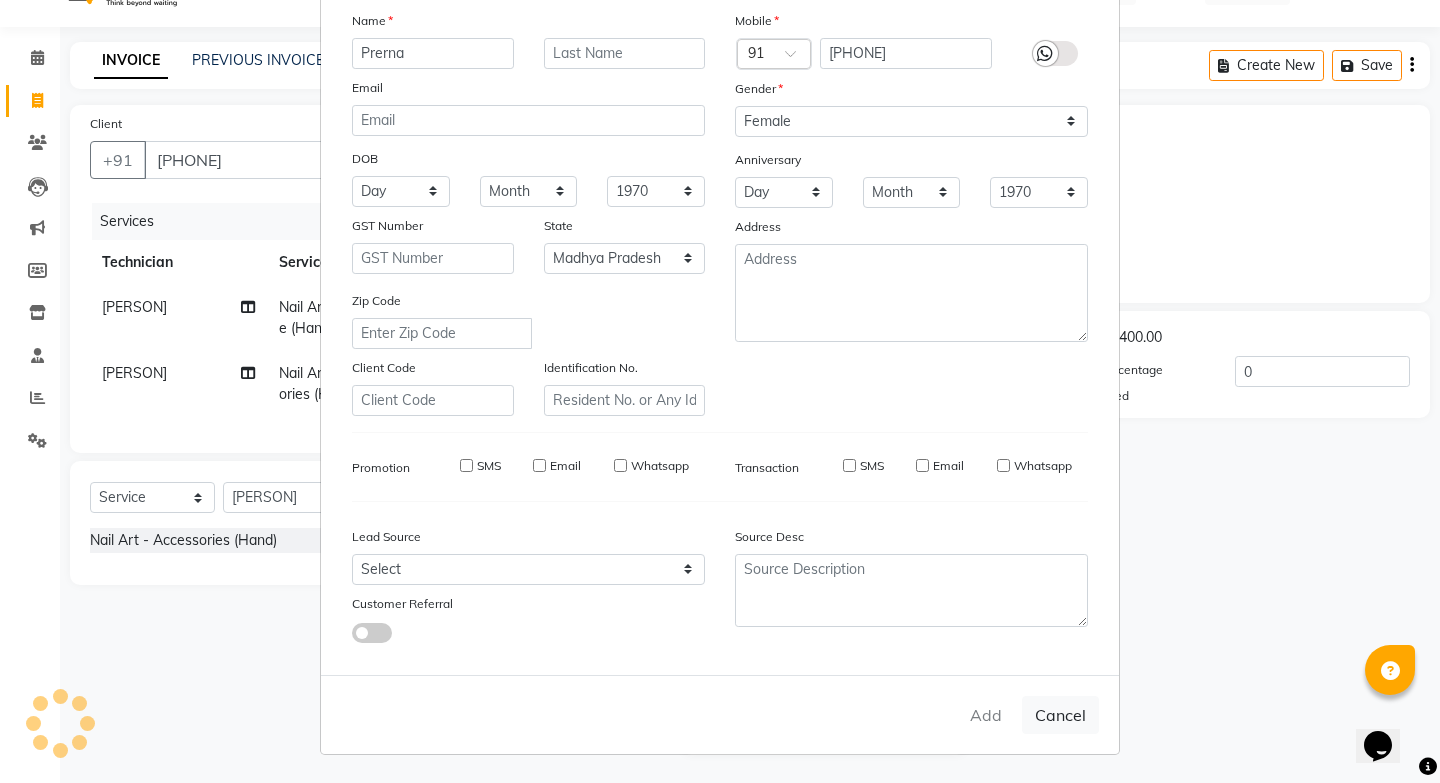 type on "[PHONE]" 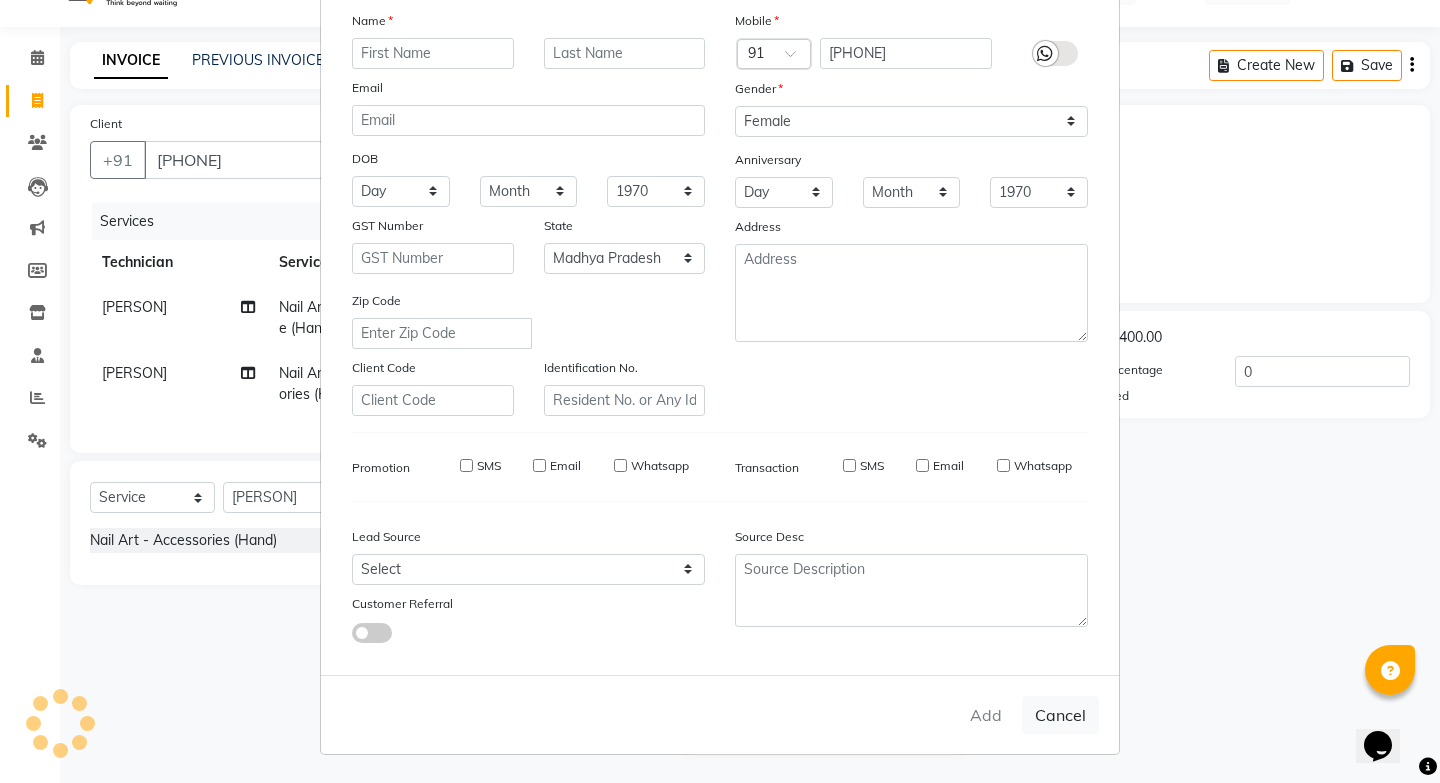 select 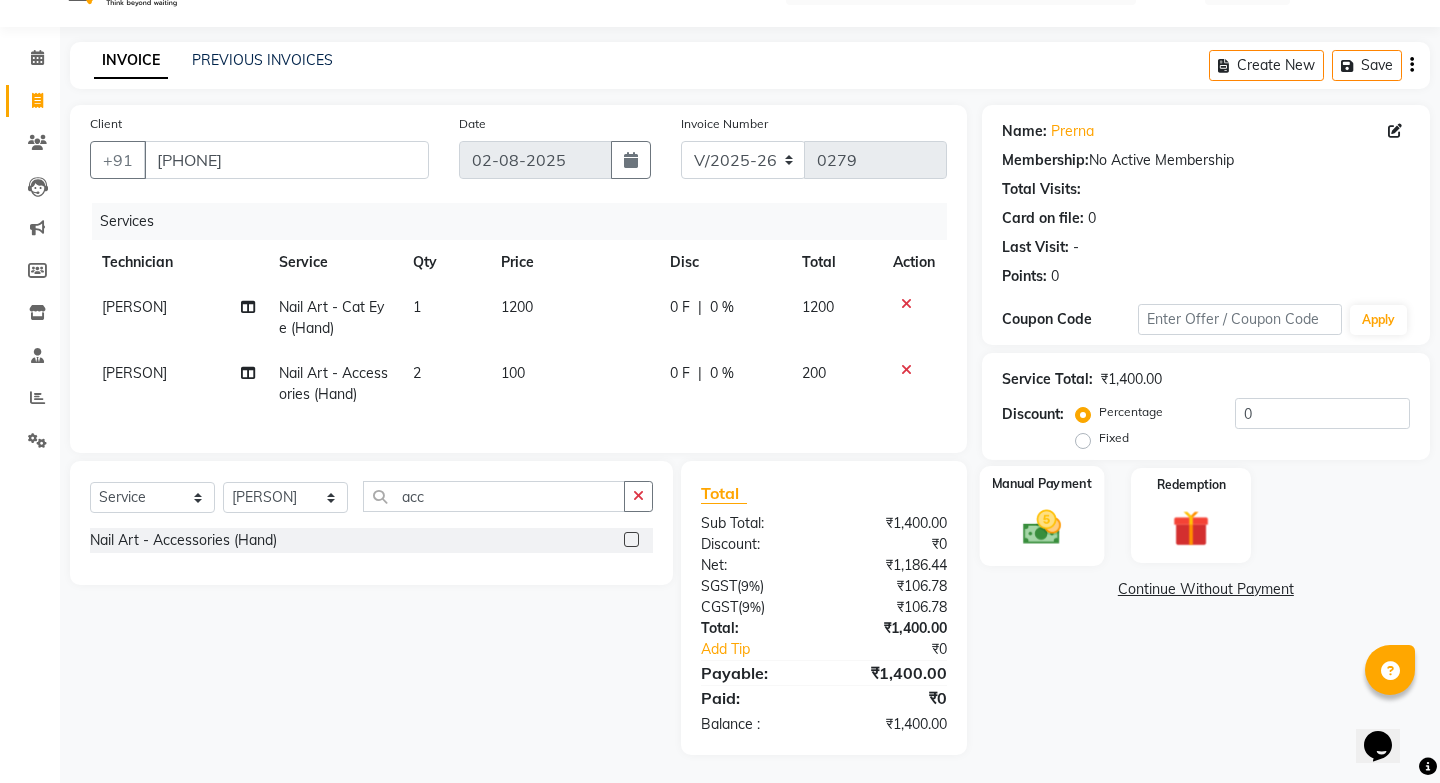 click 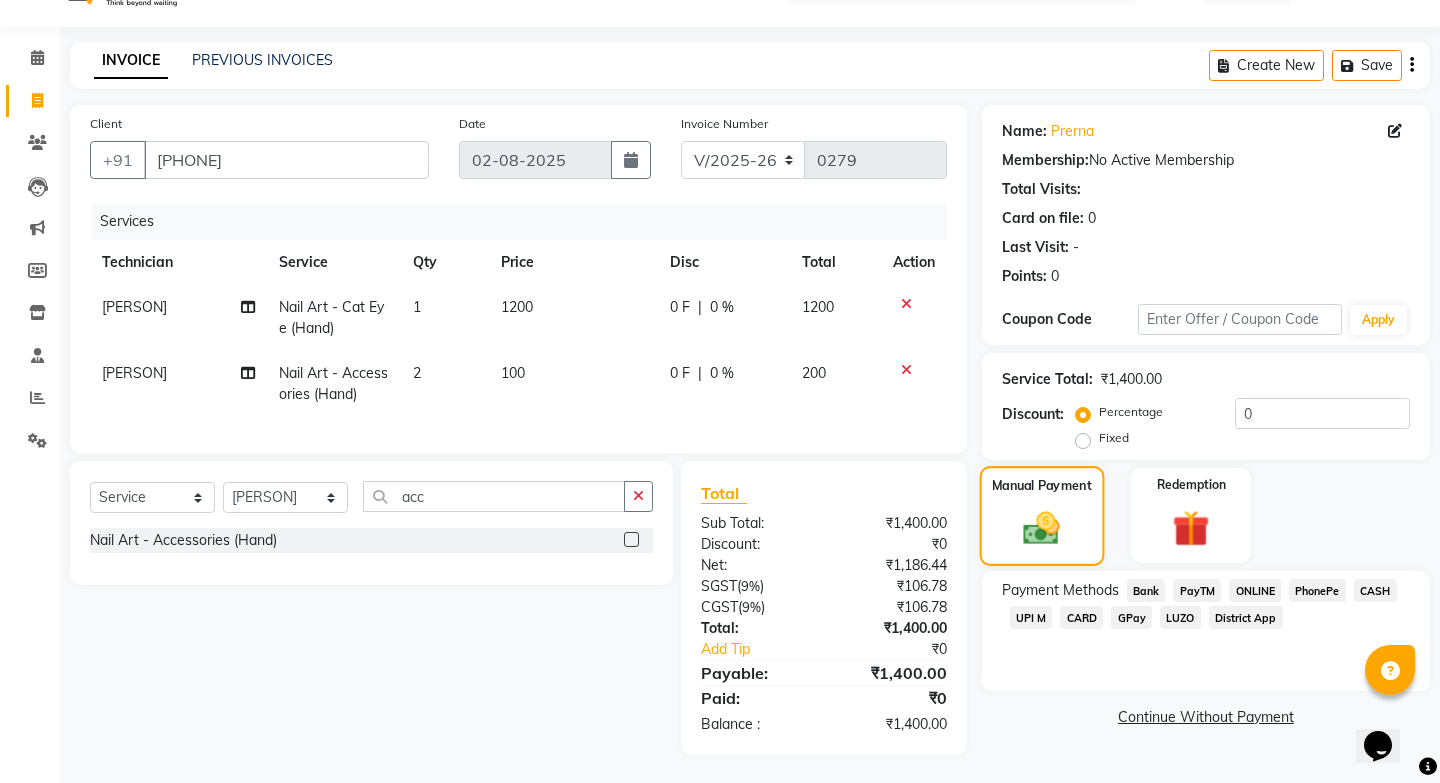 scroll, scrollTop: 47, scrollLeft: 0, axis: vertical 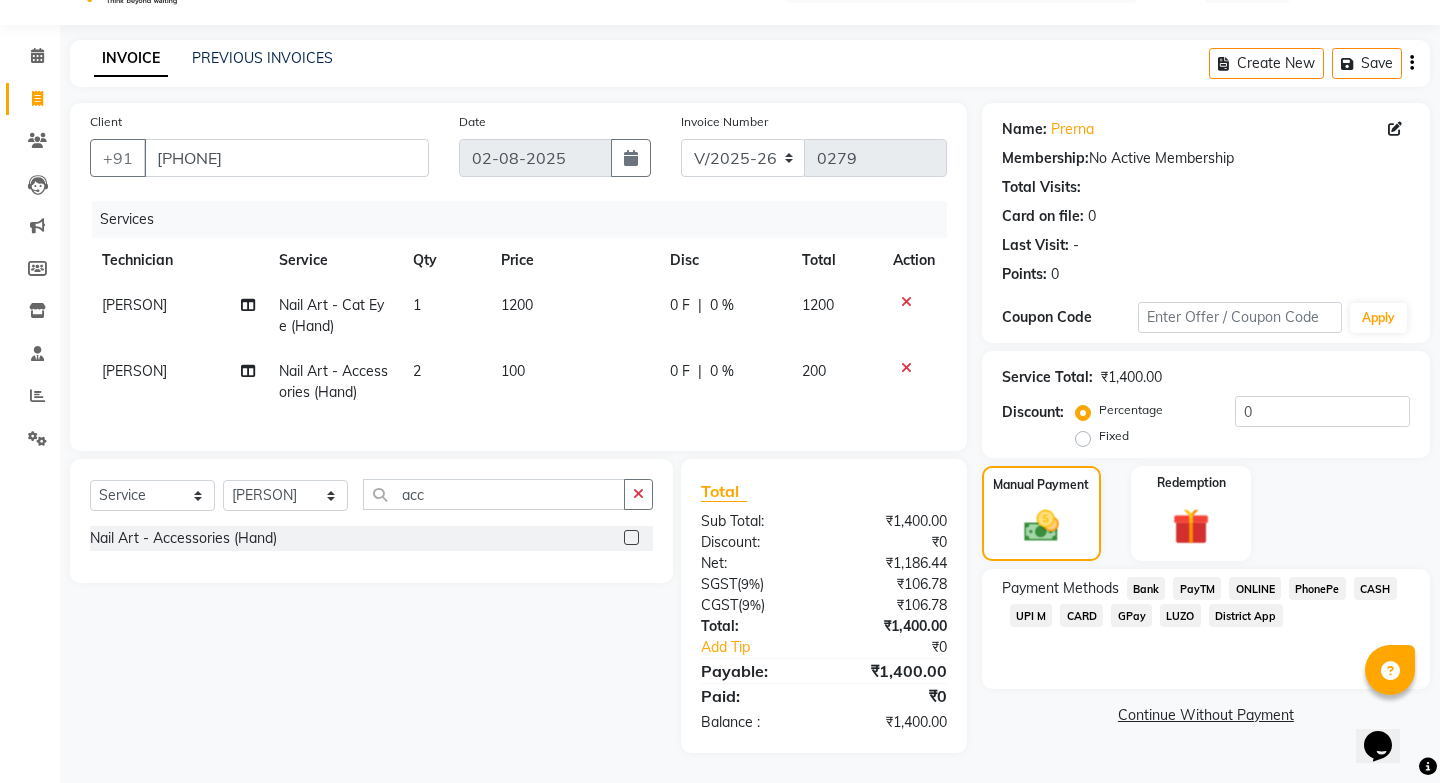 click on "CASH" 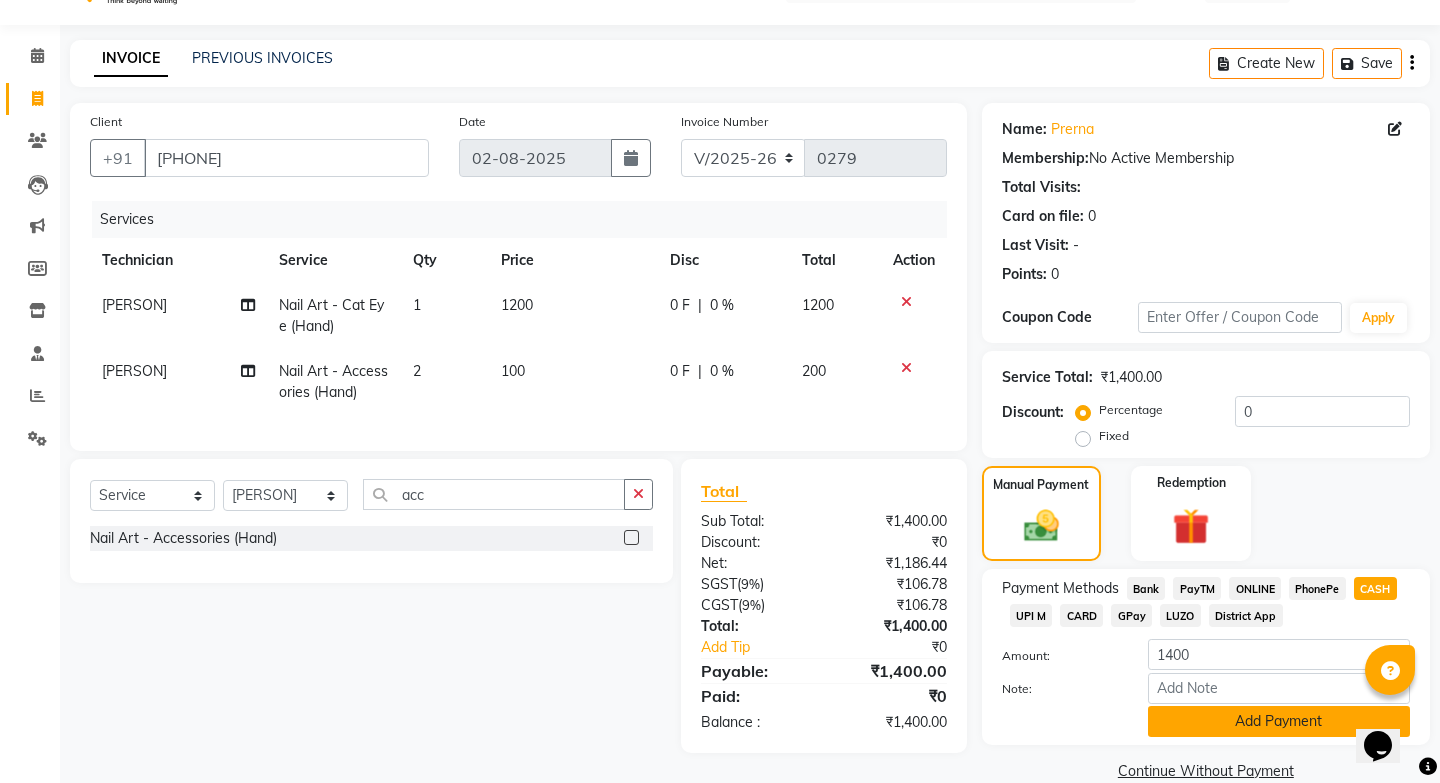 click on "Add Payment" 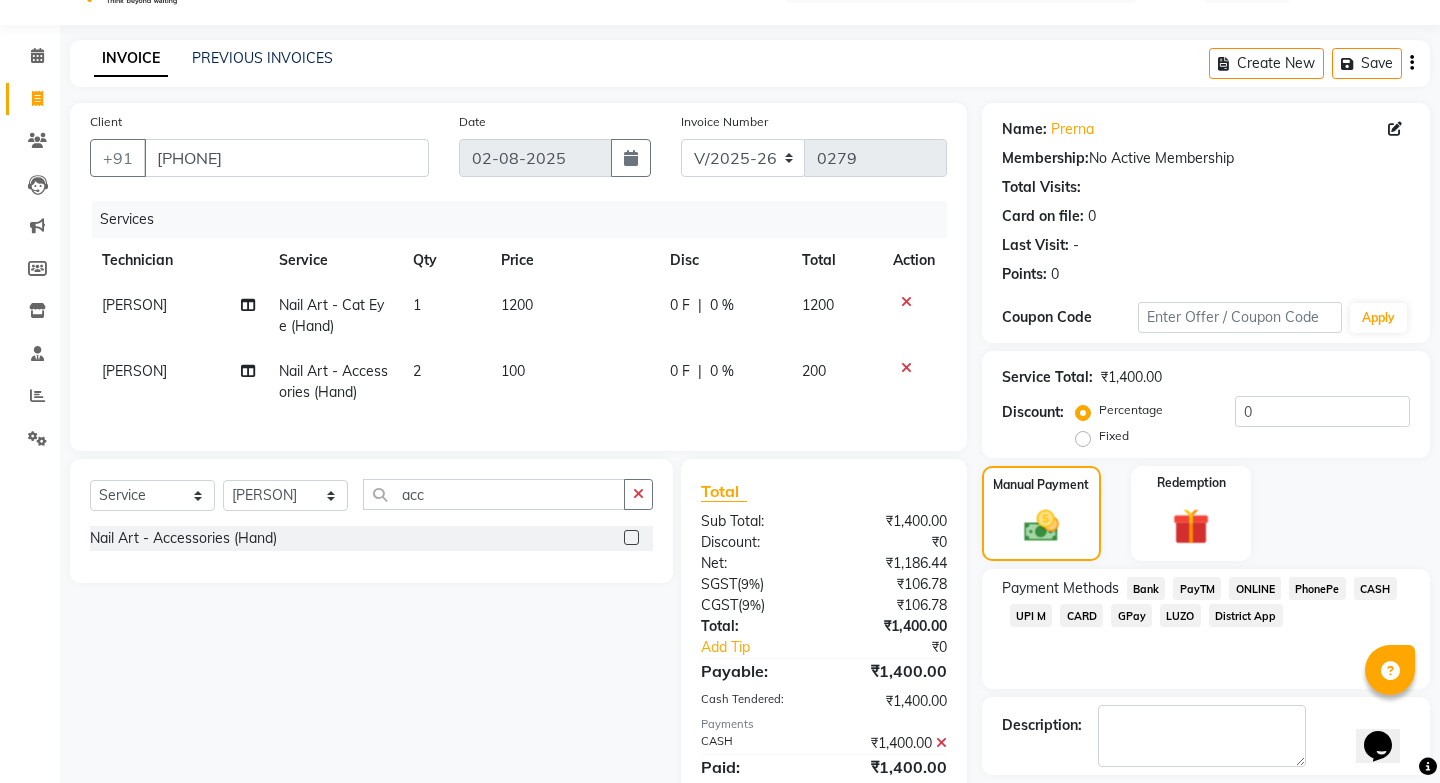 scroll, scrollTop: 118, scrollLeft: 0, axis: vertical 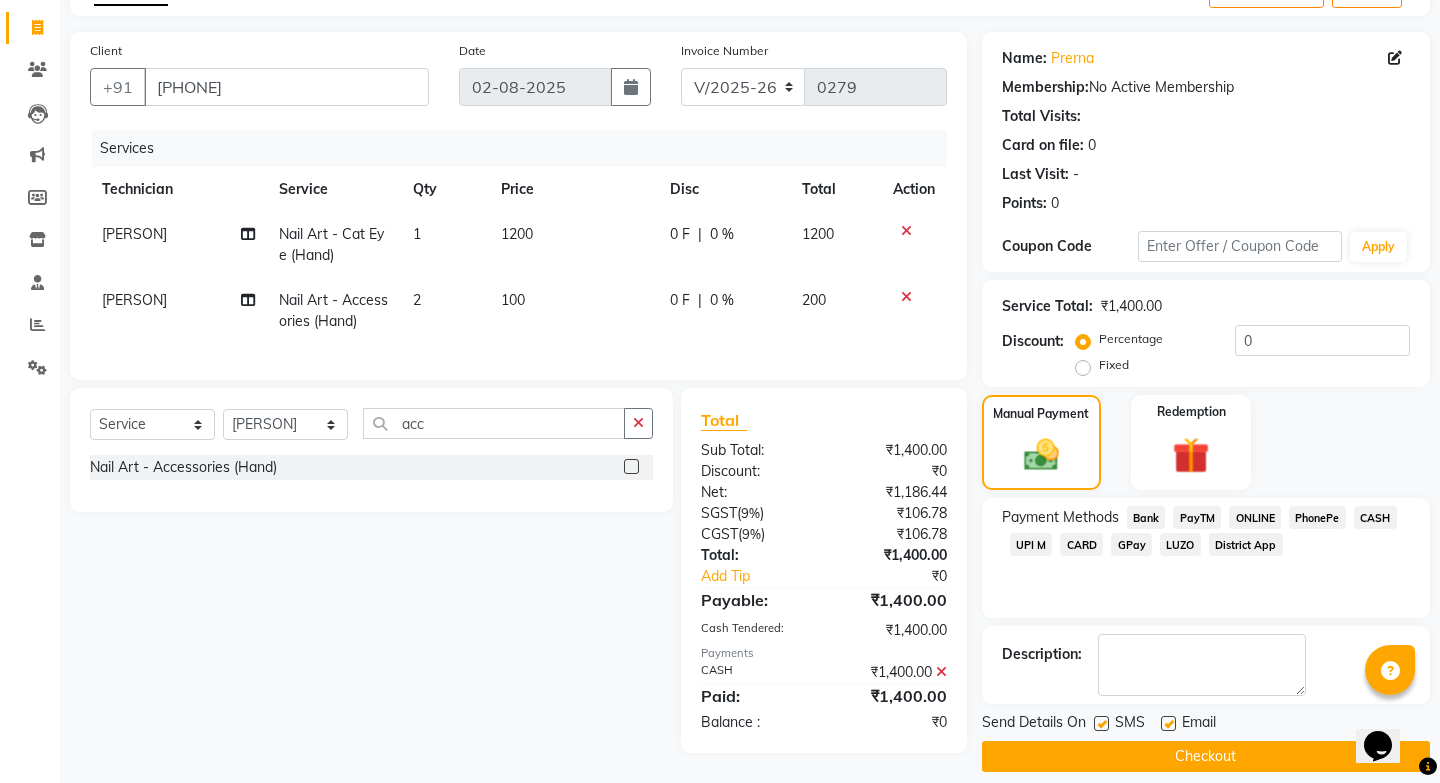click on "Checkout" 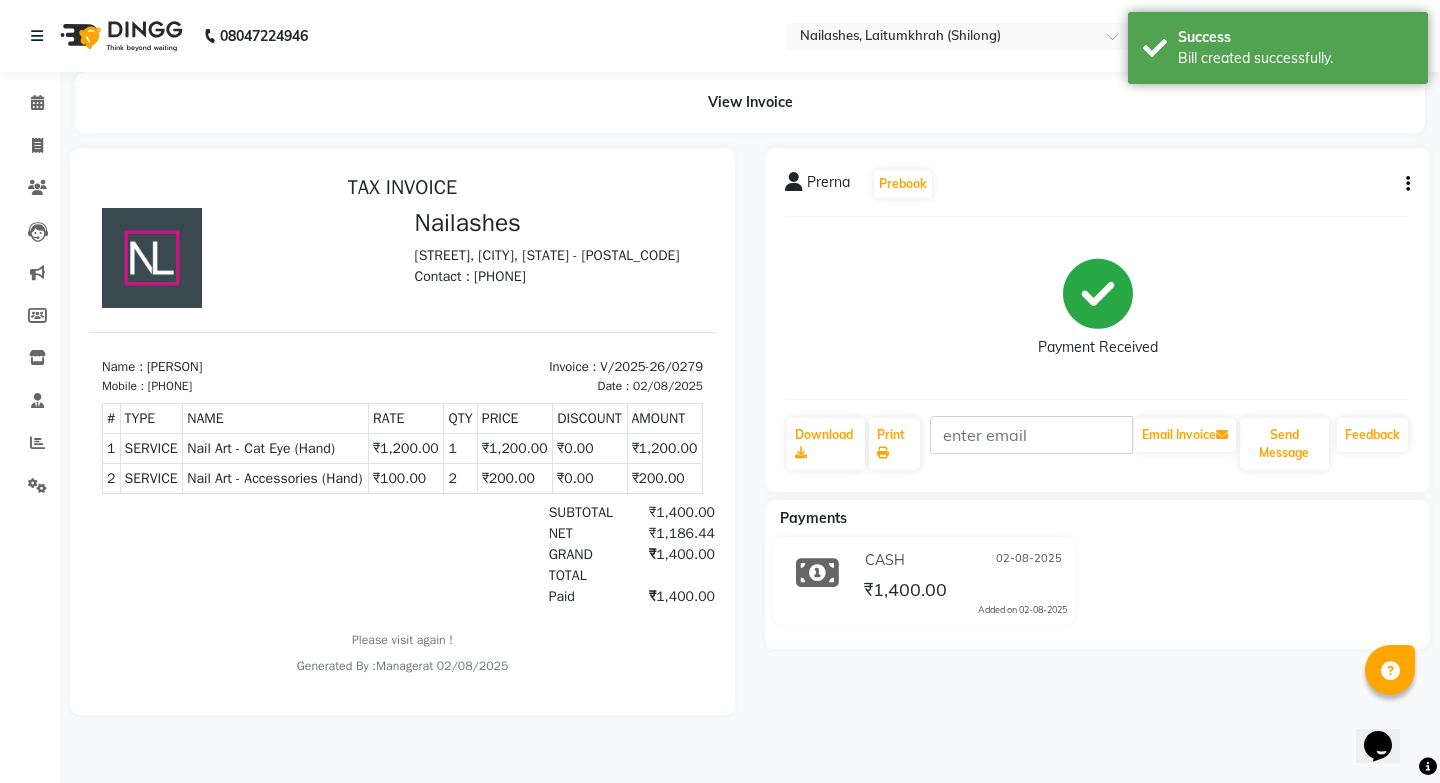 scroll, scrollTop: 0, scrollLeft: 0, axis: both 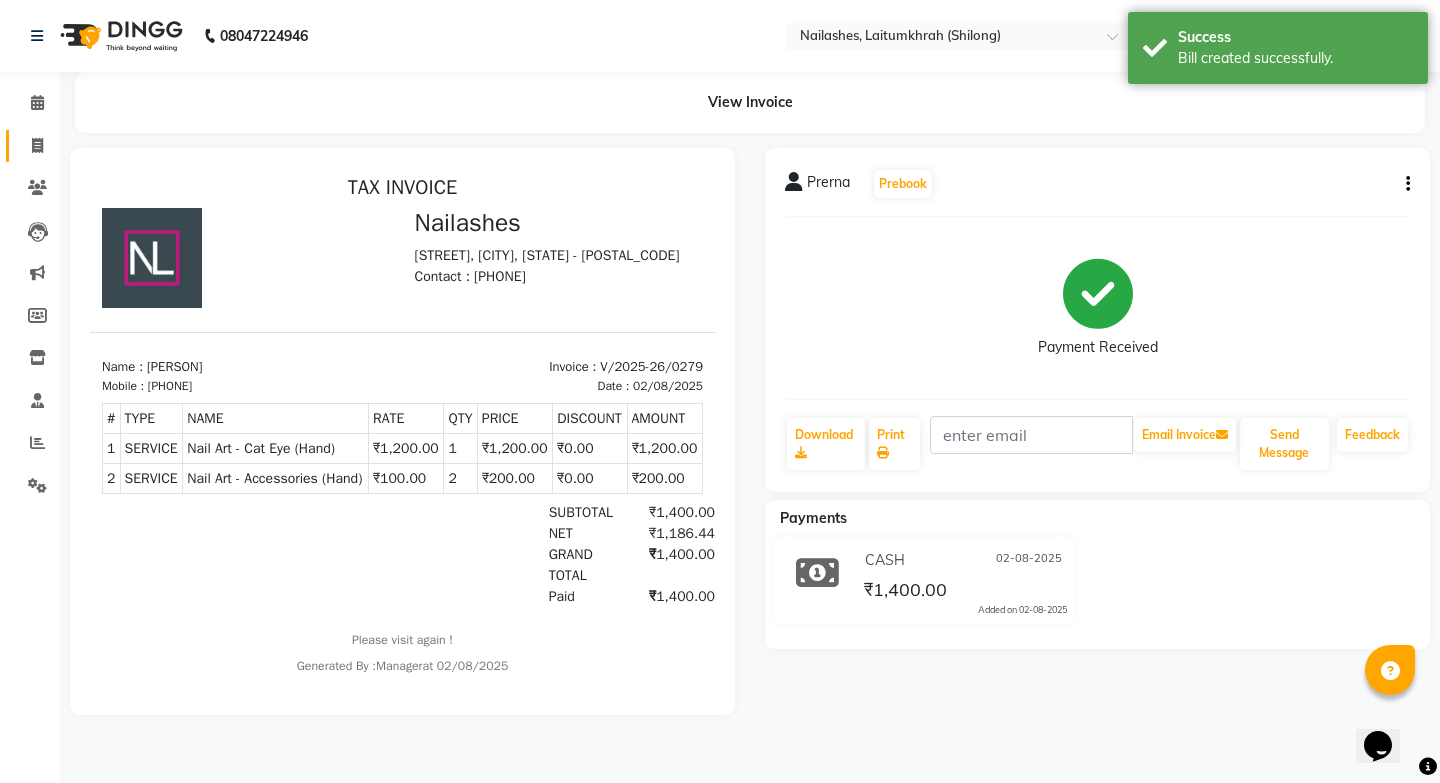 click 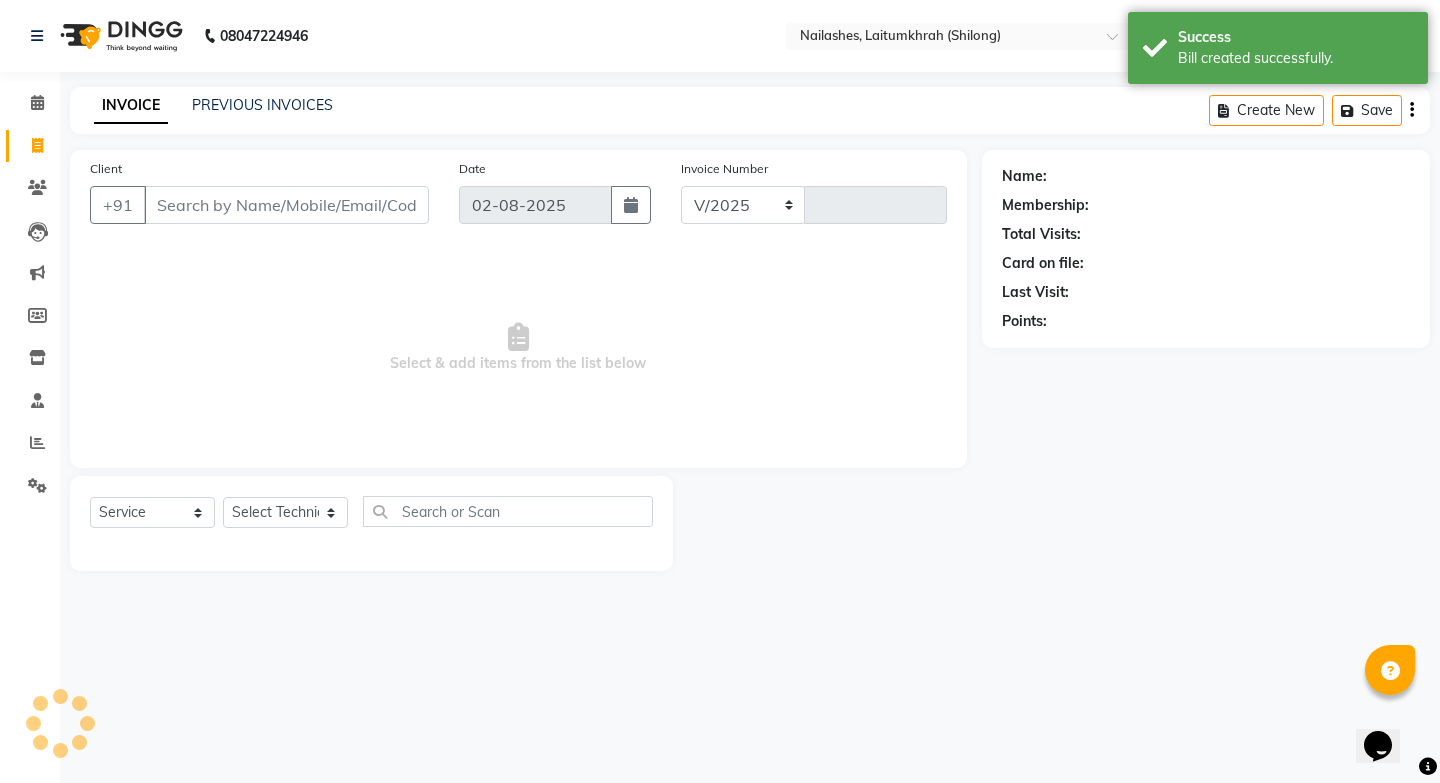 select on "3812" 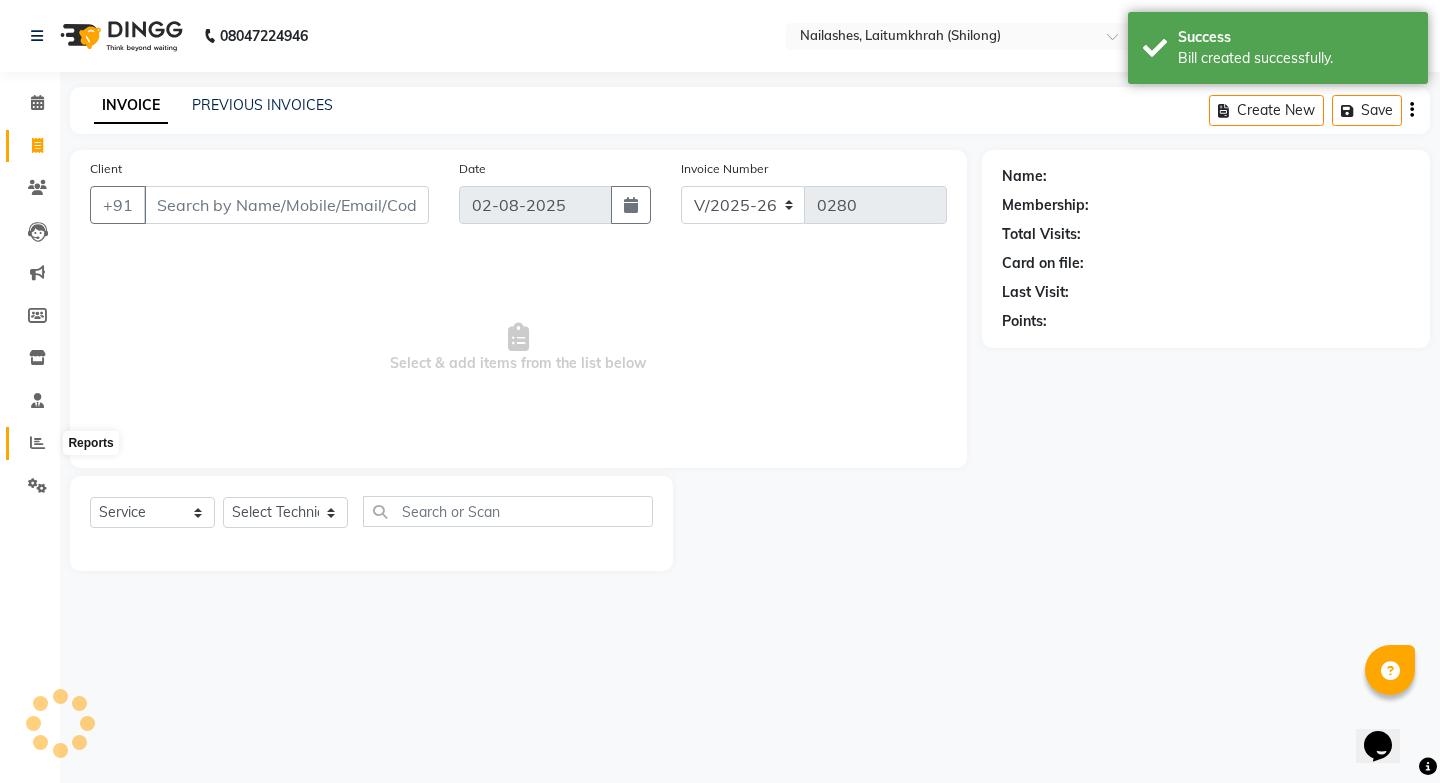 click 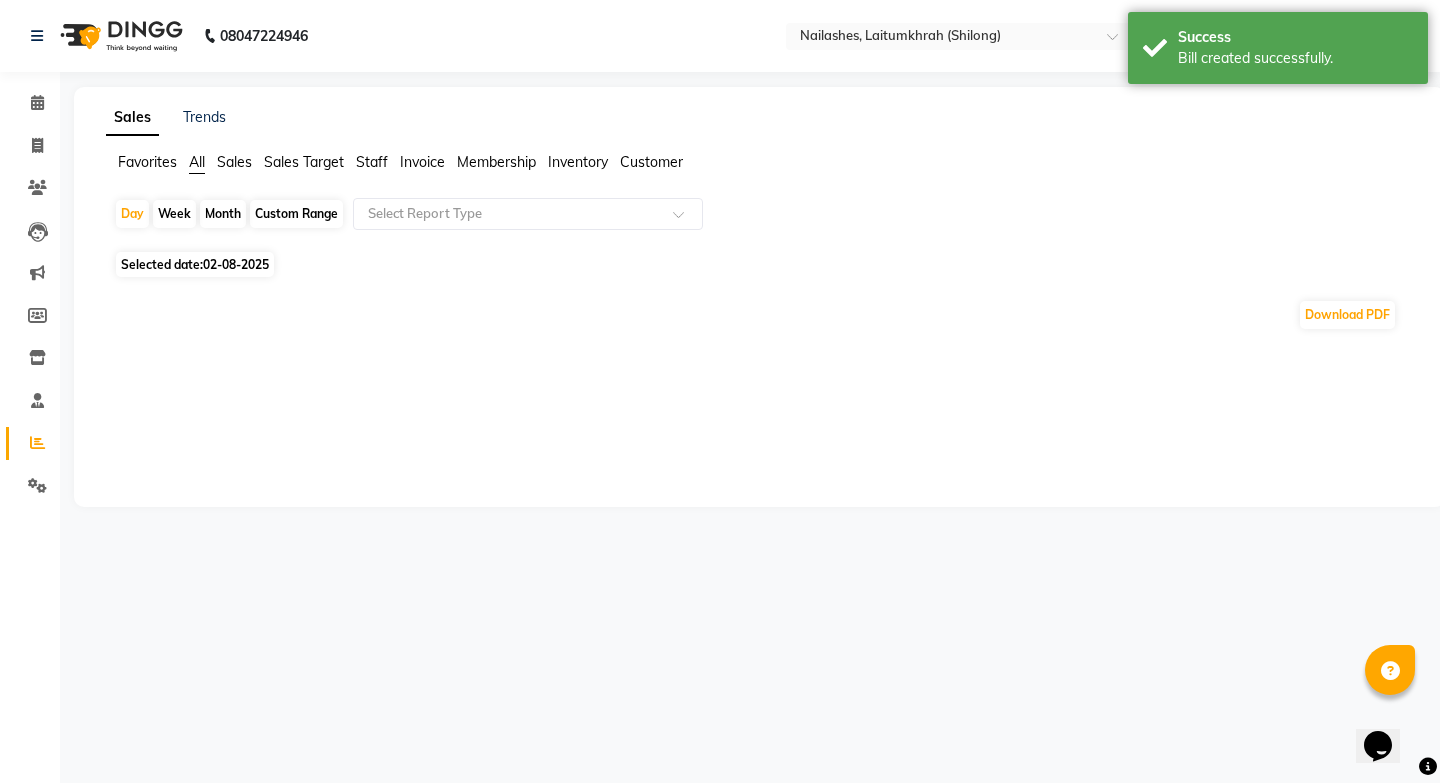 click on "Month" 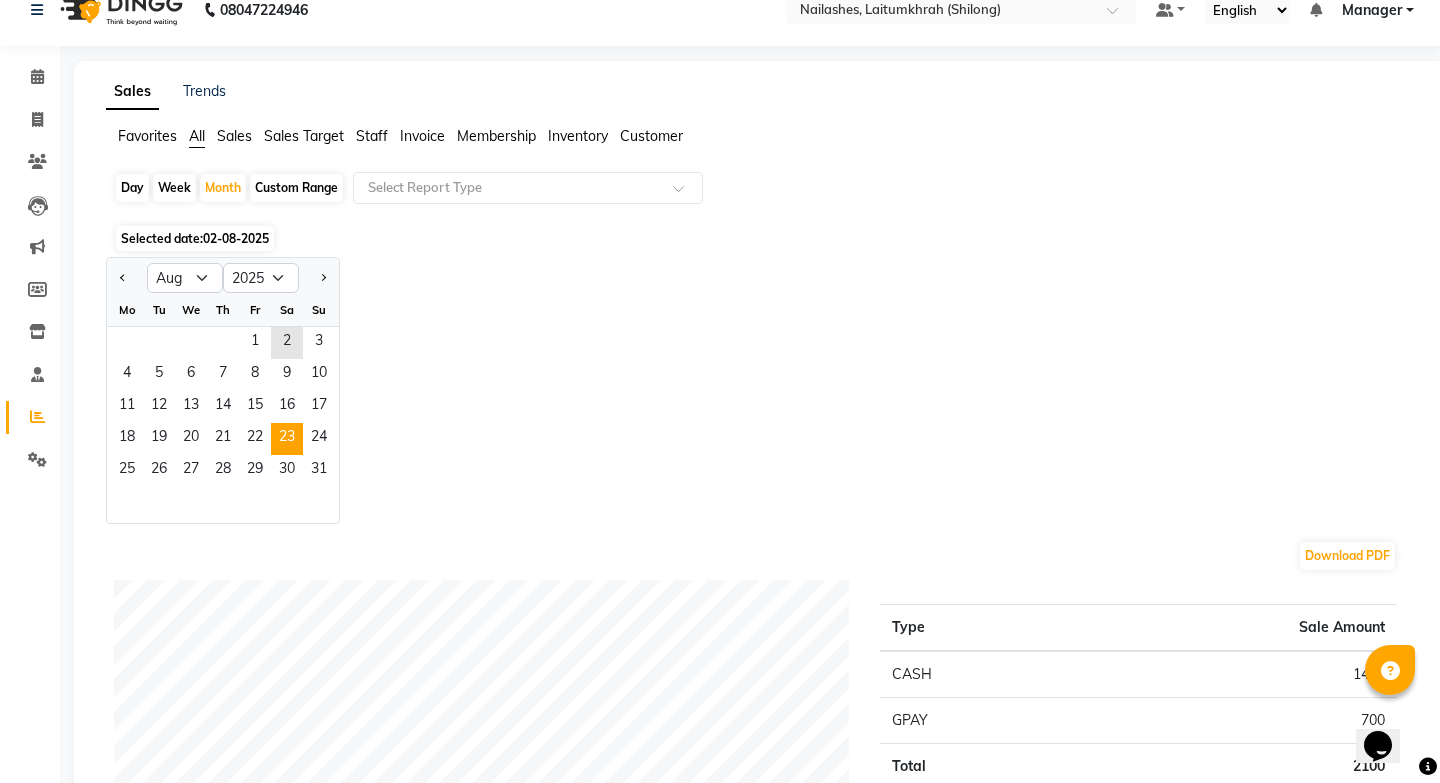 scroll, scrollTop: 0, scrollLeft: 0, axis: both 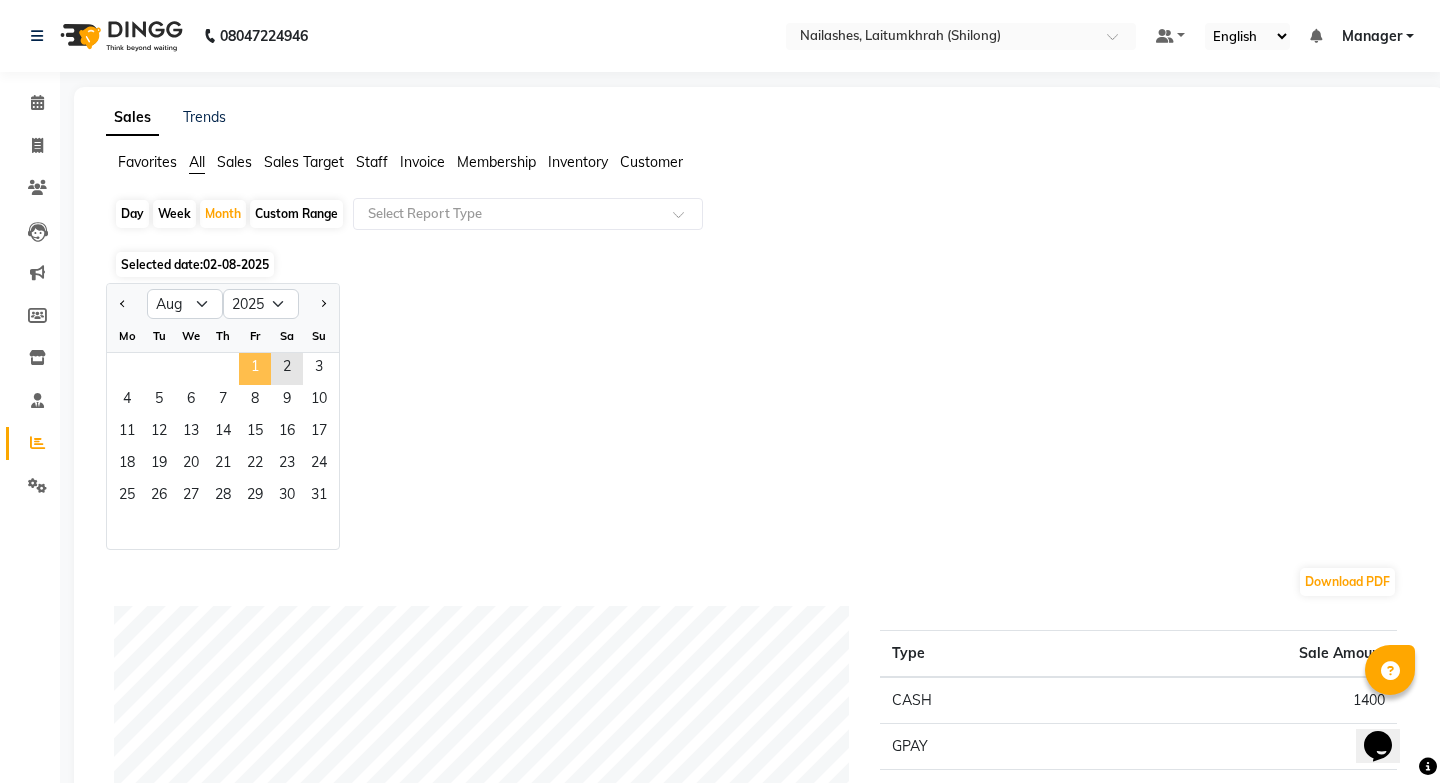 click on "1" 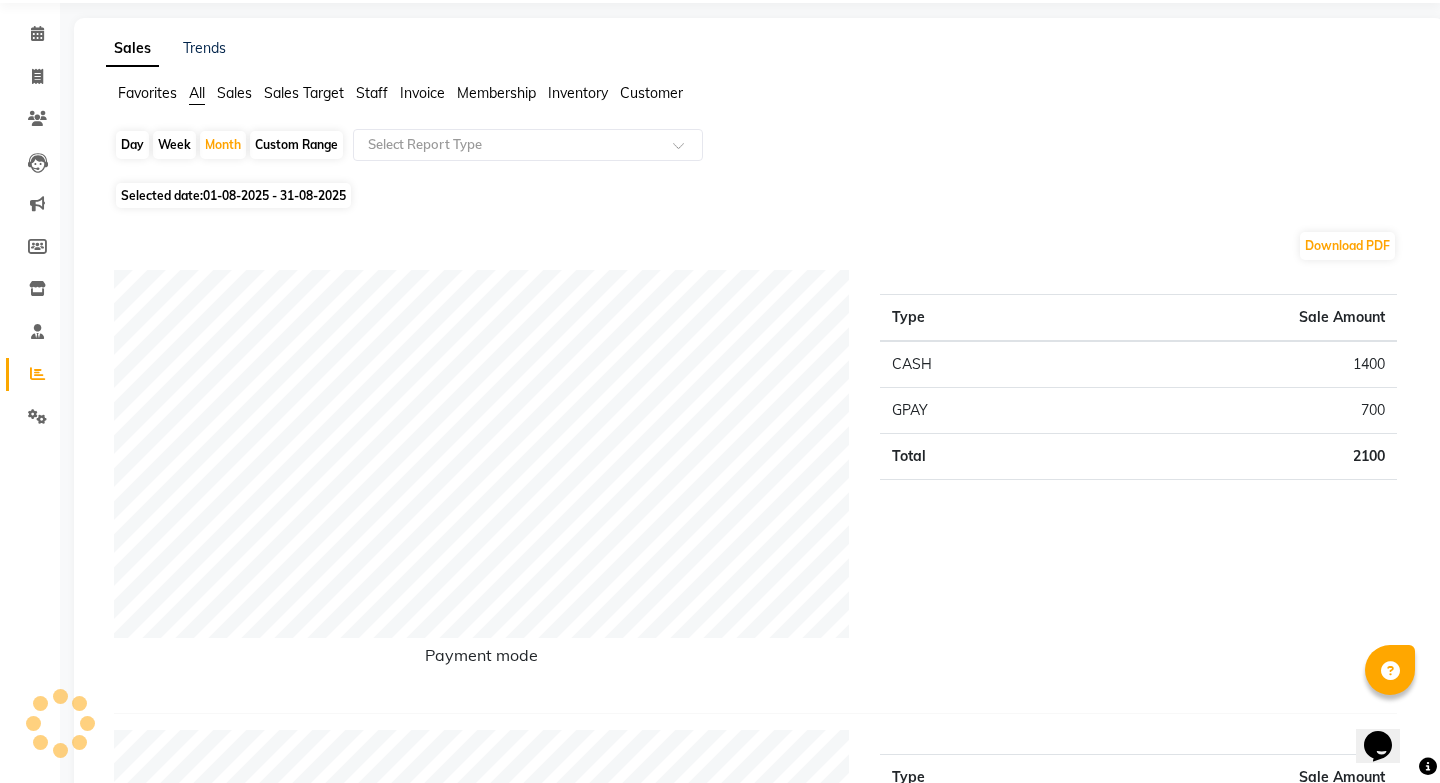 scroll, scrollTop: 0, scrollLeft: 0, axis: both 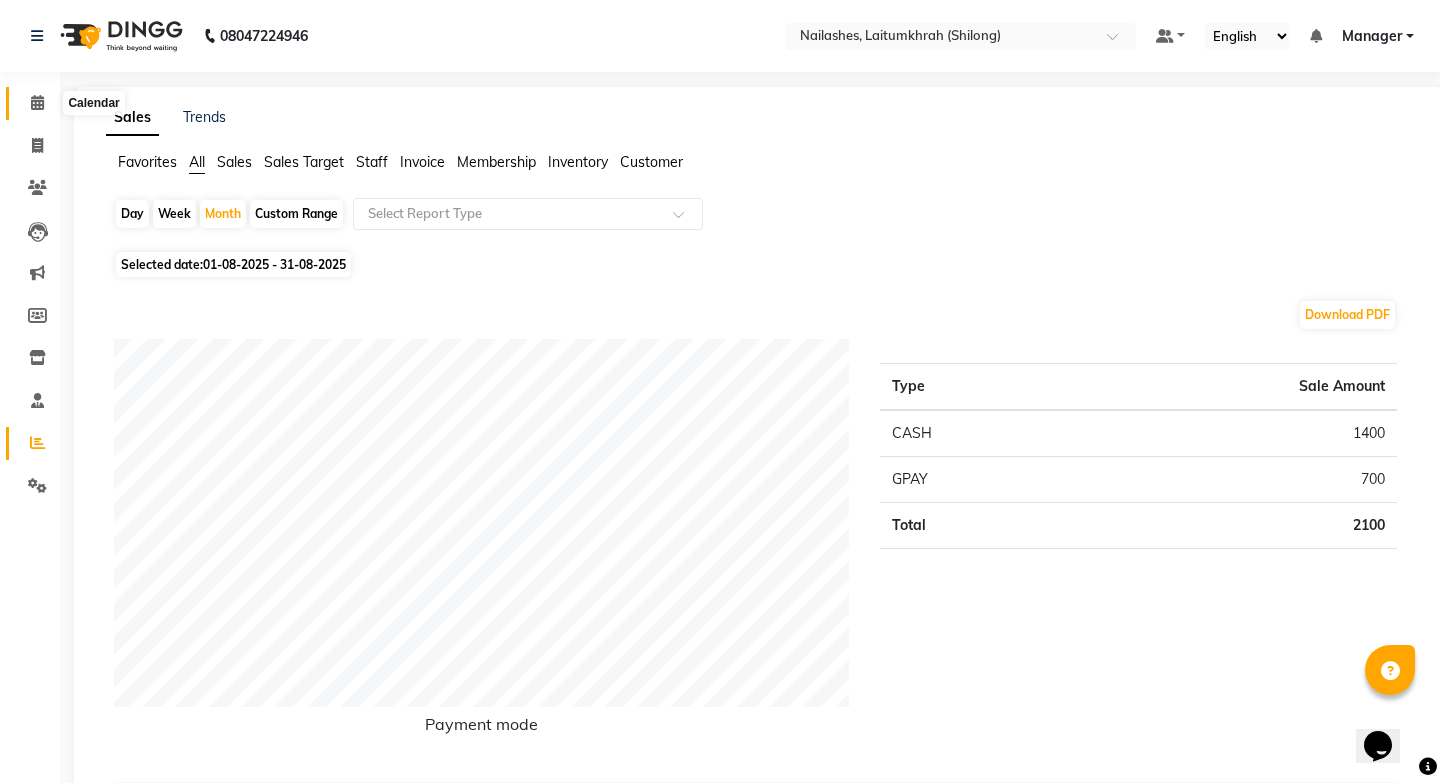 click 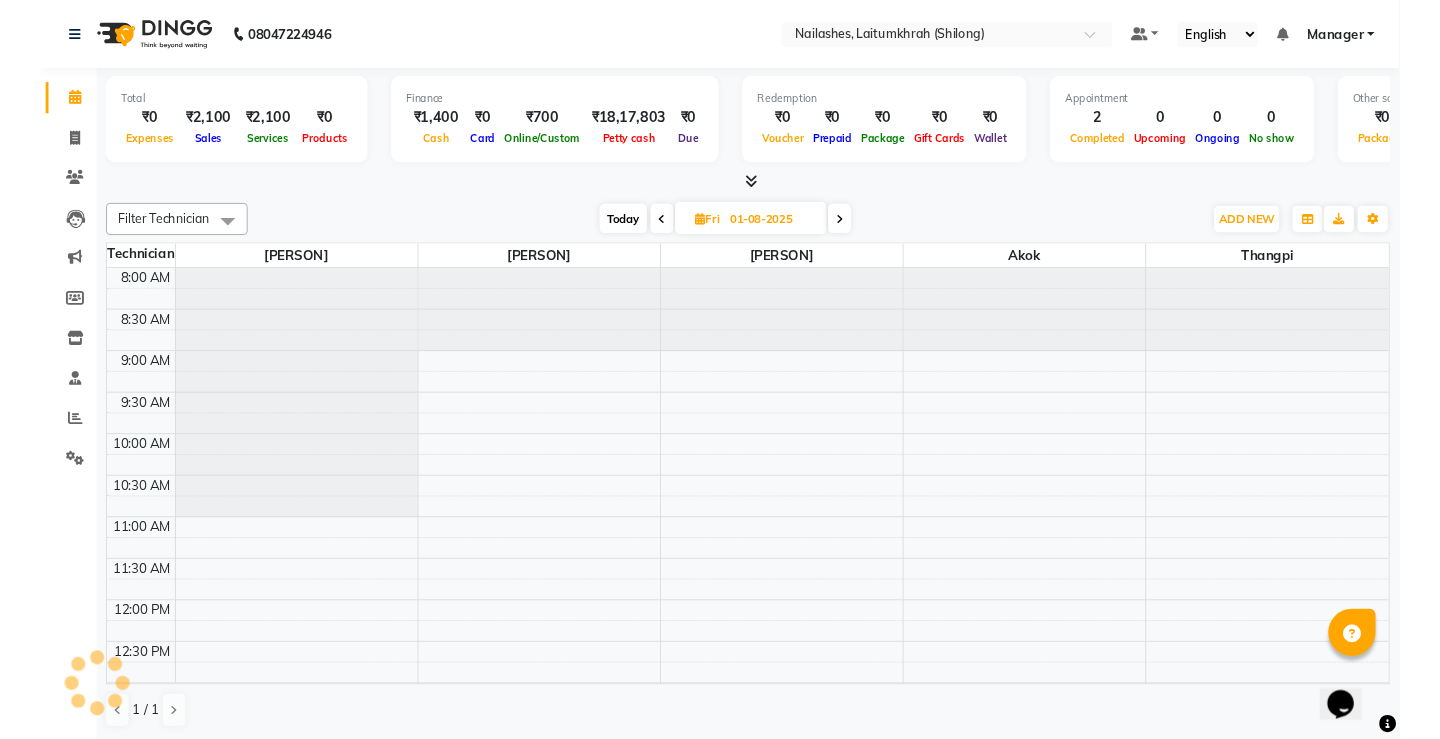 scroll, scrollTop: 0, scrollLeft: 0, axis: both 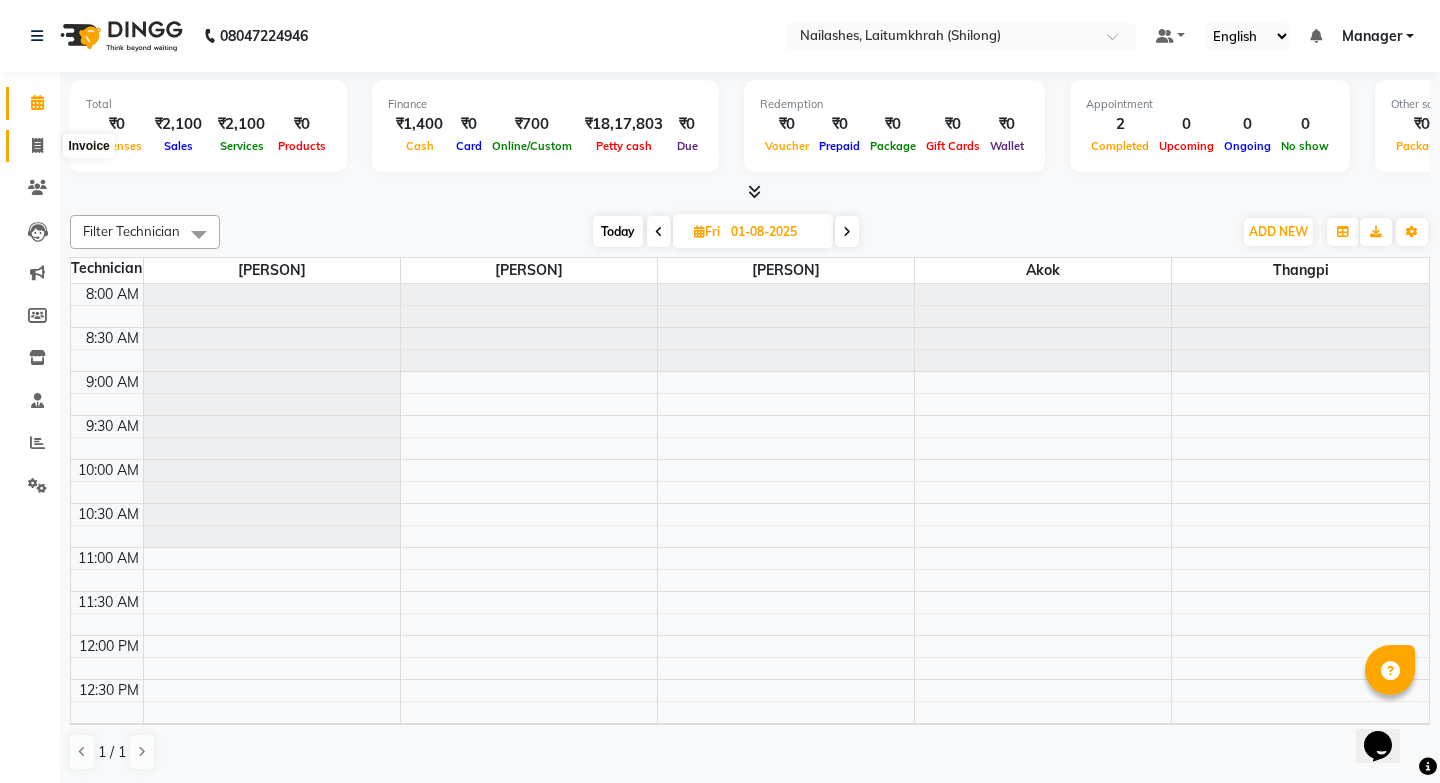click 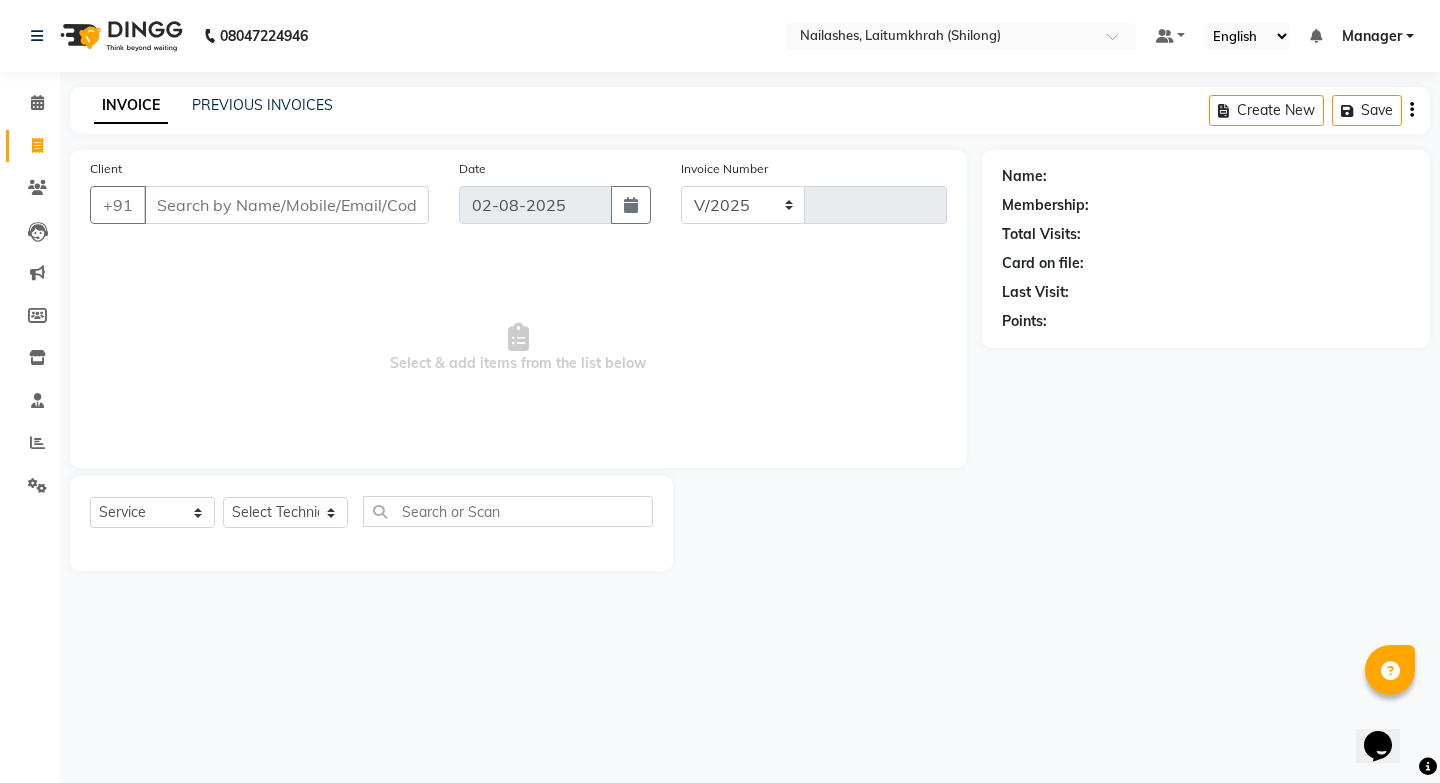 select on "3812" 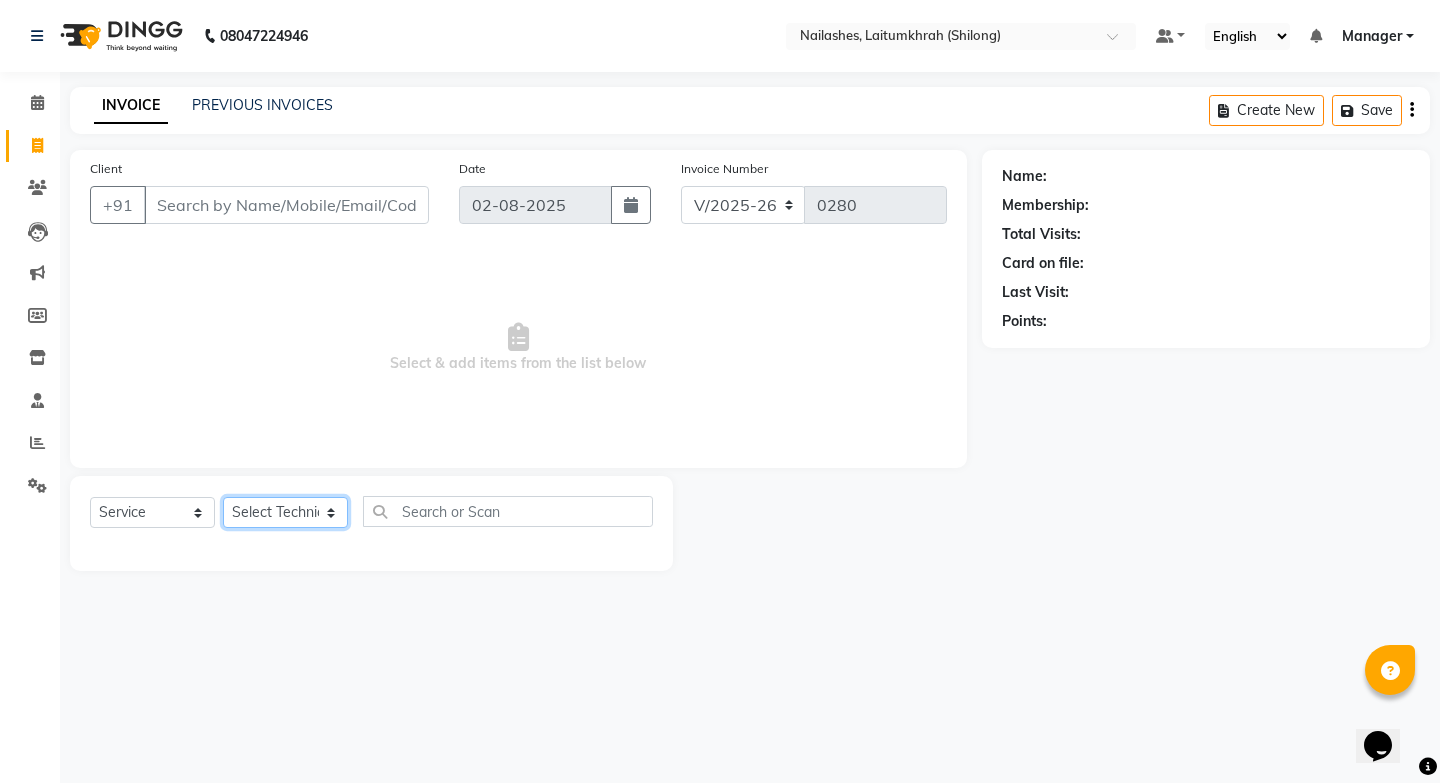 click on "Select Technician" 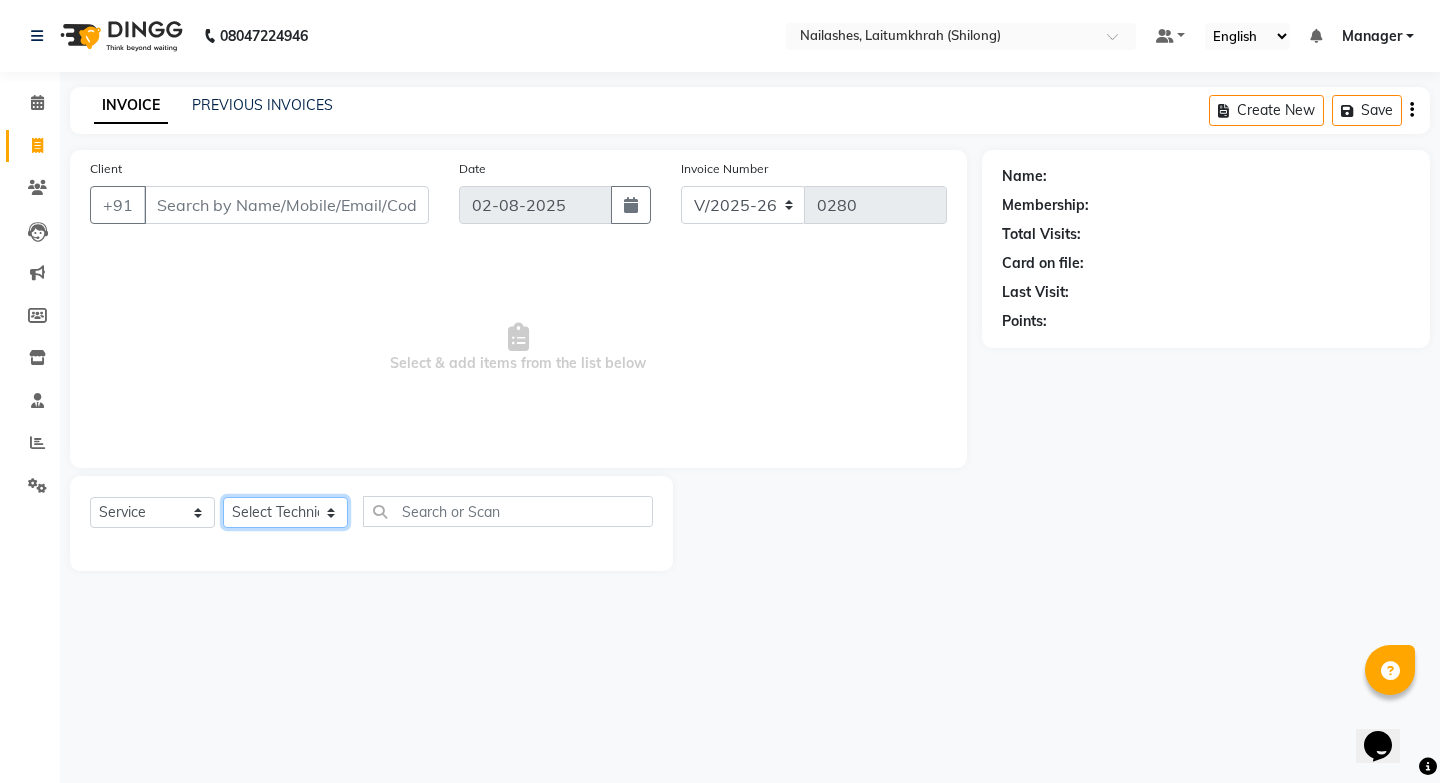 select on "18614" 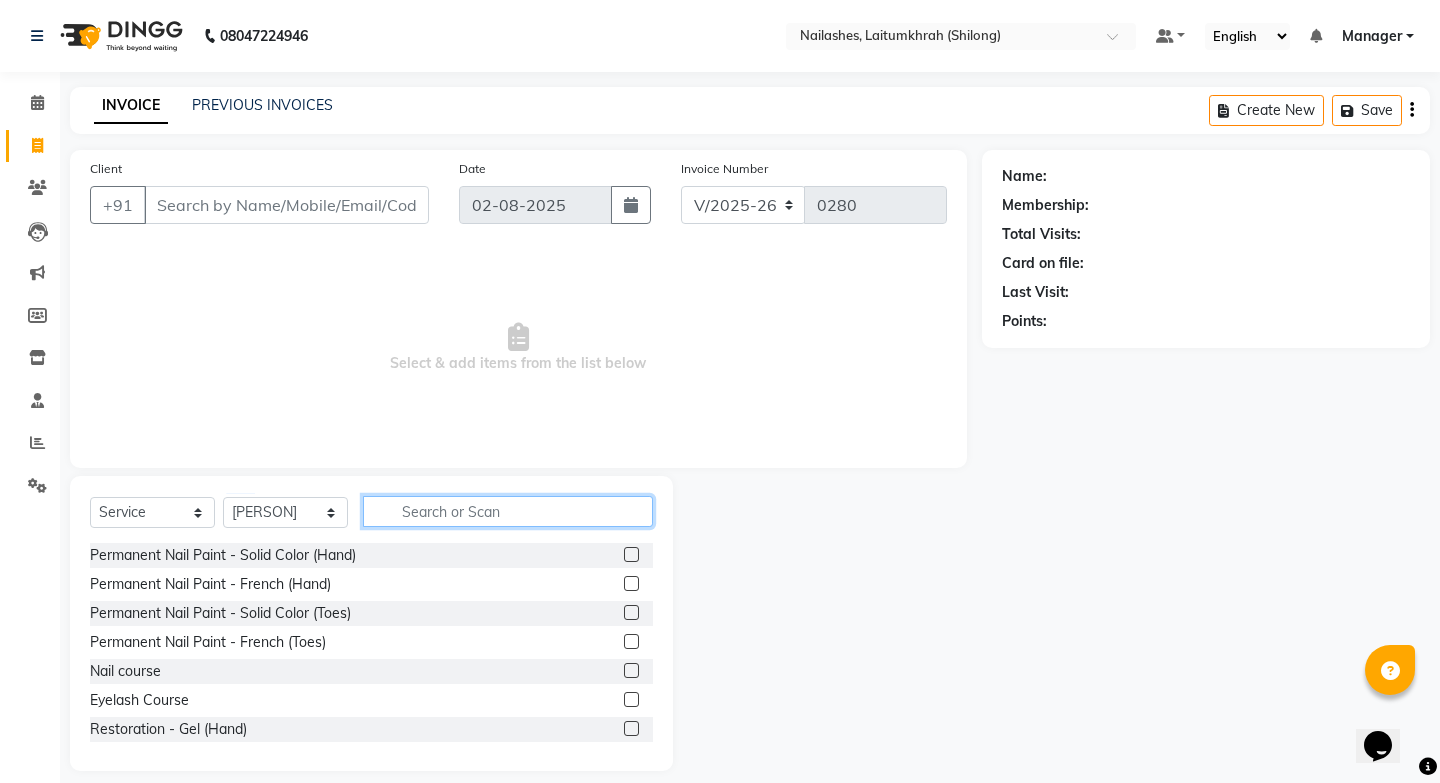 click 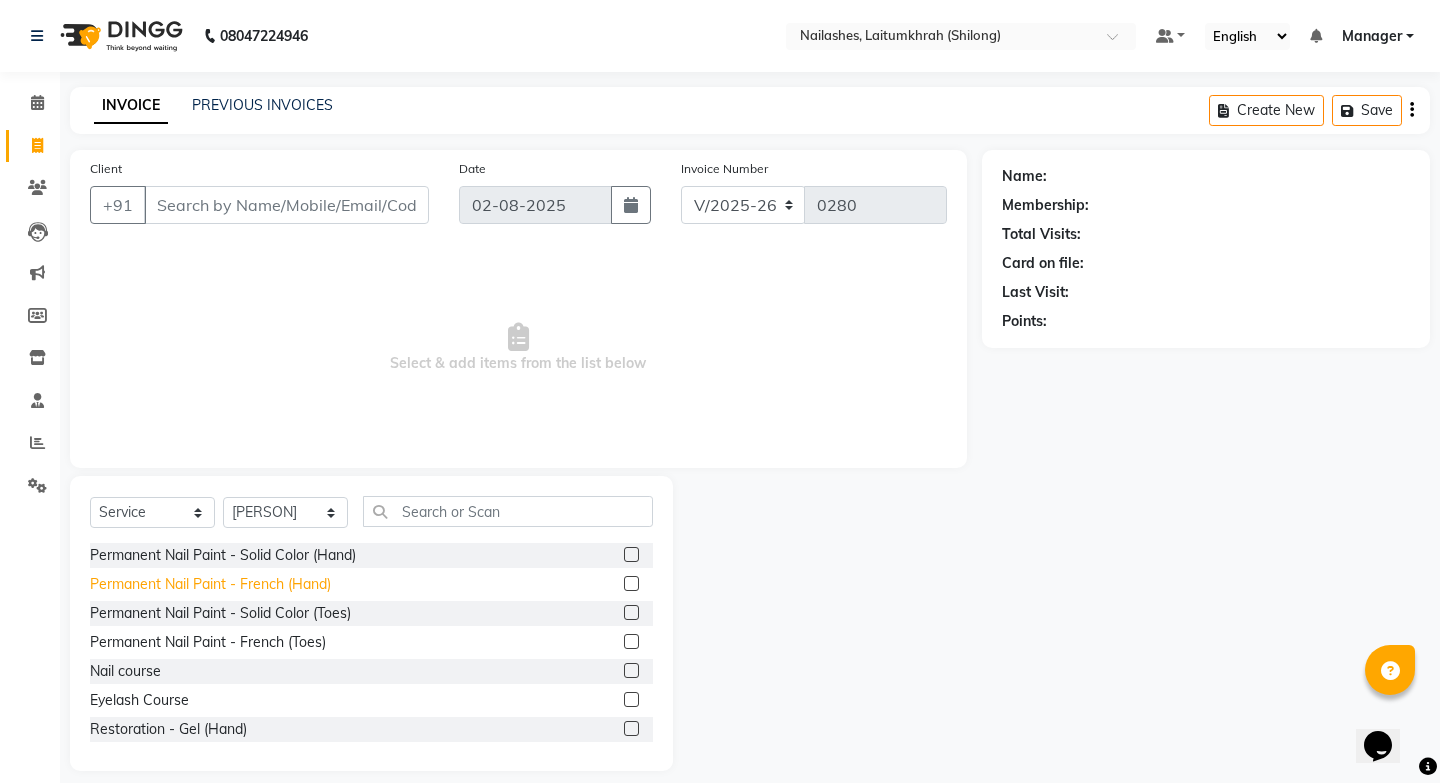 click on "Permanent Nail Paint - French (Hand)" 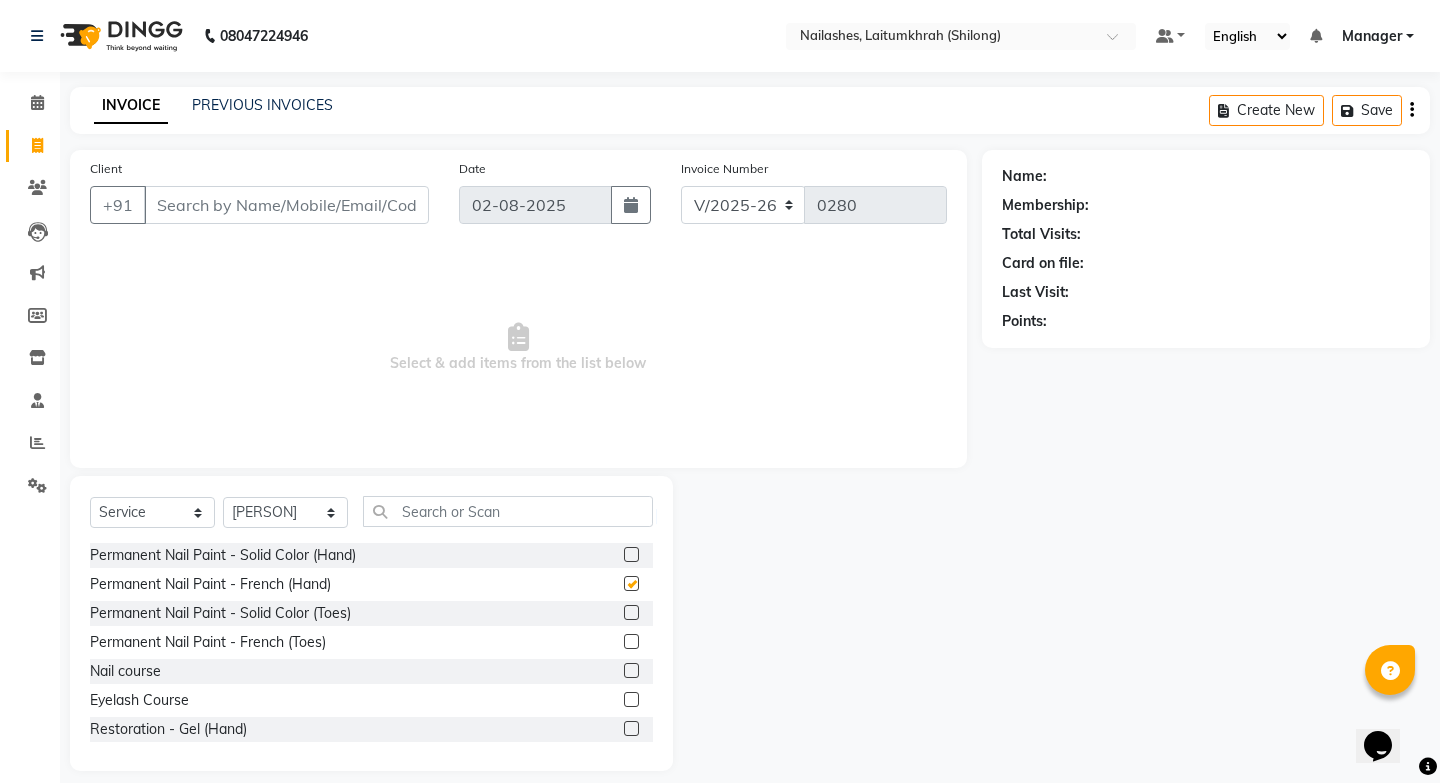 checkbox on "false" 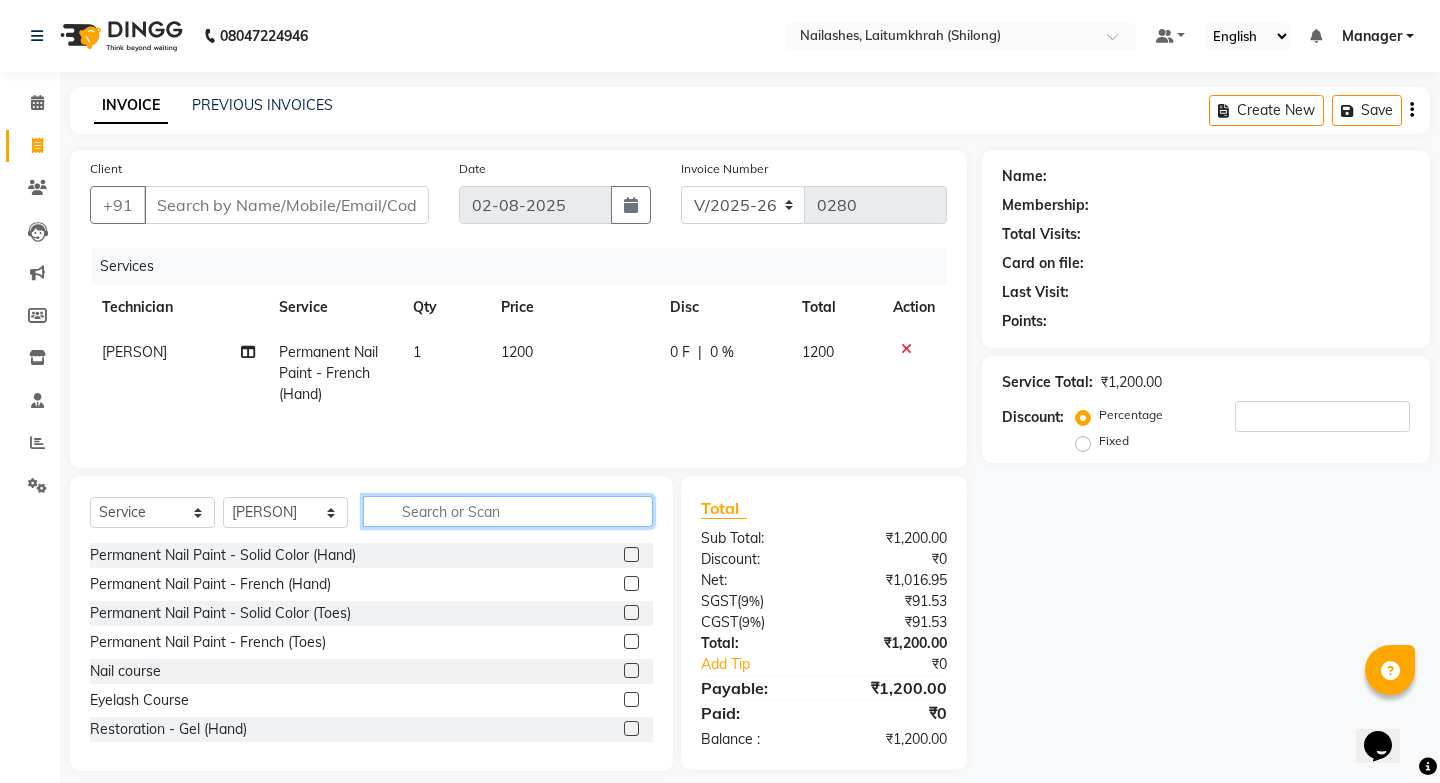 click 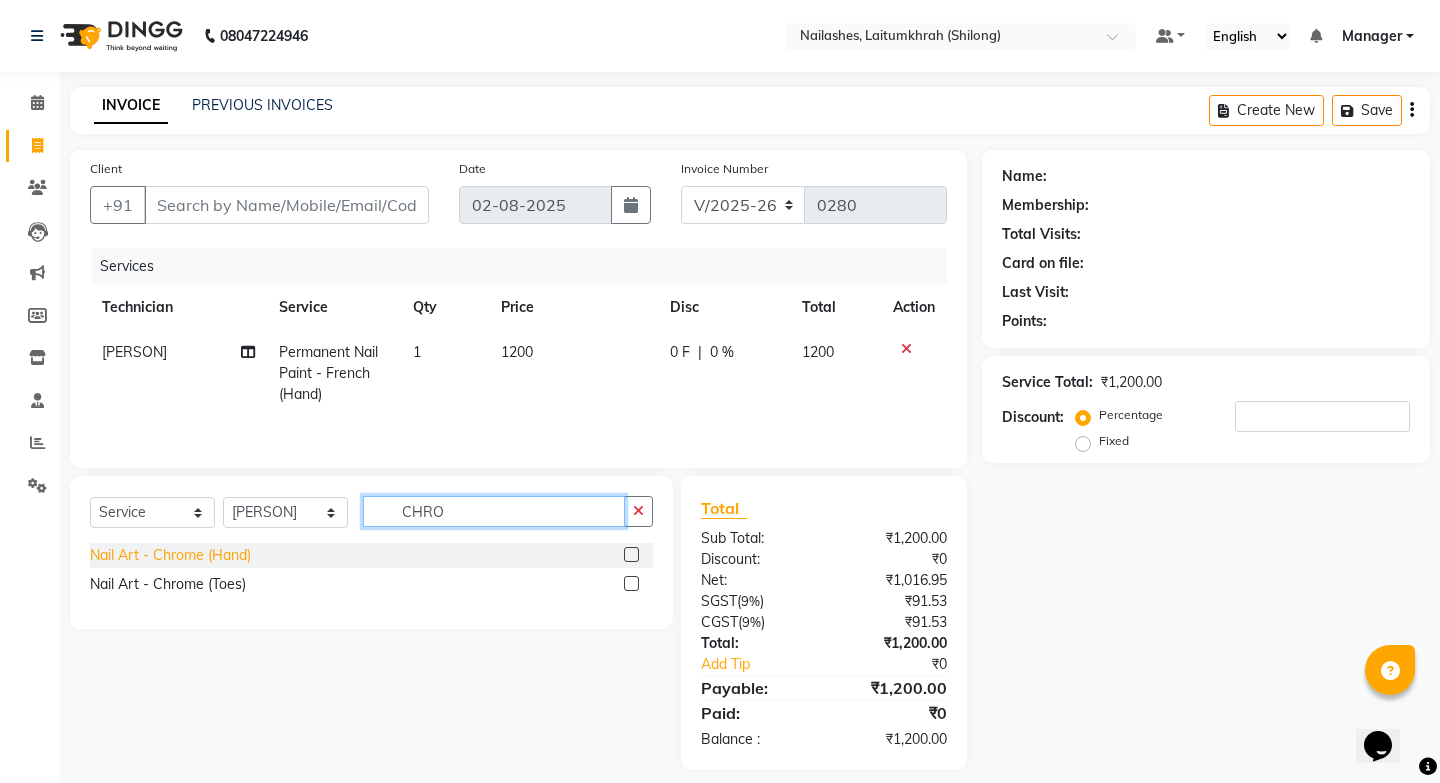 type on "CHRO" 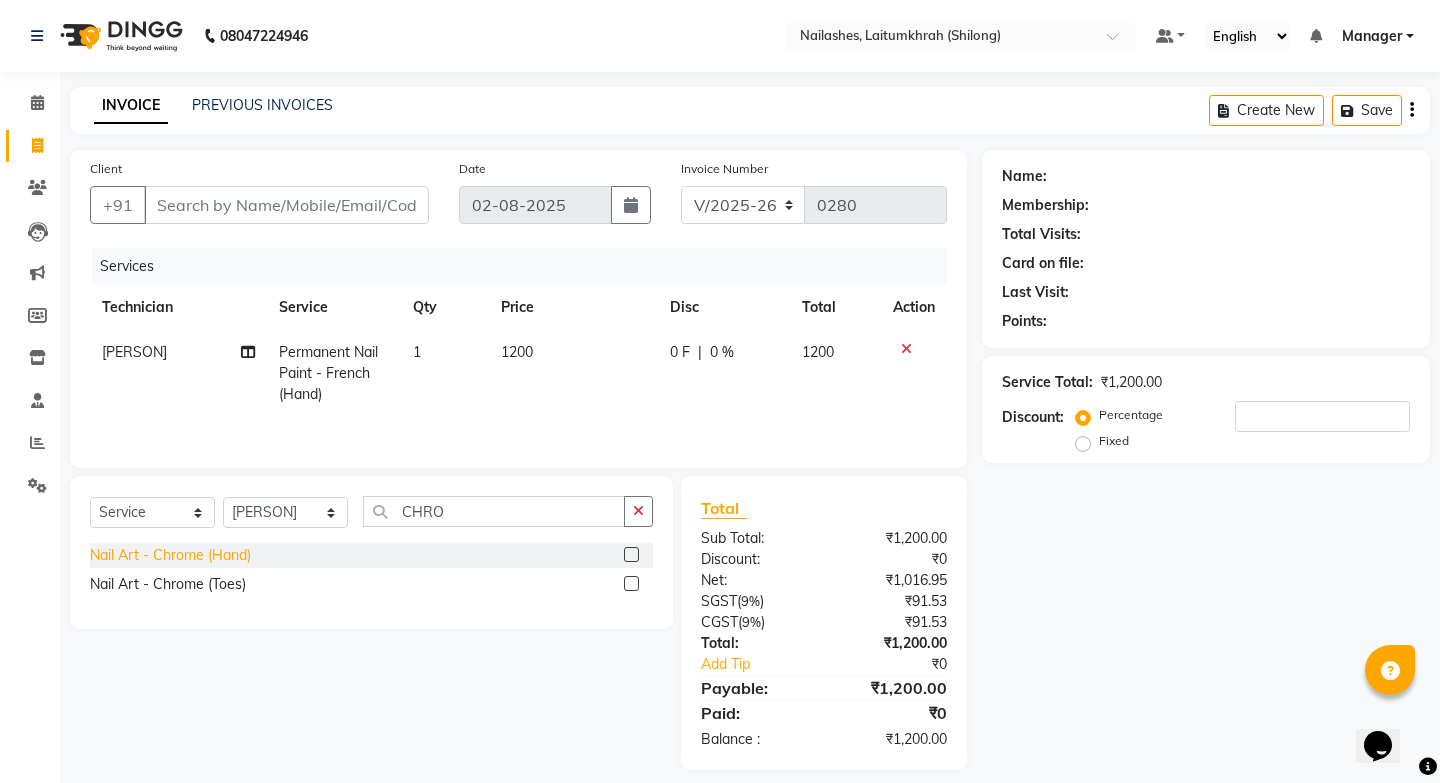 click on "Nail Art - Chrome (Hand)" 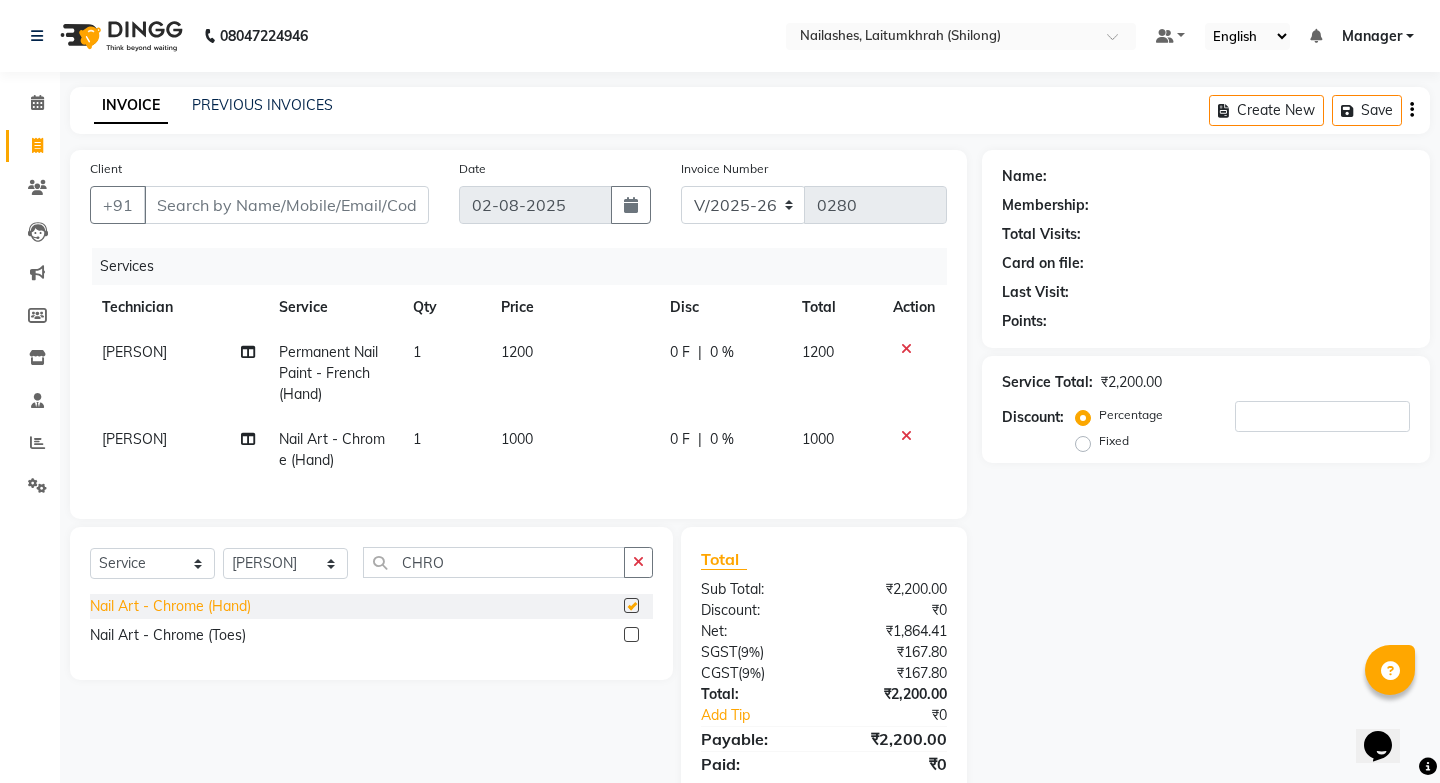 checkbox on "false" 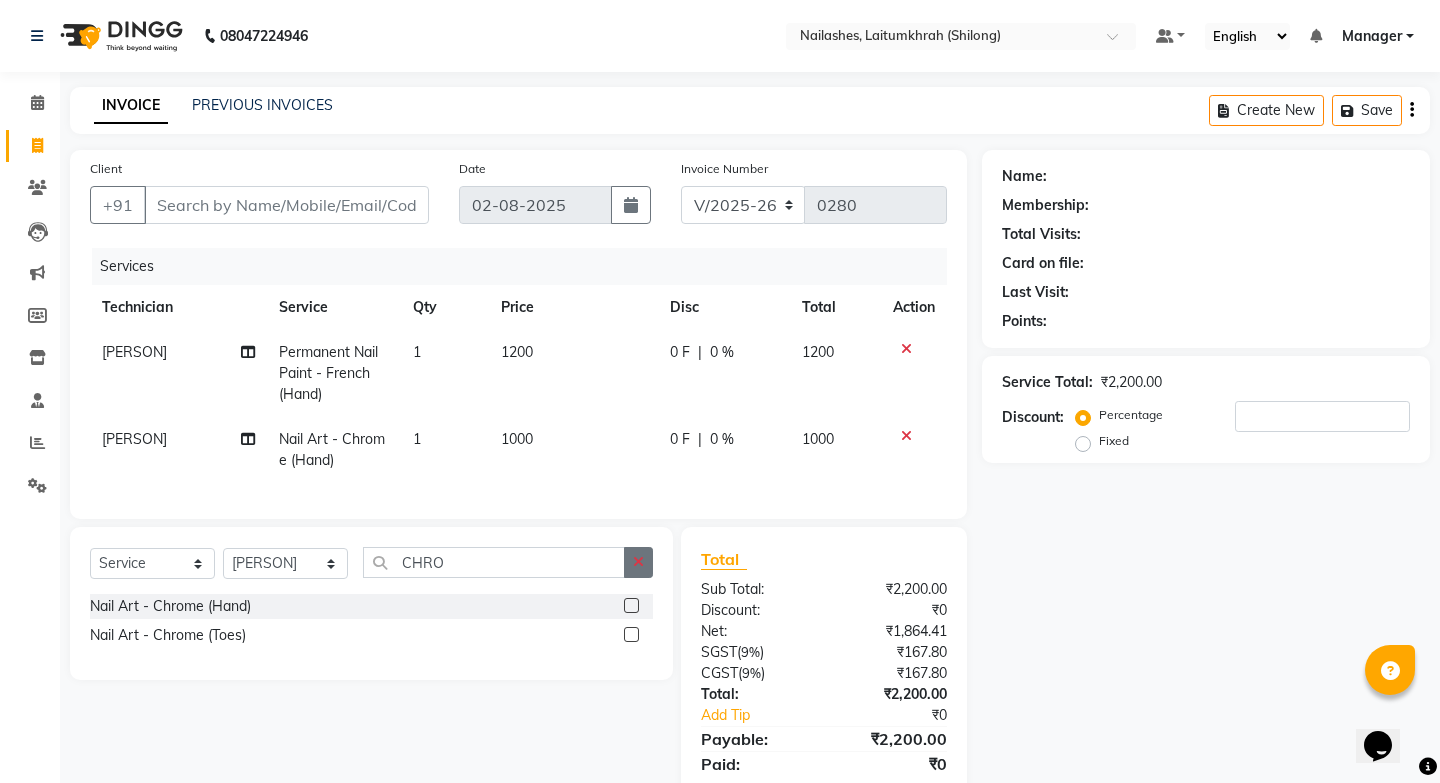 click 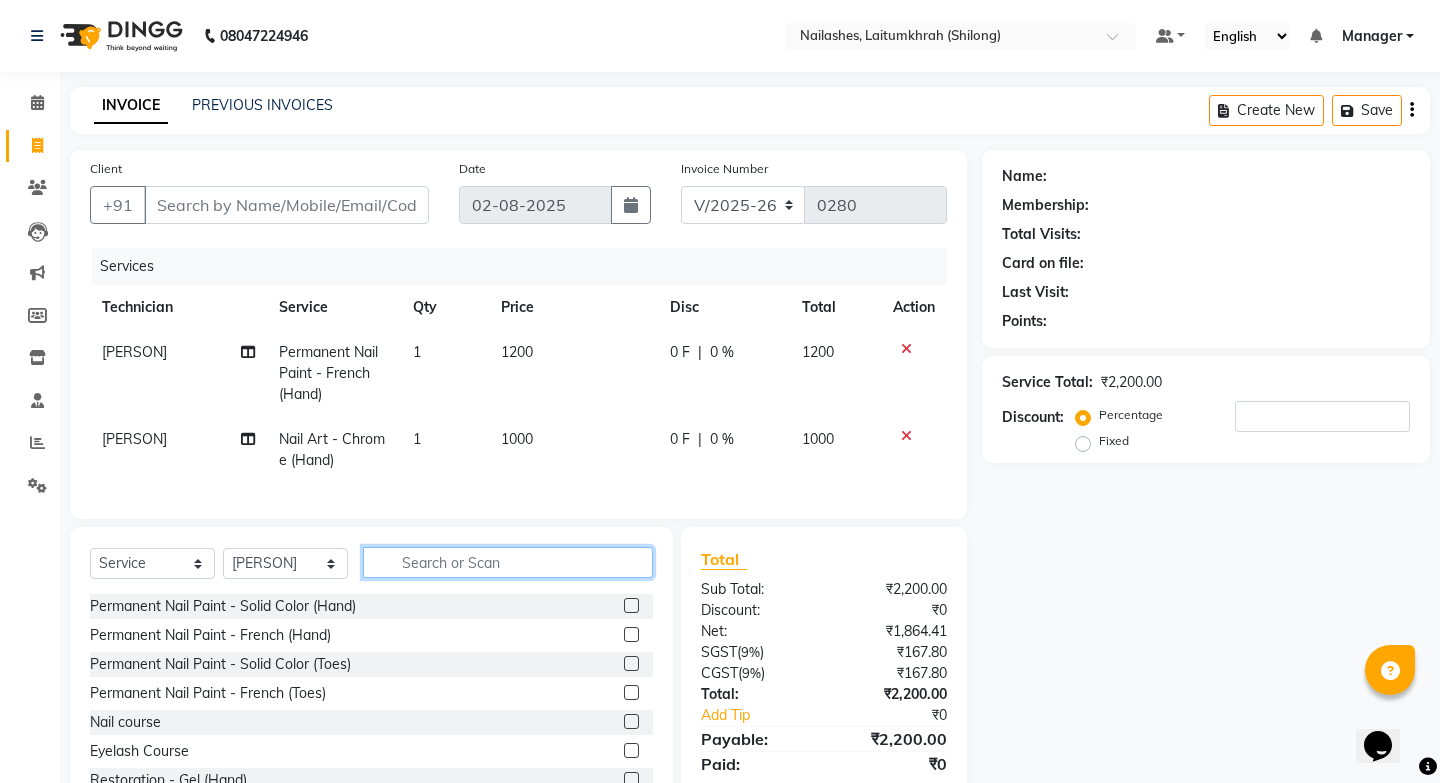 scroll, scrollTop: 69, scrollLeft: 0, axis: vertical 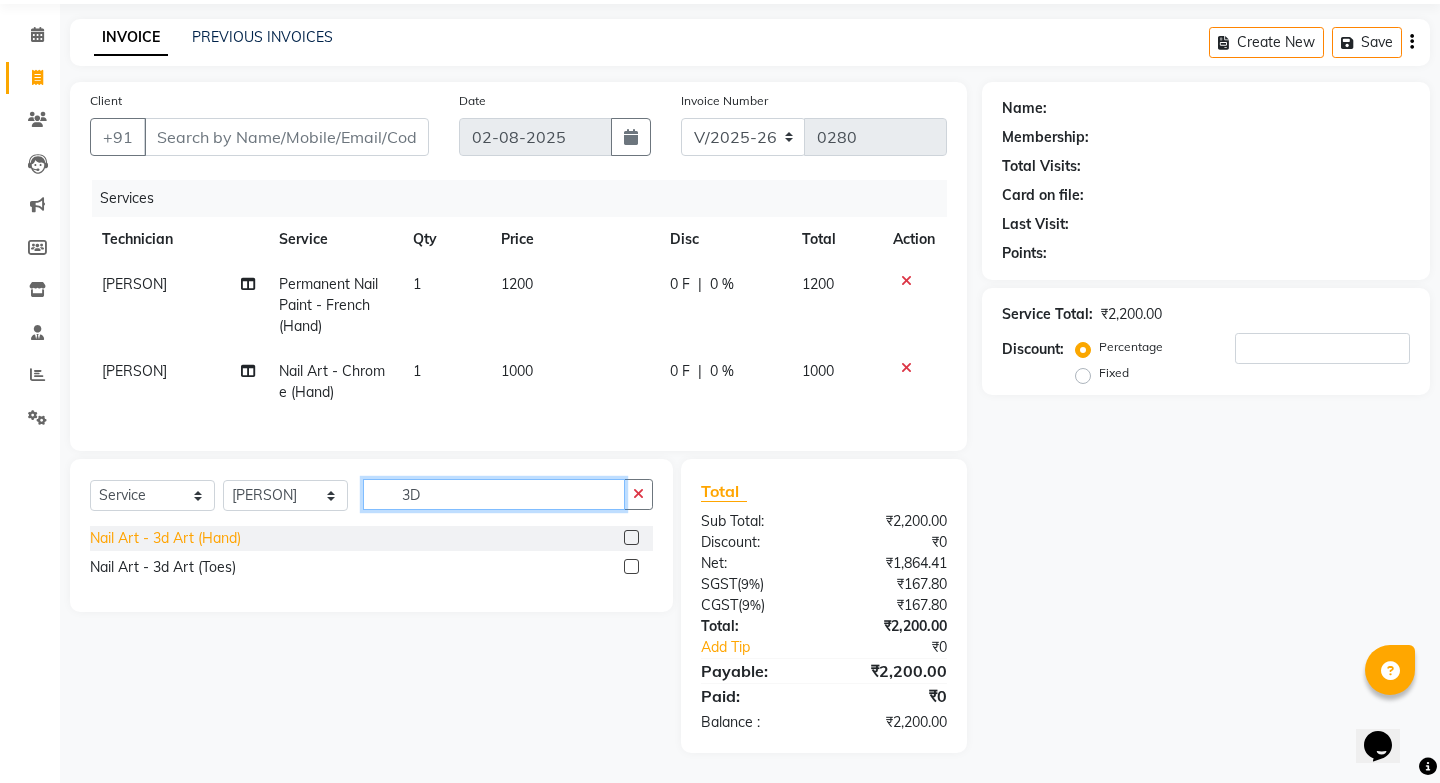 type on "3D" 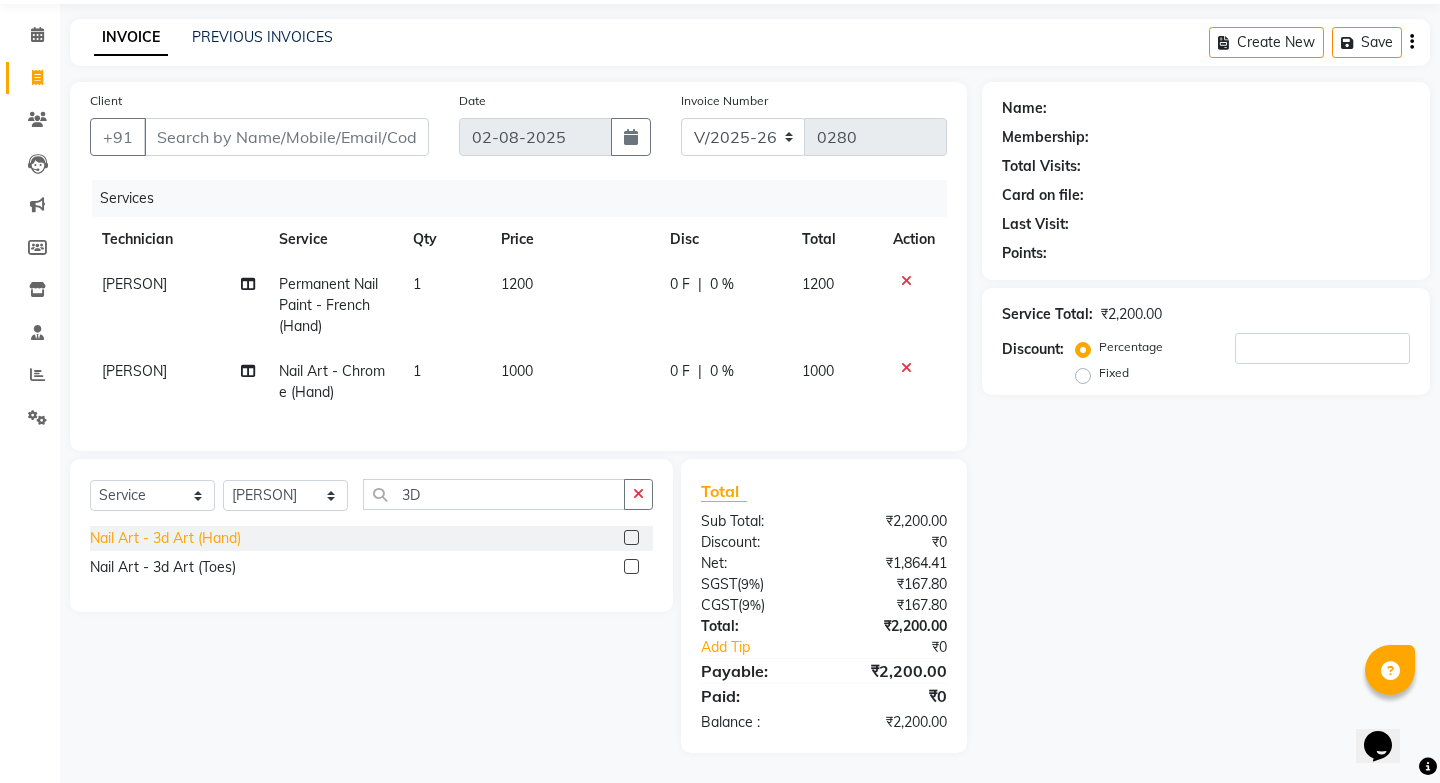 click on "Nail Art - 3d Art (Hand)" 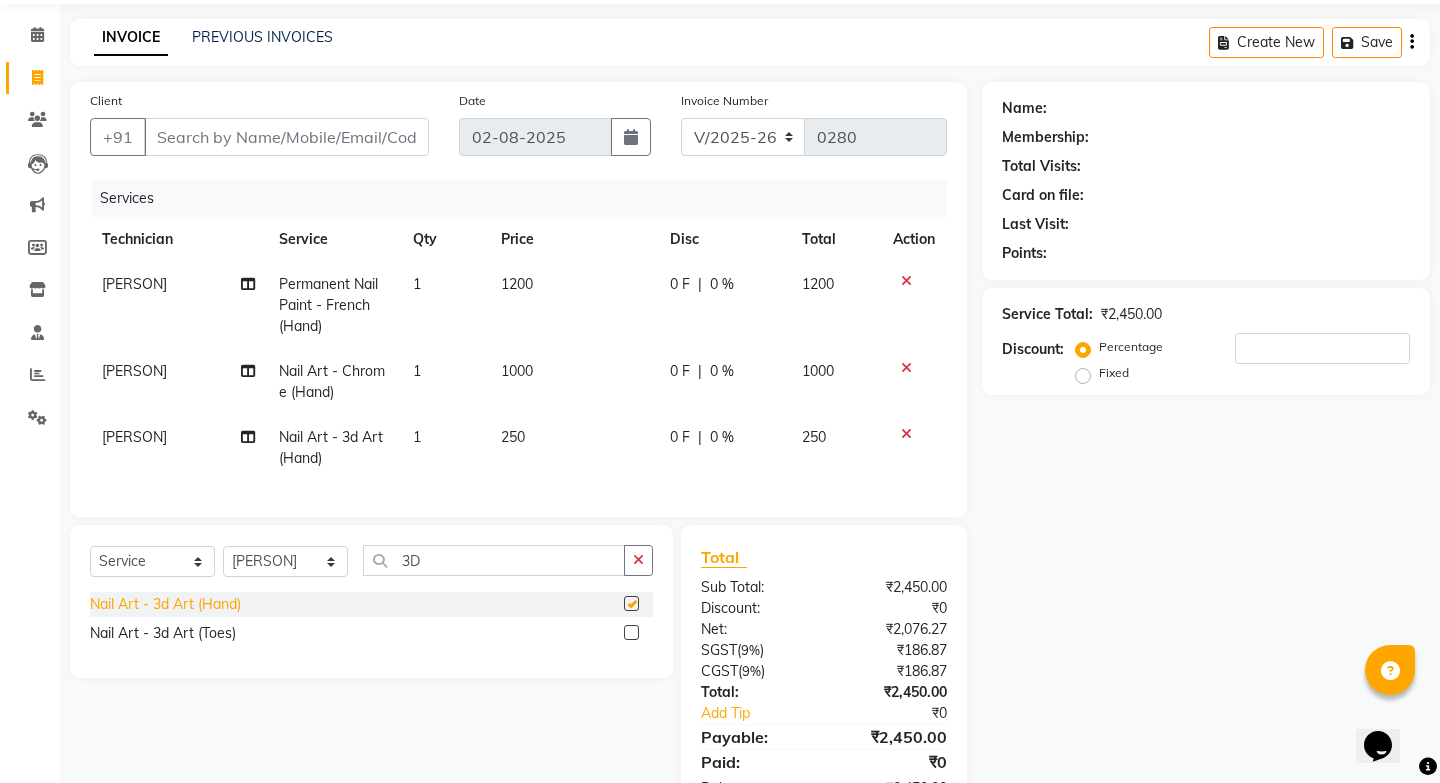 checkbox on "false" 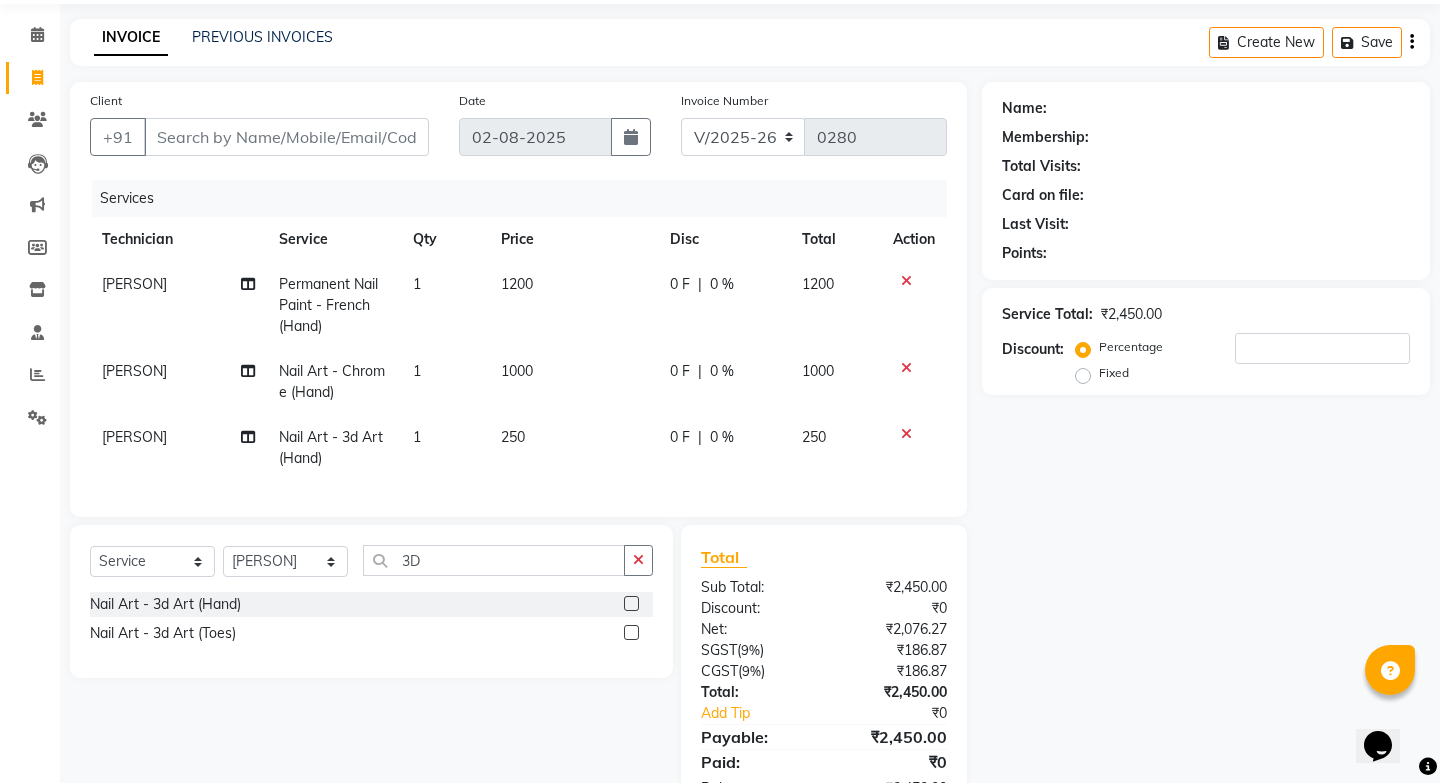 click on "1" 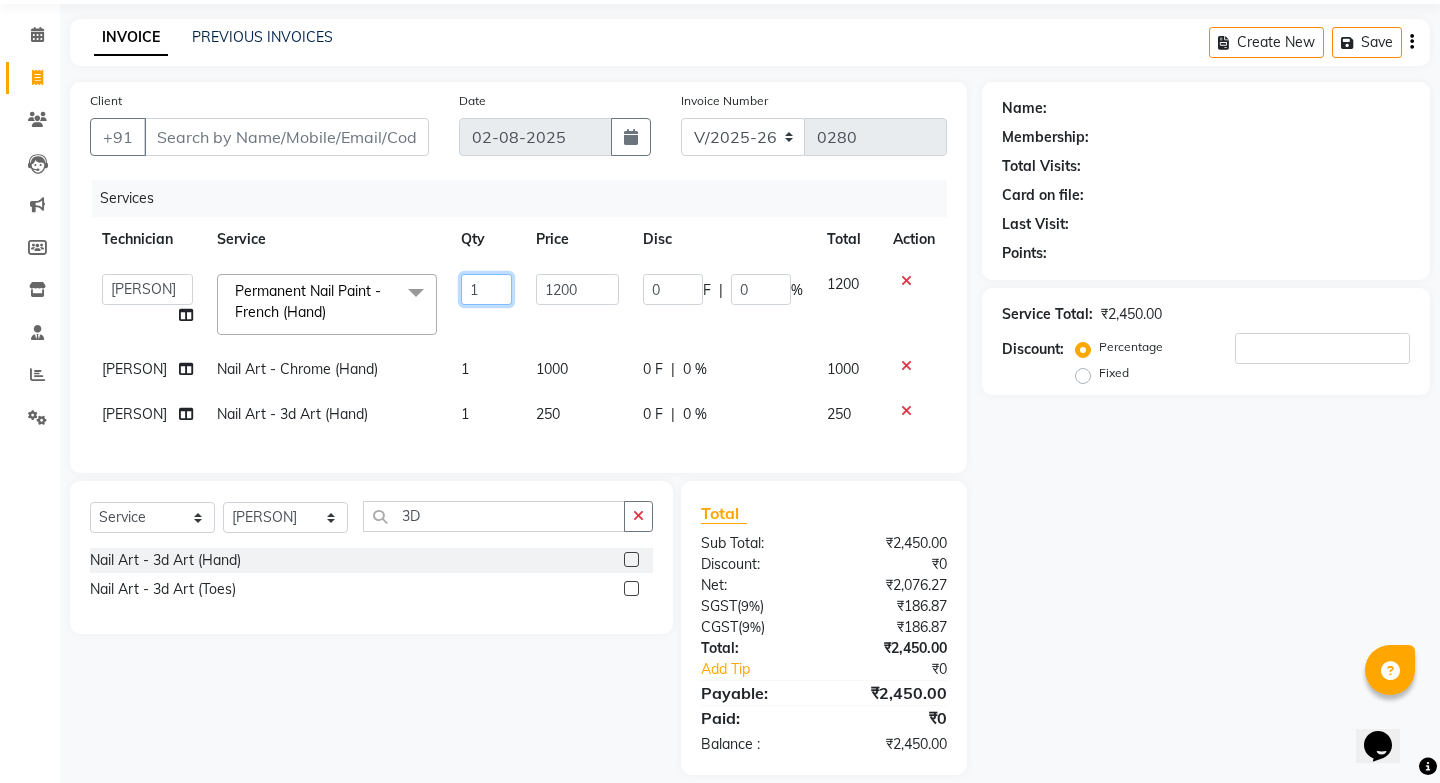 click on "1" 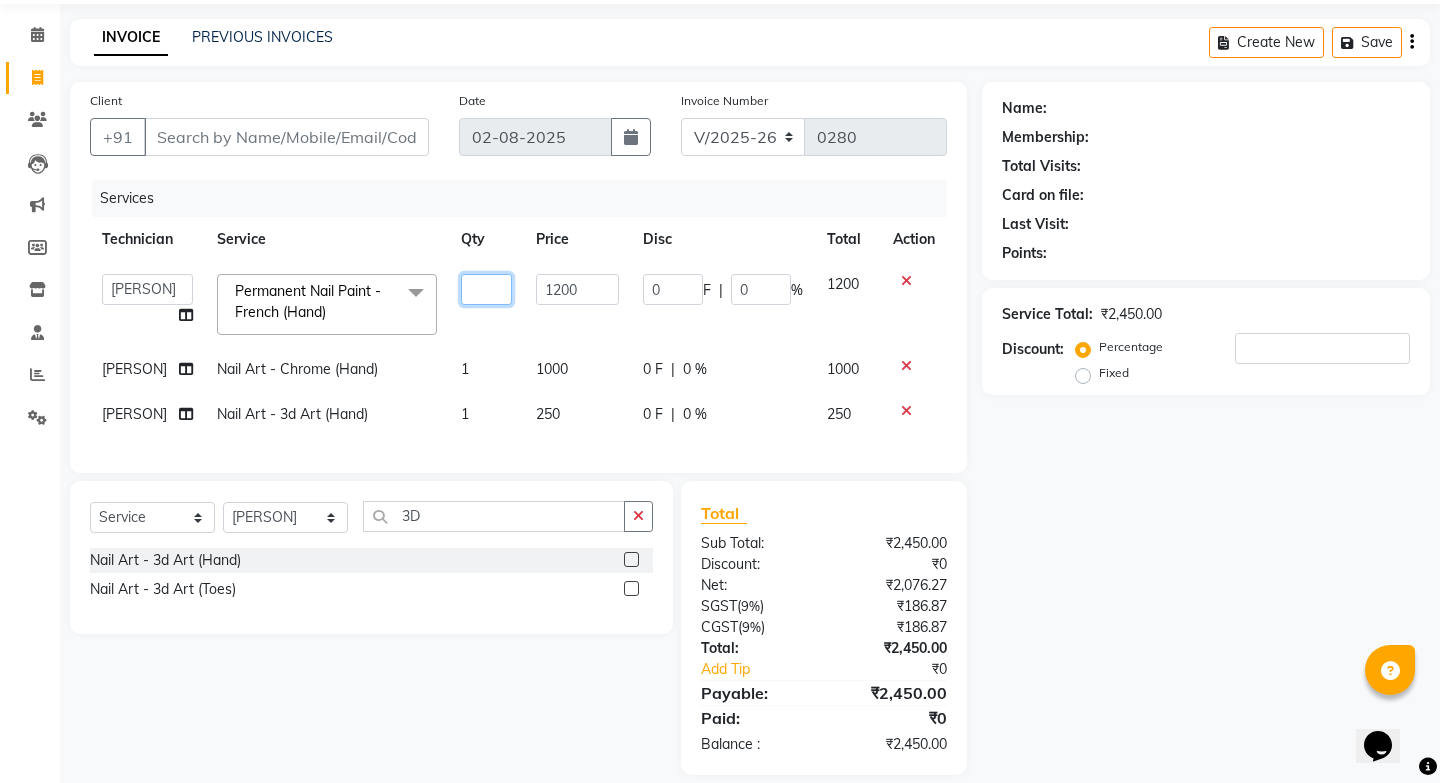 type on "2" 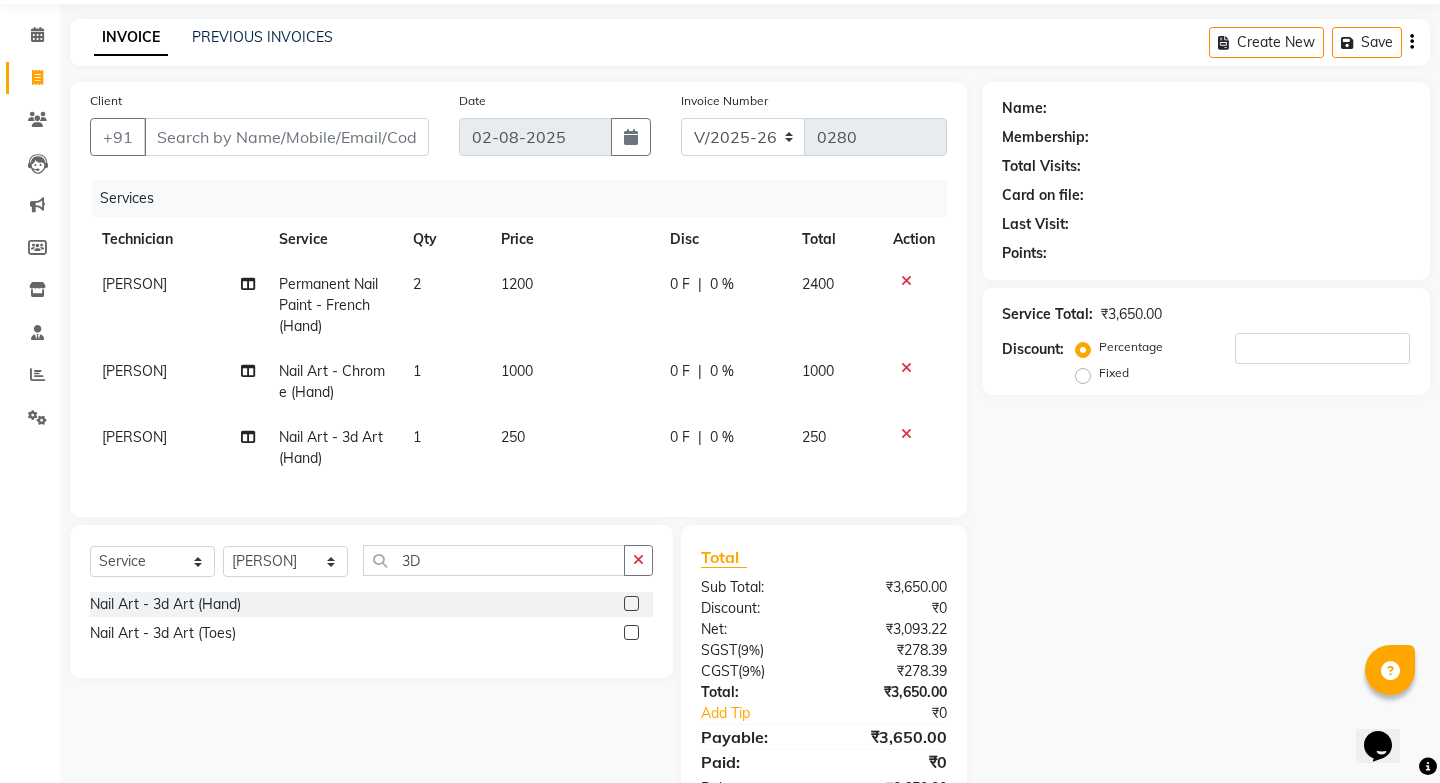 click on "1200" 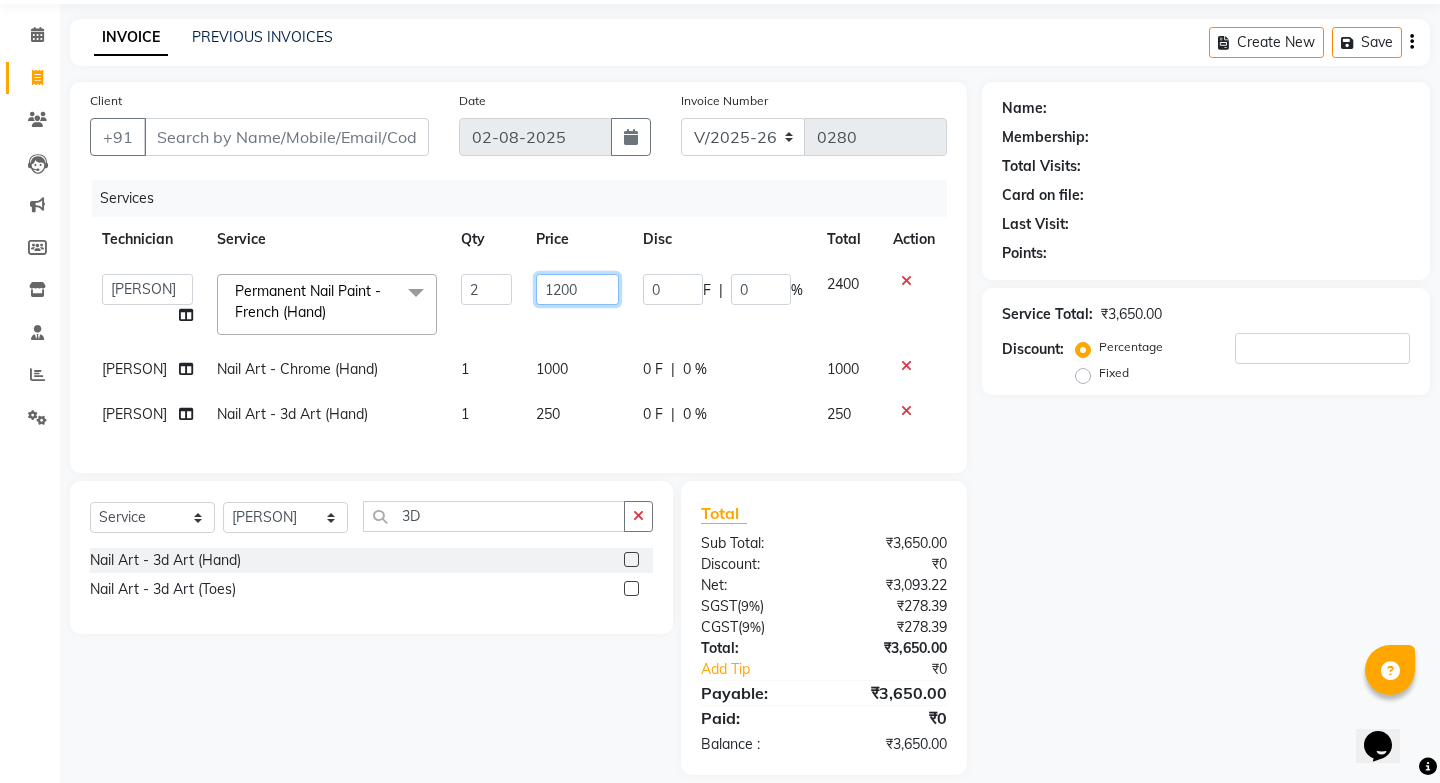 click on "1200" 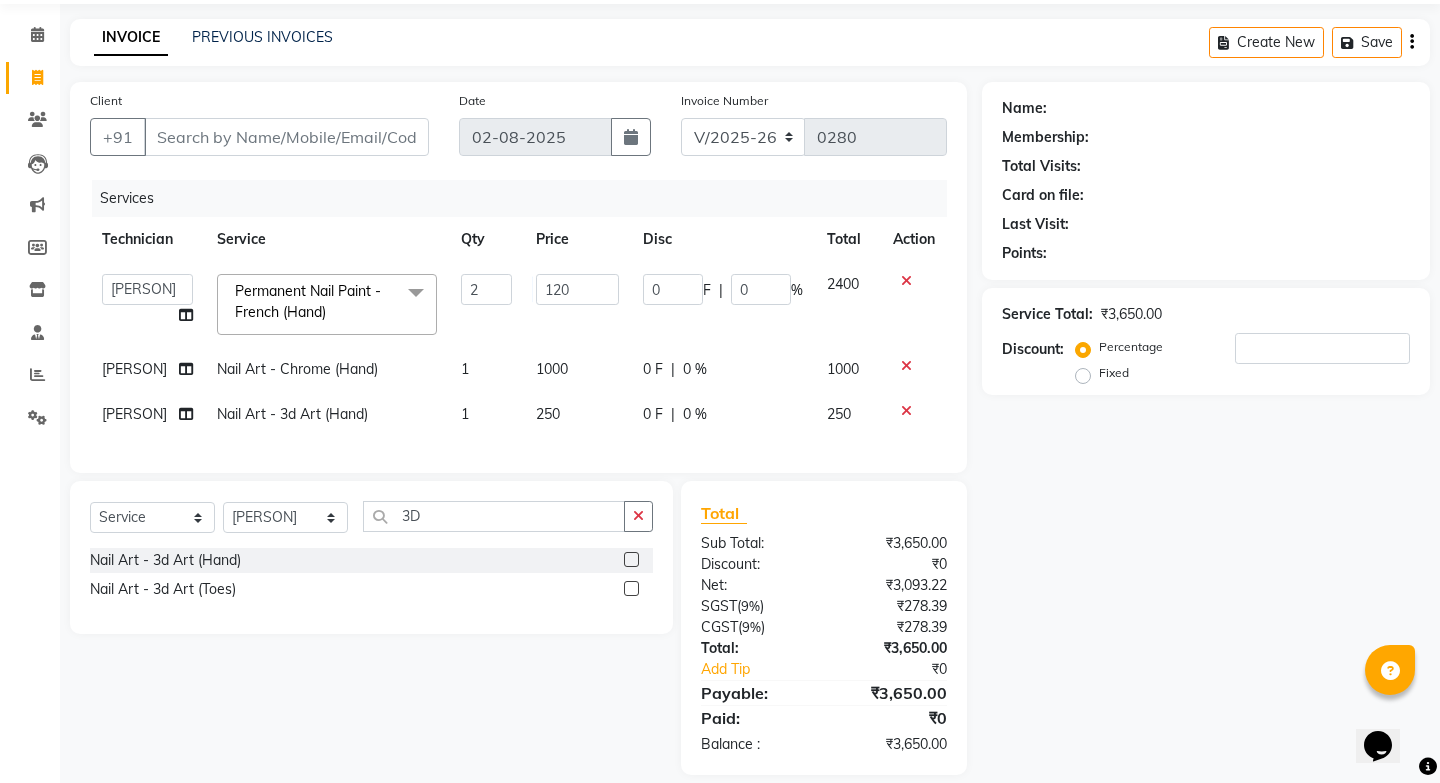 click on "[PERSON] [PERSON] Manager [PERSON] [PERSON] [PERSON] Permanent Nail Paint - French (Hand) x Permanent Nail Paint - Solid Color (Hand) Permanent Nail Paint - French (Hand) Permanent Nail Paint - Solid Color (Toes) Permanent Nail Paint - French (Toes) Nail course Eyelash Course Restoration - Gel (Hand) Restoration - Tip Replacement (Hand) Restoration - Touch -up (Hand) Restoration - Gel Color Changes (Hand) Restoration - Removal of Extension (Hand) Restoration - Removal of Nail Paint (Hand) Restoration - Gel (Toes) Restoration - Tip Replacement (Toes) Restoration - Touch -up (Toes) Restoration - Gel Color Changes (Toes) Restoration - Removal of Extension (Toes) Restoration - Removal of Nail Paint (Toes) Pedicure - Classic Pedicure - Deluxe Pedicure - Premium Pedicure - Platinum Manicure - Classic Manicure - Deluxe Manicure - Premium Eyelash Refil - Classic Eyelash Refil - Hybrid Eyelash Refil - Volume Eyelash Refil - Mega Volume Eyelash Refil - Lash Removal Nail Extension - Gel (Hand) Refills - Gel (Hand)" 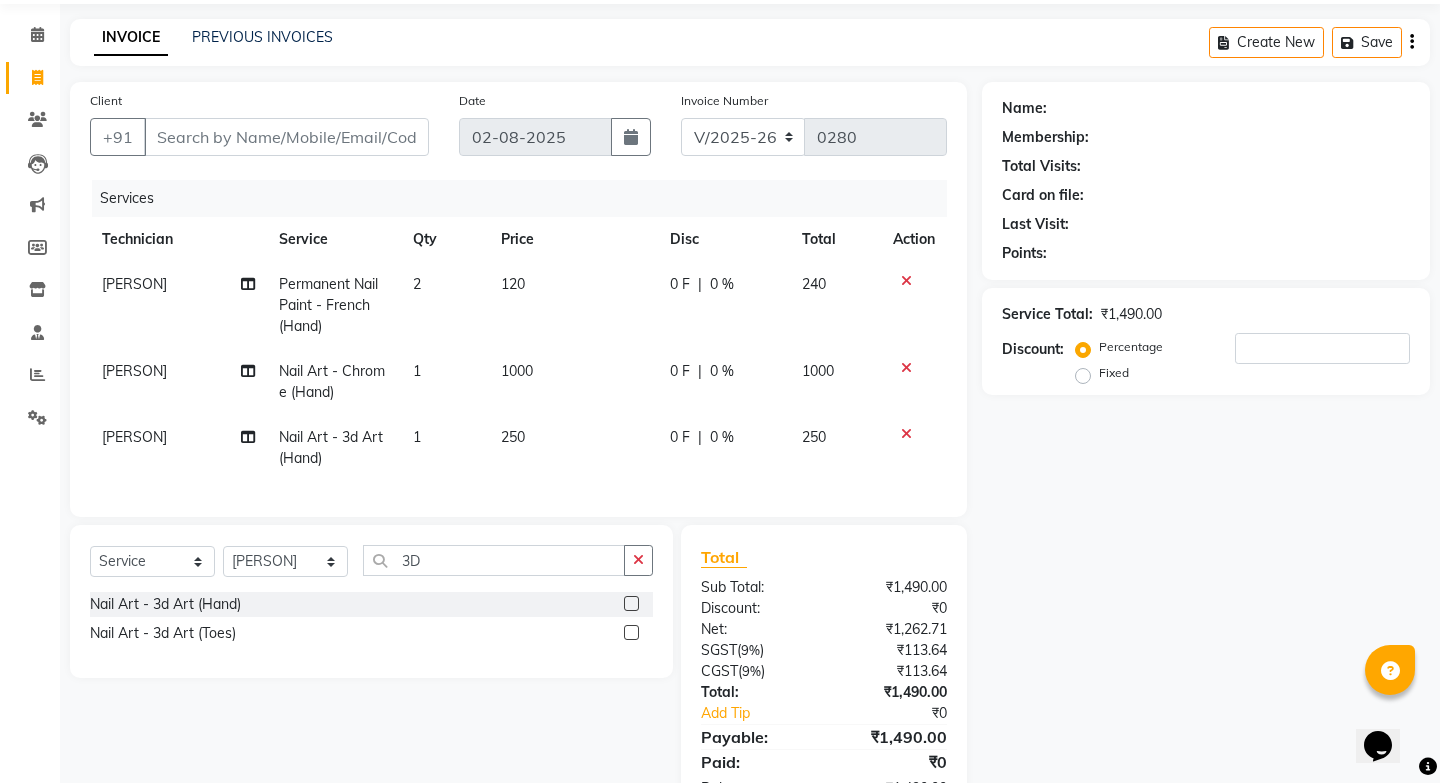 click on "1000" 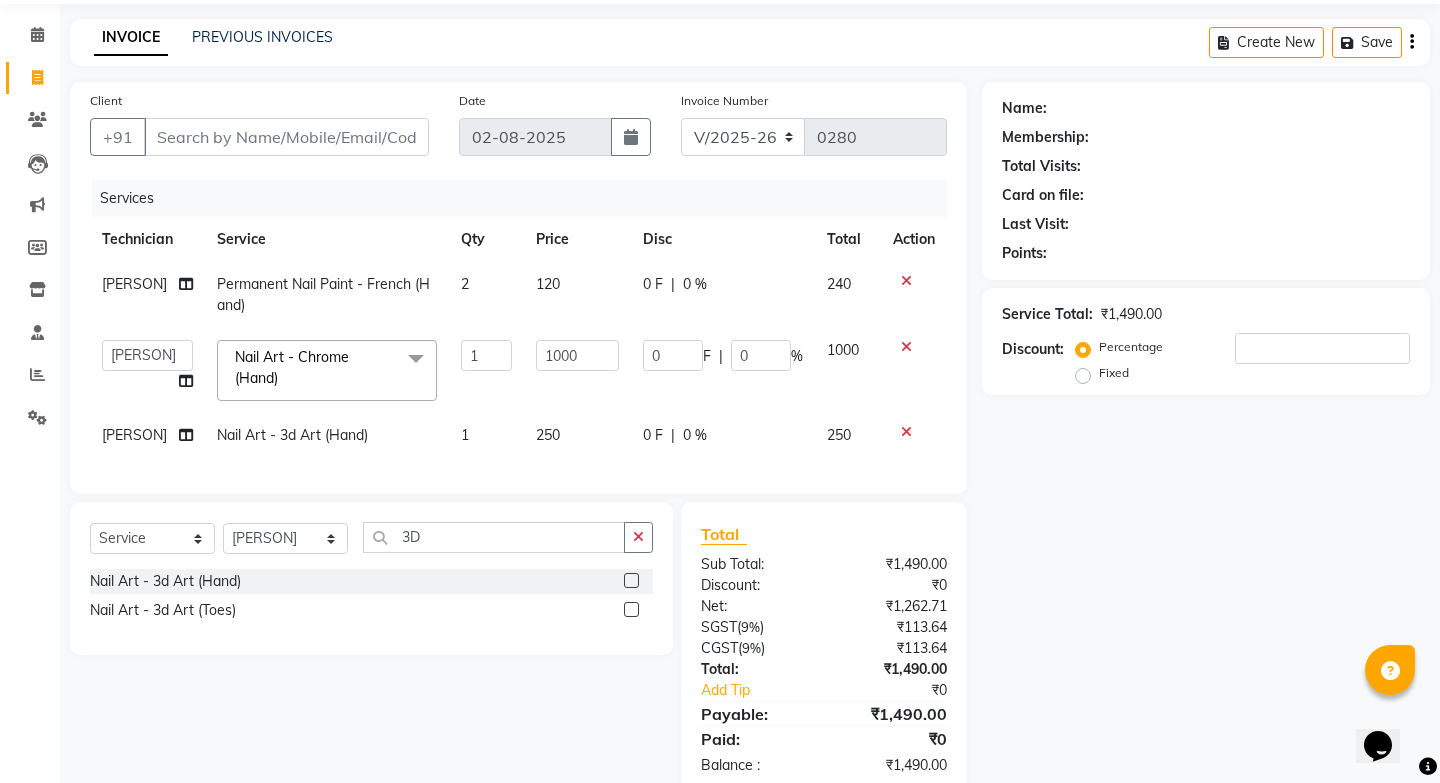 click on "1" 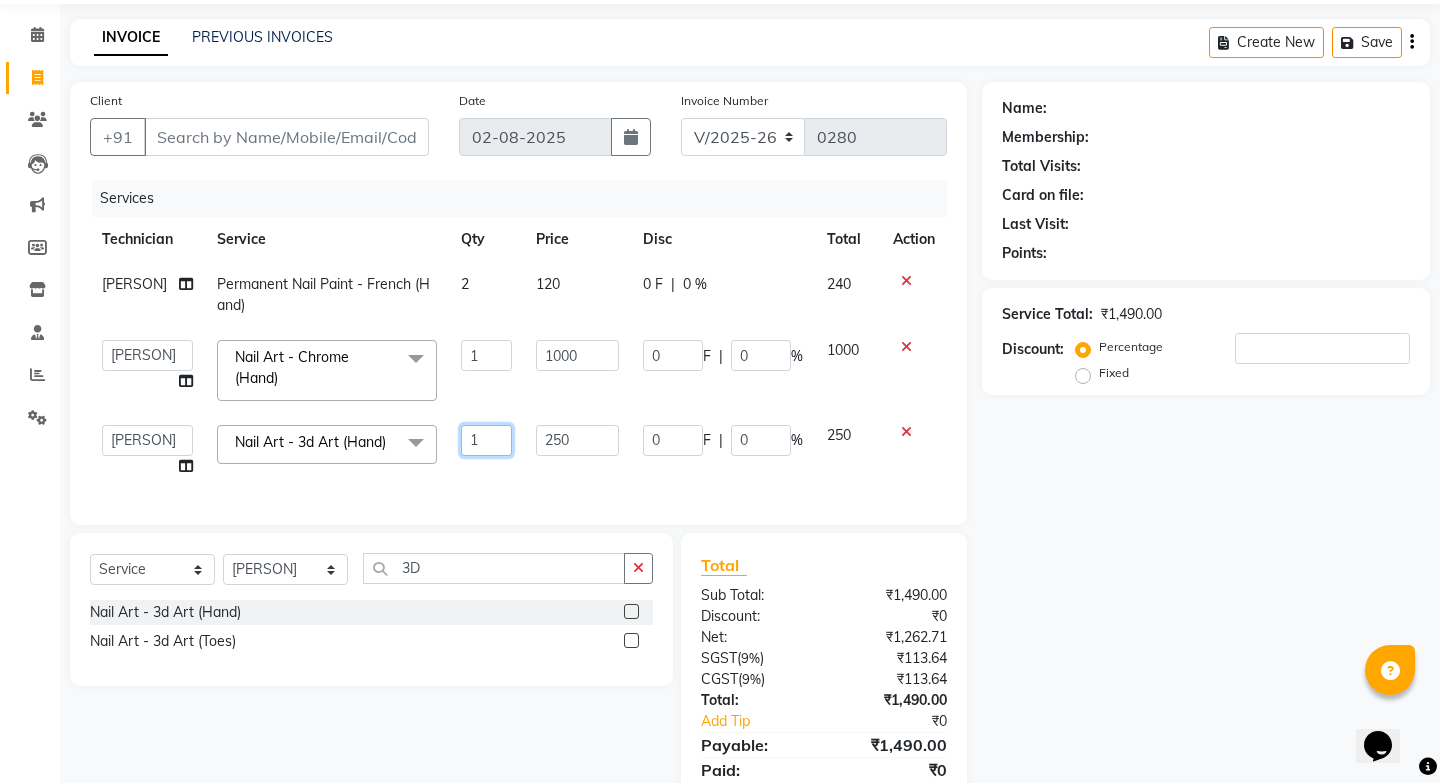 click on "1" 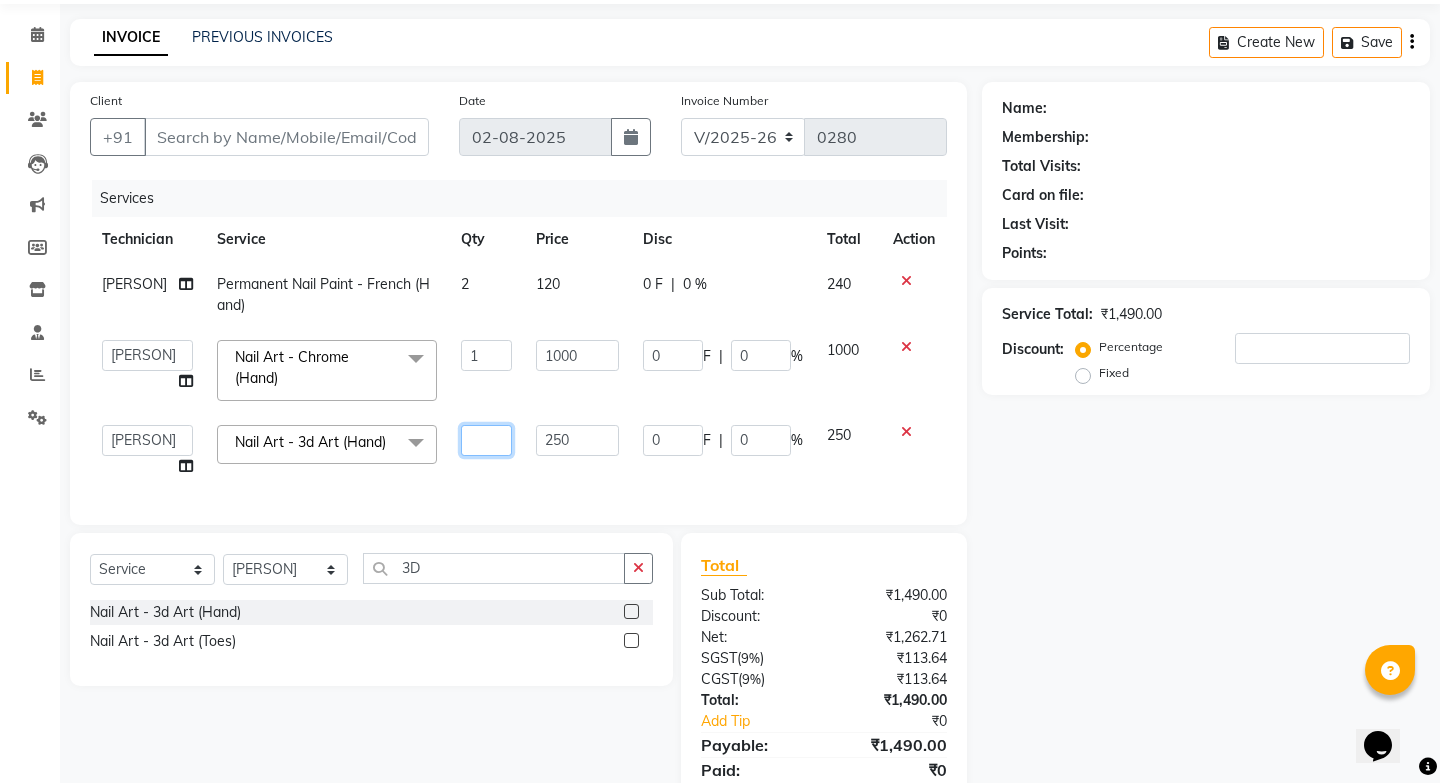type on "2" 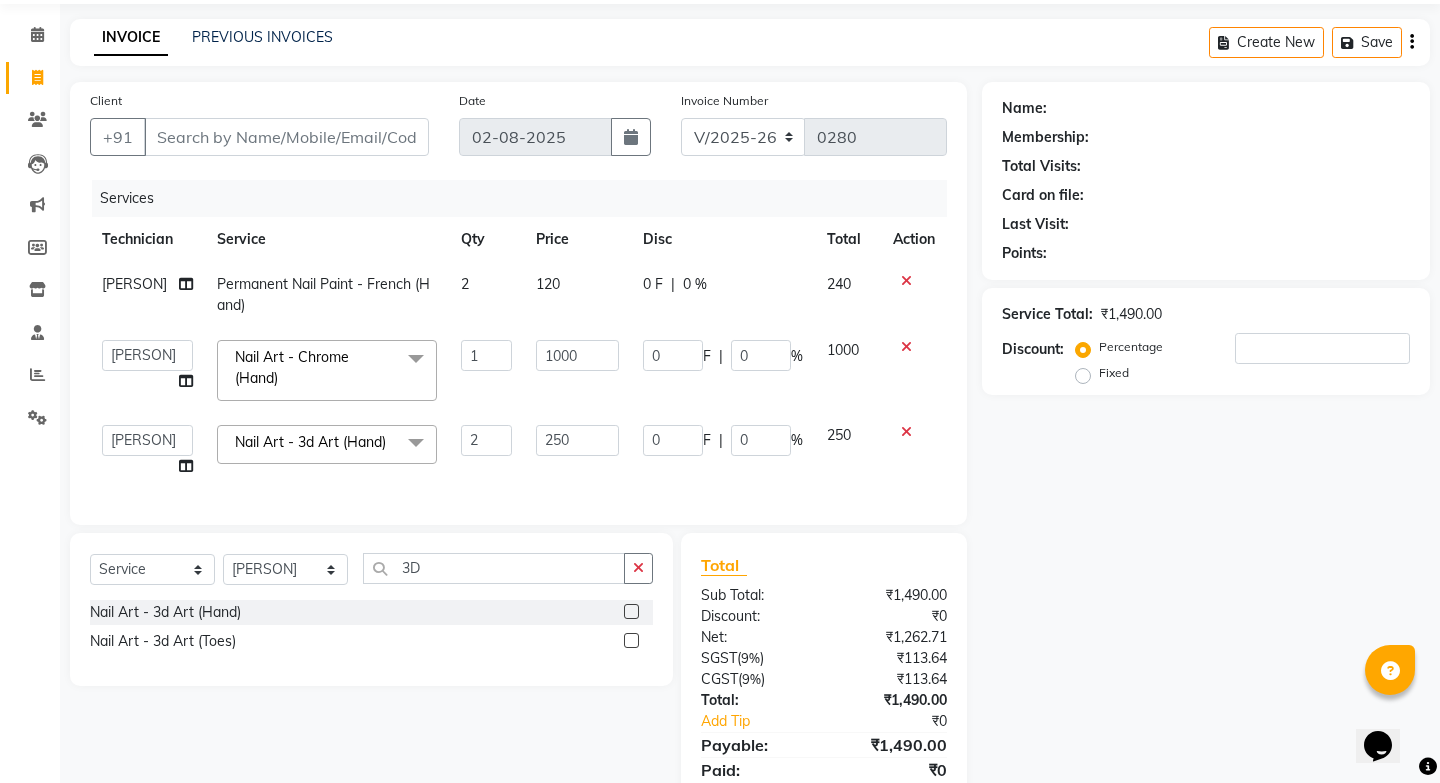 click on "Client +91 Date [DATE] Invoice Number V/2025 V/2025-26 0280 Services Technician Service Qty Price Disc Total Action [PERSON] Permanent Nail Paint - French (Hand) 2 120 0 F | 0 % 240 [PERSON] [PERSON] Manager [PERSON] [PERSON] [PERSON] Nail Art - Chrome (Hand) x Permanent Nail Paint - Solid Color (Hand) Permanent Nail Paint - French (Hand) Permanent Nail Paint - Solid Color (Toes) Permanent Nail Paint - French (Toes) Nail course Eyelash Course Restoration - Gel (Hand) Restoration - Tip Replacement (Hand) Restoration - Touch -up (Hand) Restoration - Gel Color Changes (Hand) Restoration - Removal of Extension (Hand) Restoration - Removal of Nail Paint (Hand) Restoration - Gel (Toes) Restoration - Tip Replacement (Toes) Restoration - Touch -up (Toes) Restoration - Gel Color Changes (Toes) Restoration - Removal of Extension (Toes) Restoration - Removal of Nail Paint (Toes) Pedicure - Classic Pedicure - Deluxe Pedicure - Premium Pedicure - Platinum Manicure - Classic Manicure - Deluxe Manicure - Premium 1 0" 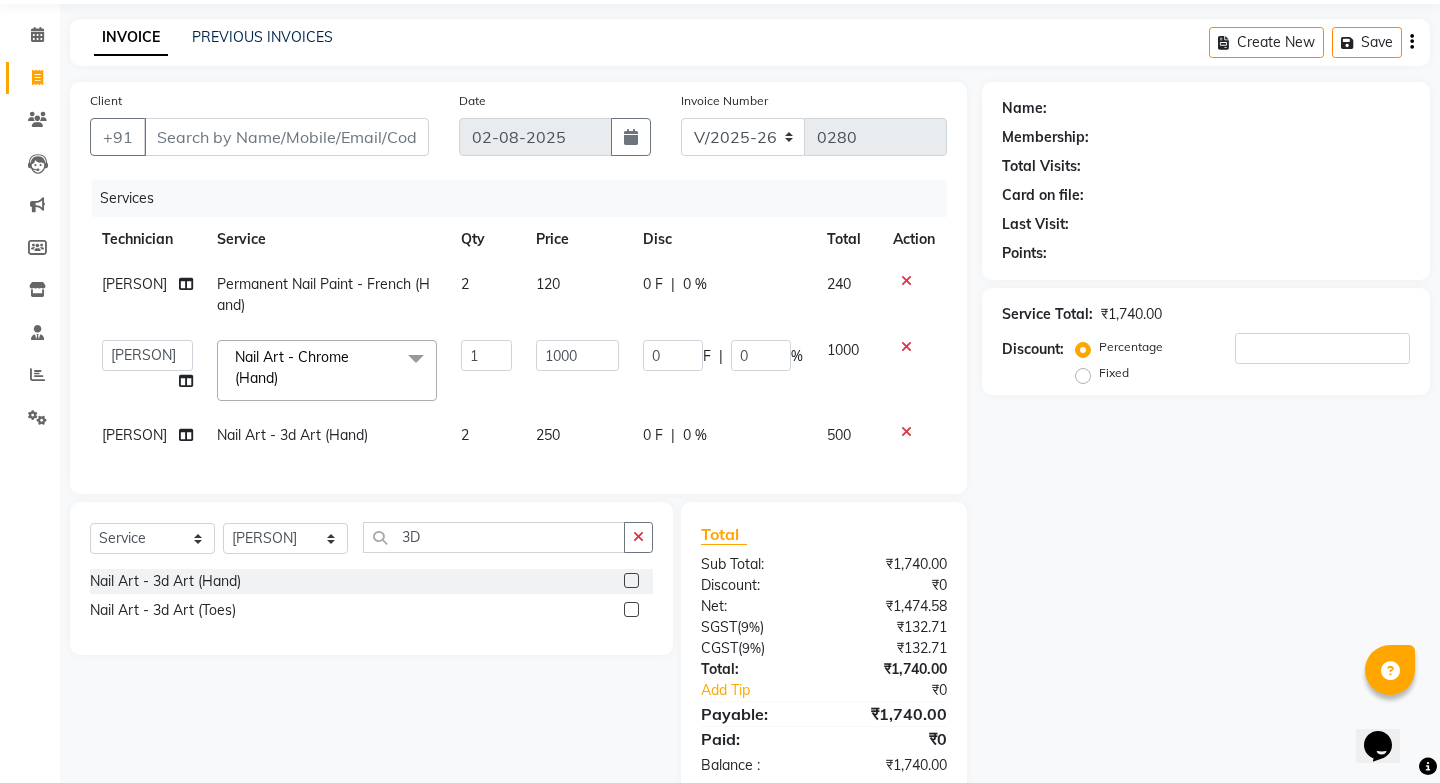 scroll, scrollTop: 111, scrollLeft: 0, axis: vertical 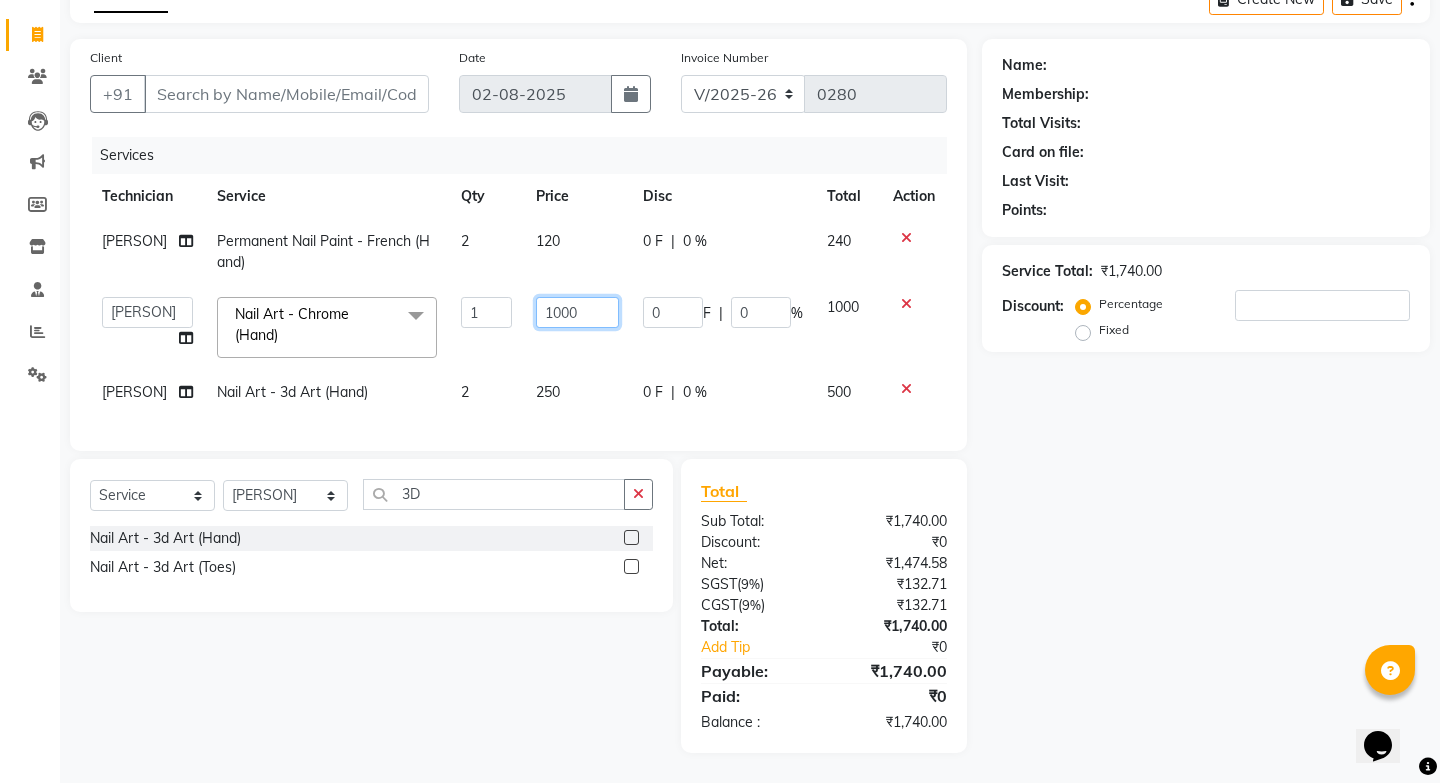 click on "1000" 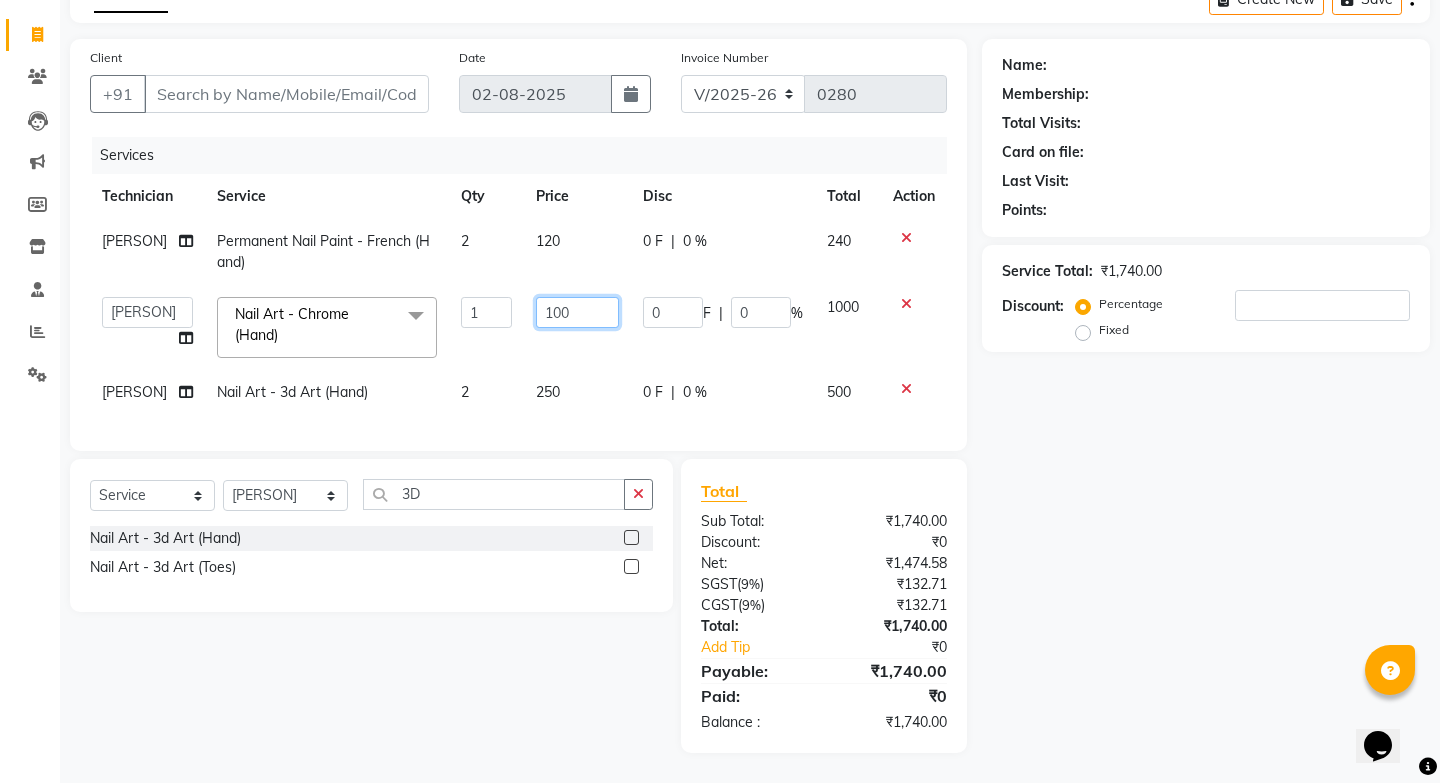 type on "1500" 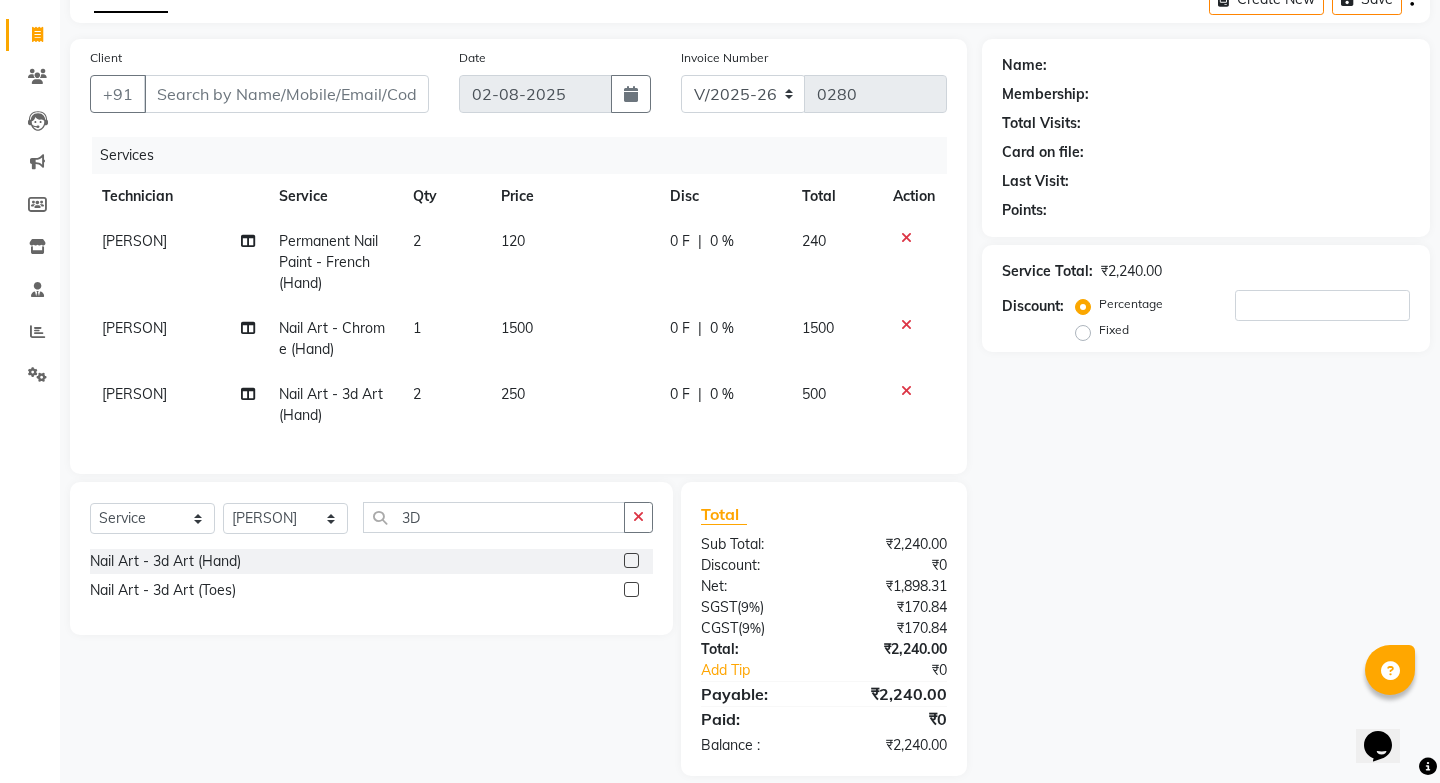 click on "Client +91 Date [DATE] Invoice Number V/2025 V/2025-26 0280 Services Technician Service Qty Price Disc Total Action [PERSON] Permanent Nail Paint - French (Hand) 2 120 0 F | 0 % 240 [PERSON] Nail Art - Chrome (Hand) 1 1500 0 F | 0 % 1500 [PERSON] Nail Art - 3d Art (Hand) 2 250 0 F | 0 % 500 Select Service Product Membership Package Voucher Prepaid Gift Card Select Technician [PERSON] [PERSON] Manager [PERSON] [PERSON] 3D Nail Art - 3d Art (Hand) Nail Art - 3d Art (Toes) Total Sub Total: ₹2,240.00 Discount: ₹0 Net: ₹1,898.31 SGST ( 9% ) ₹170.84 CGST ( 9% ) ₹170.84 Total: ₹2,240.00 Add Tip ₹0 Payable: ₹2,240.00 Paid: ₹0 Balance : ₹2,240.00" 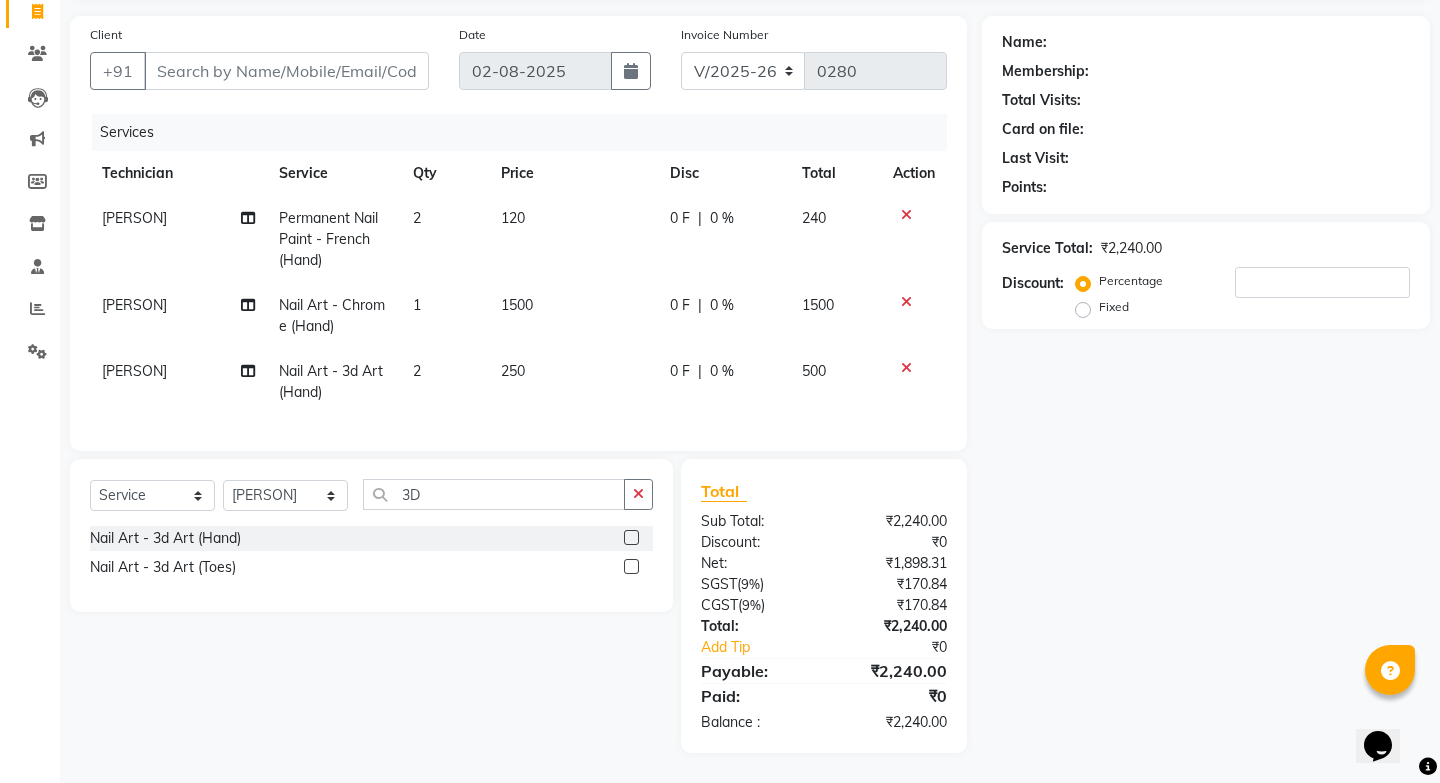 click on "1500" 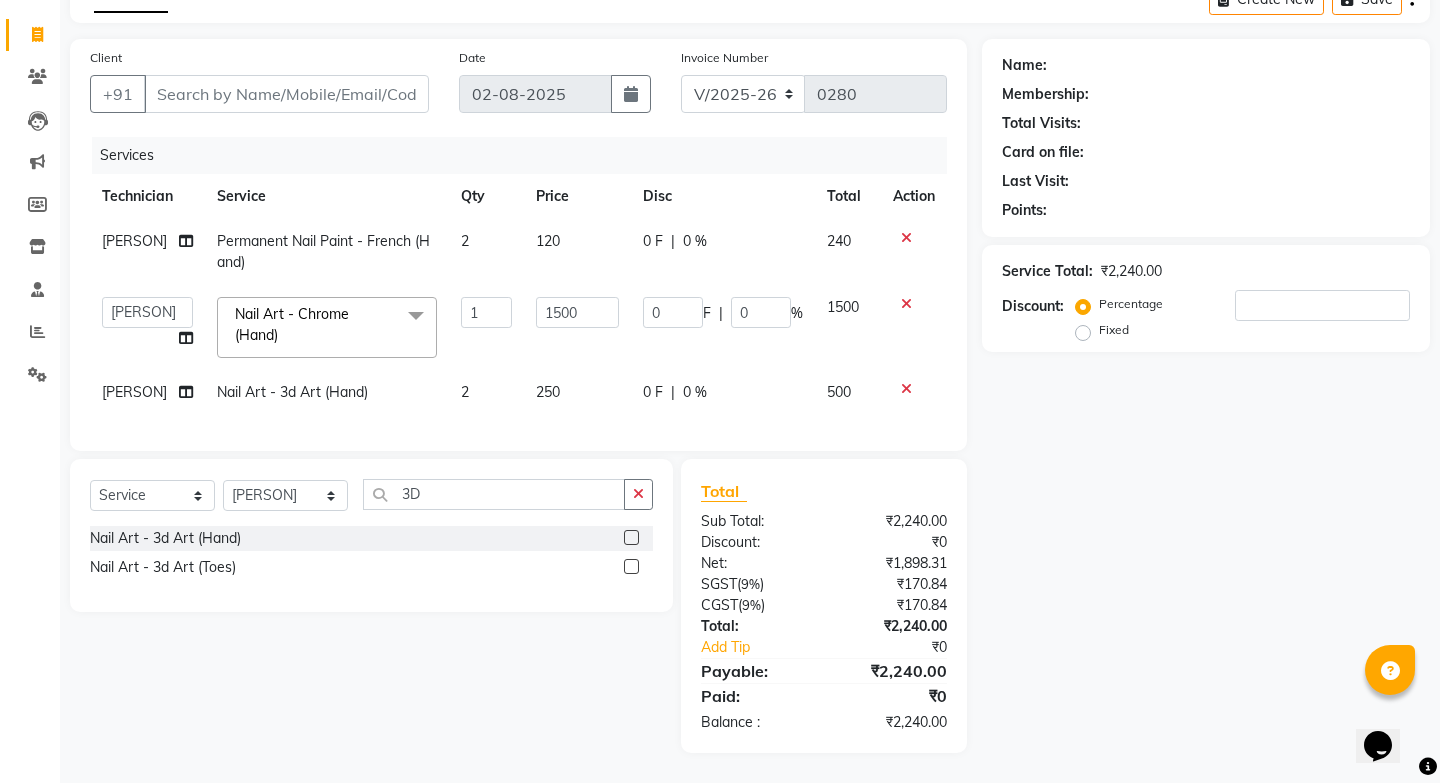 scroll, scrollTop: 111, scrollLeft: 0, axis: vertical 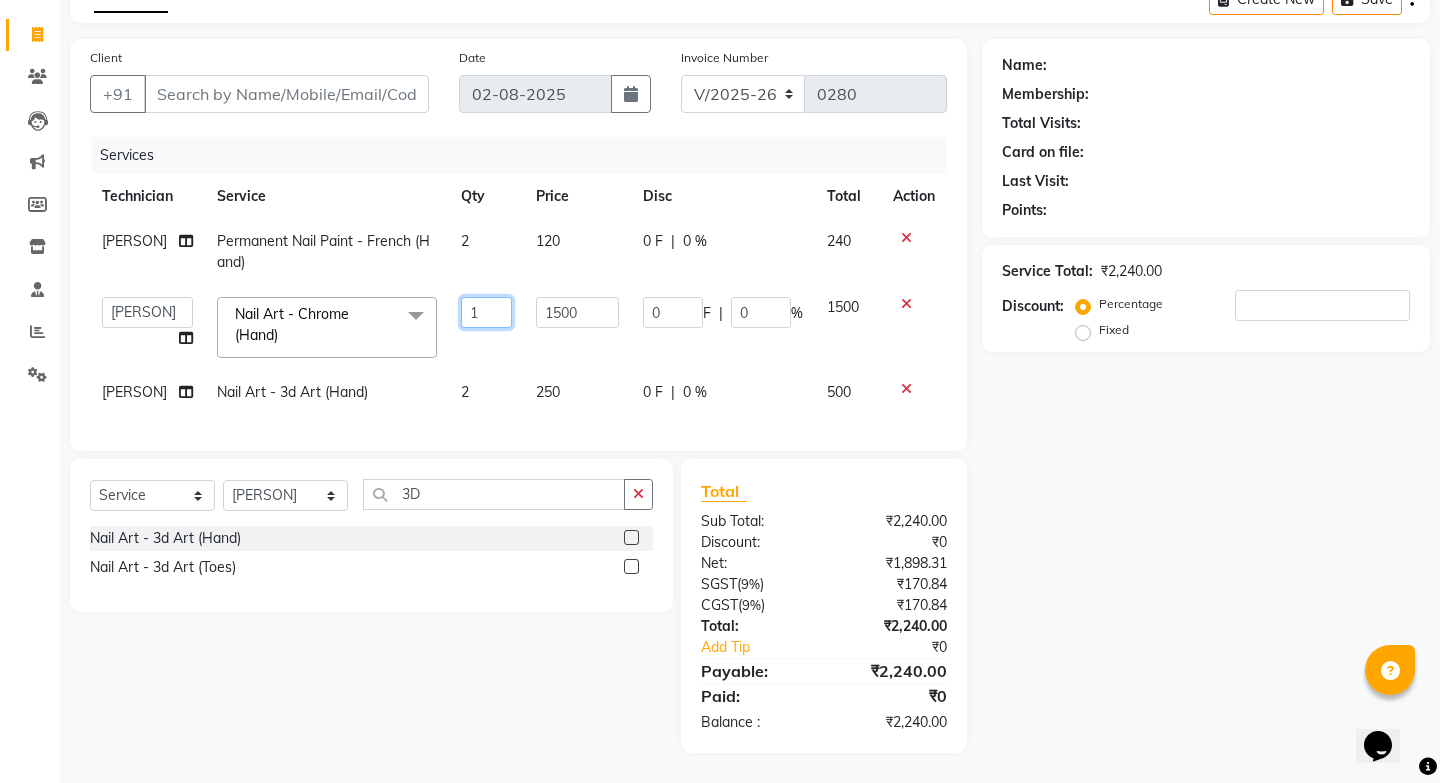 click on "1" 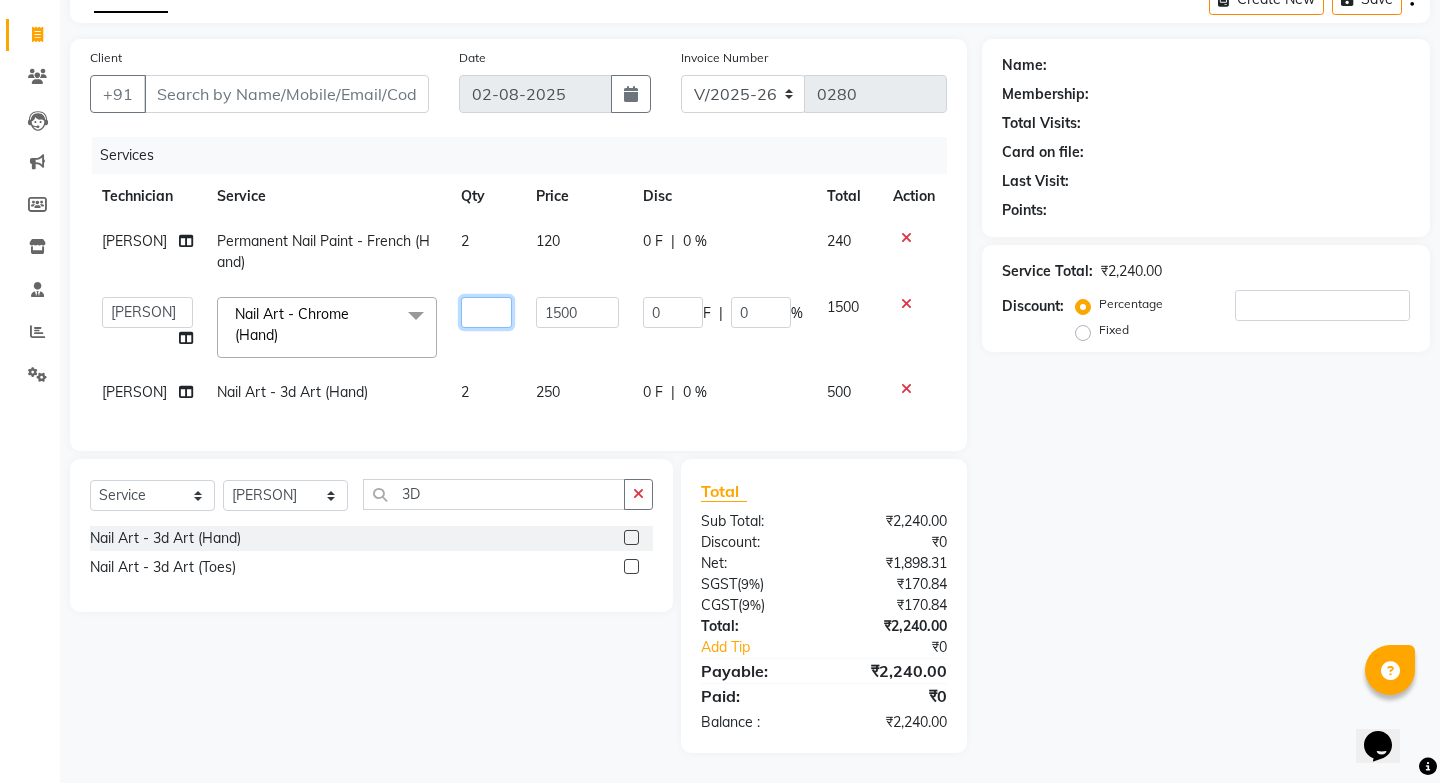 type on "6" 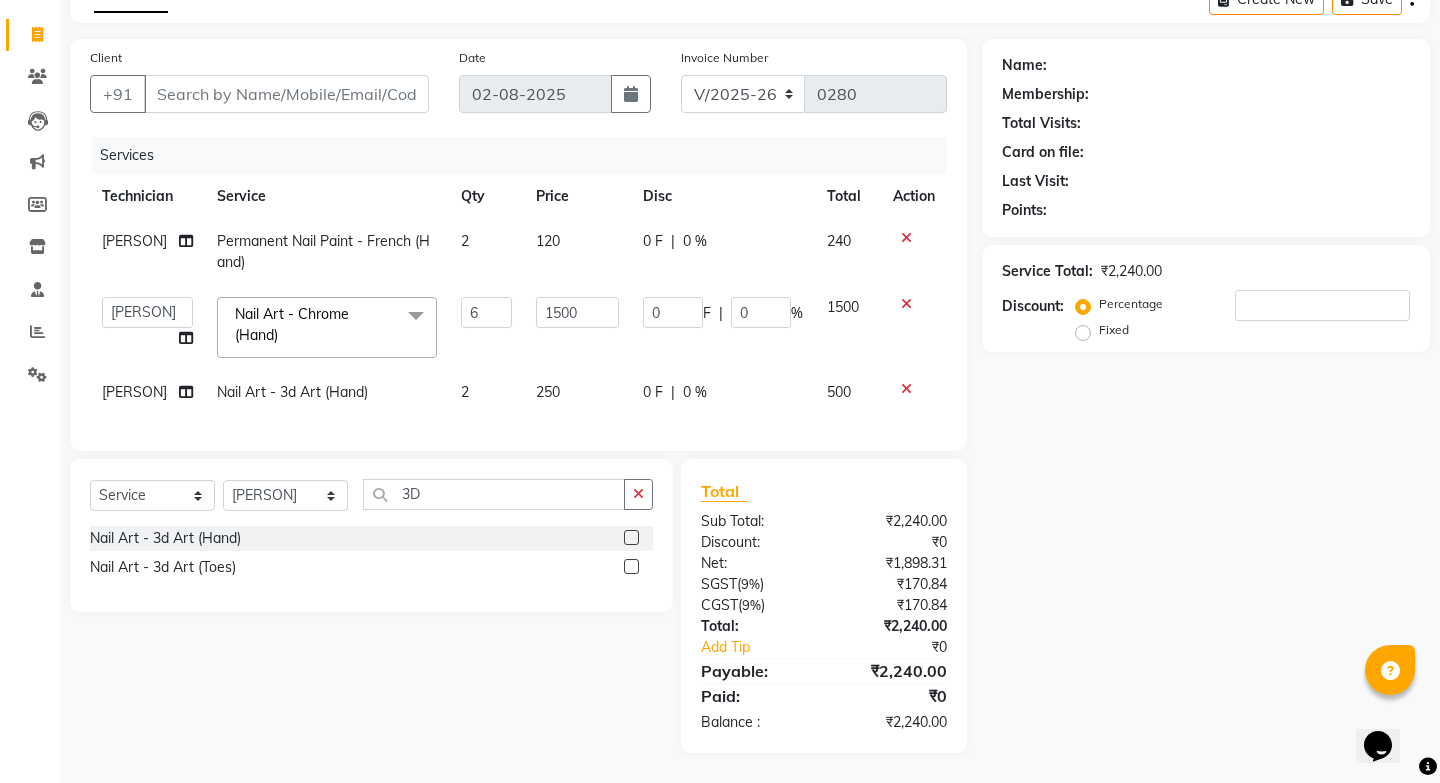 click on "1500" 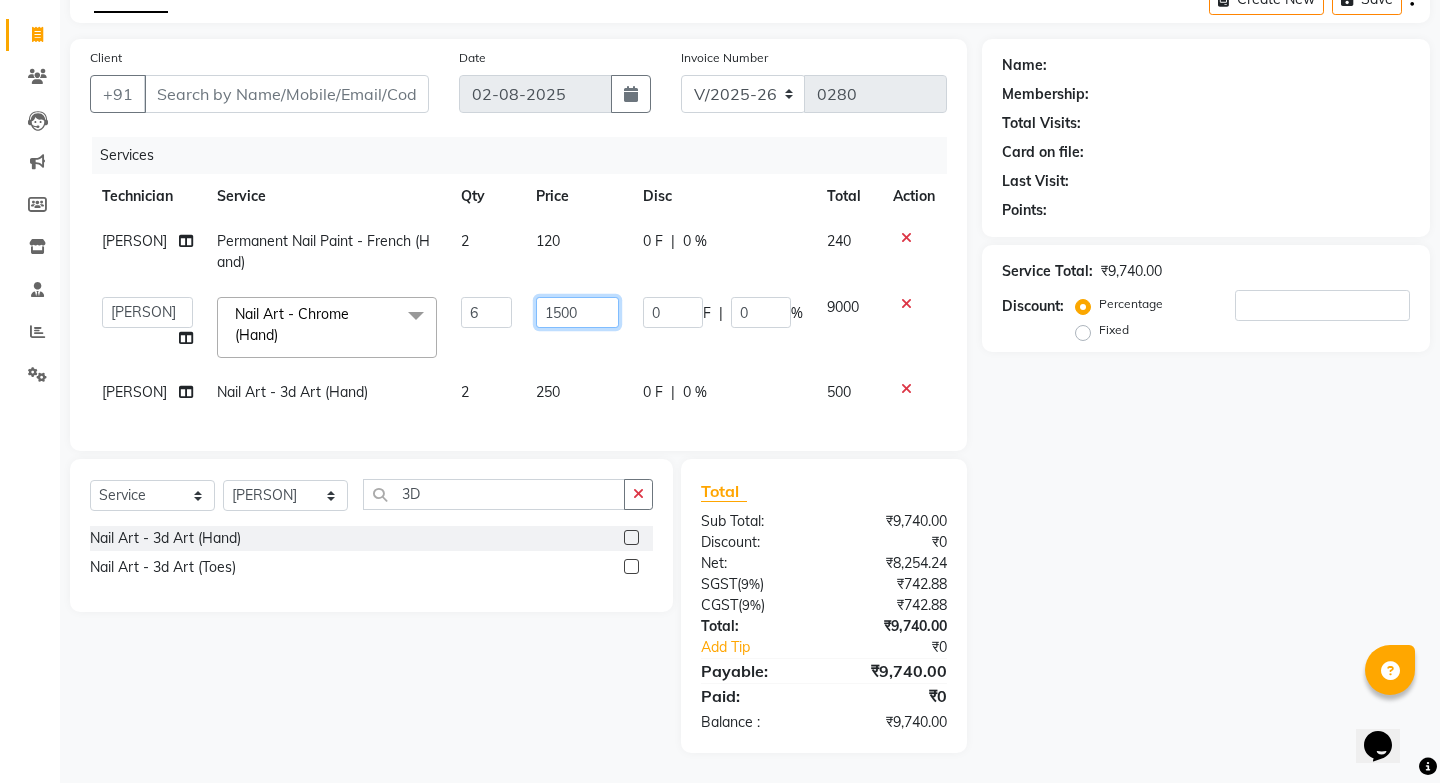 click on "1500" 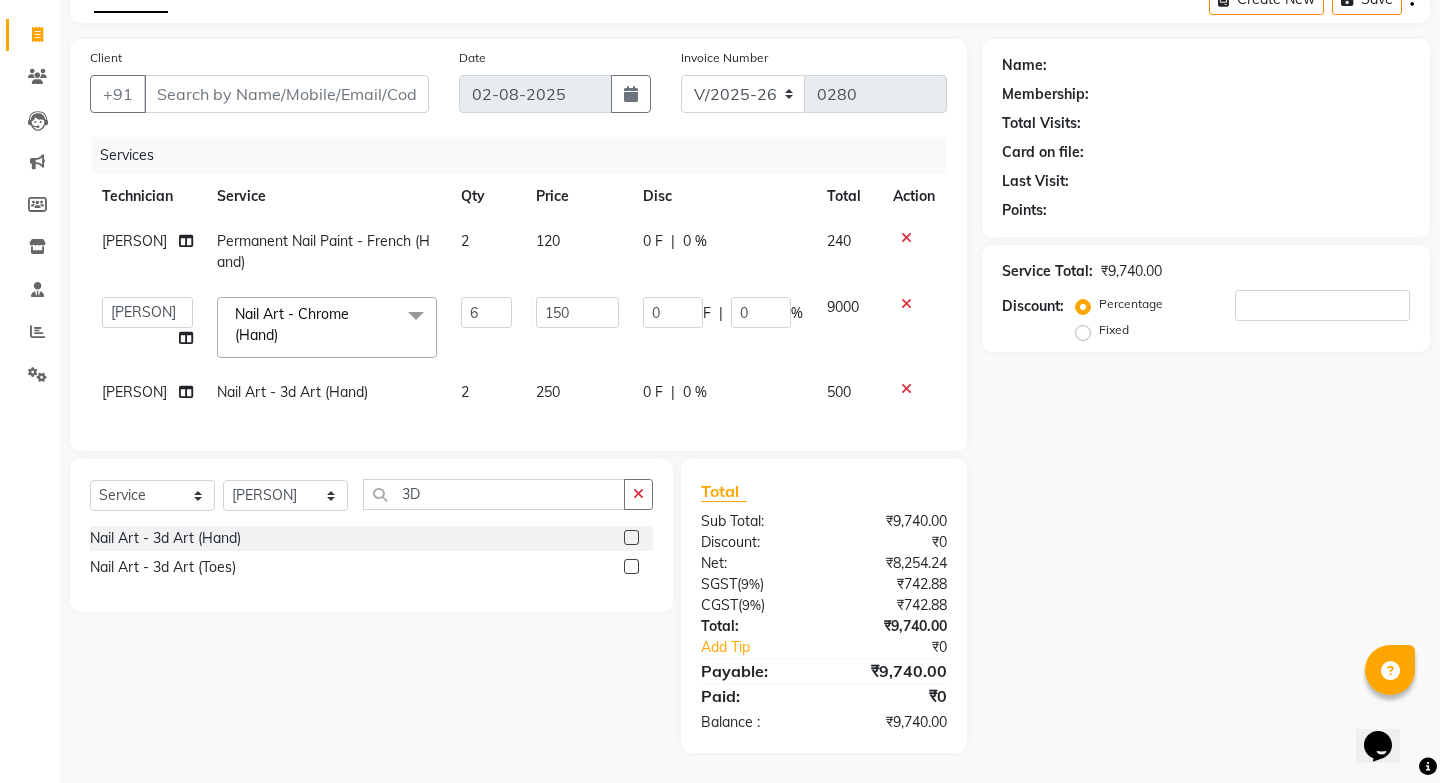 click on "Total Sub Total: ₹9,740.00 Discount: ₹0 Net: ₹8,254.24 SGST  ( 9% ) ₹742.88 CGST  ( 9% ) ₹742.88 Total: ₹9,740.00 Add Tip ₹0 Payable: ₹9,740.00 Paid: ₹0 Balance   : ₹9,740.00" 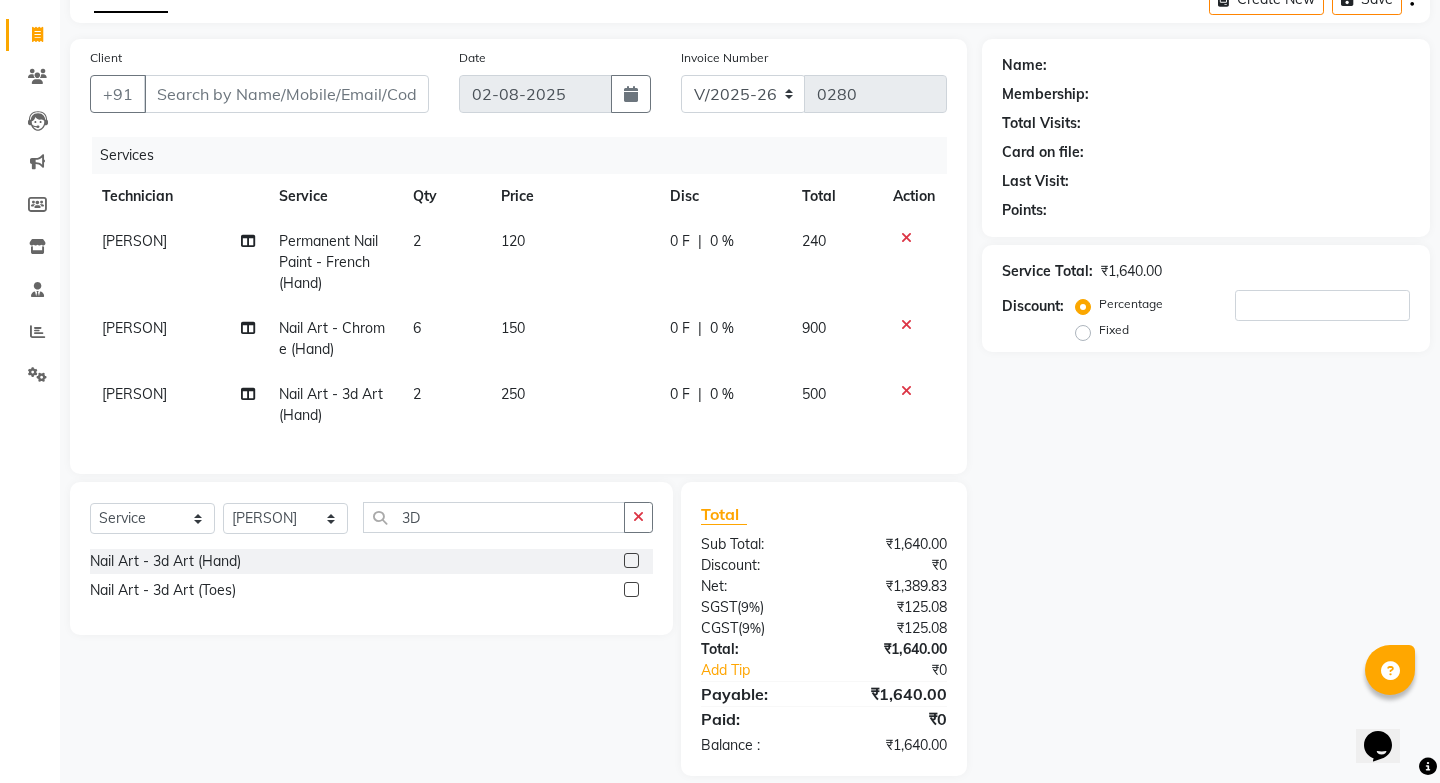 scroll, scrollTop: 134, scrollLeft: 0, axis: vertical 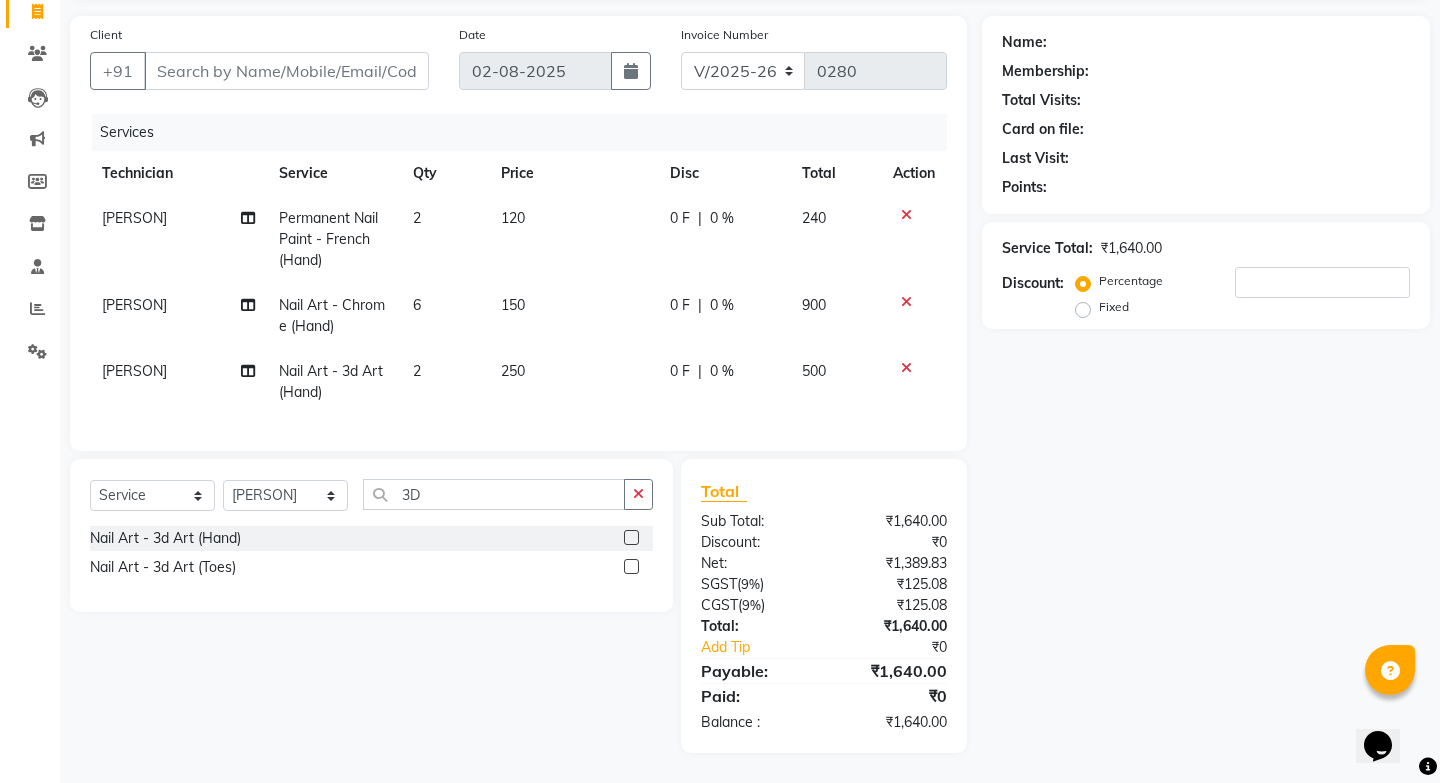 click on "120" 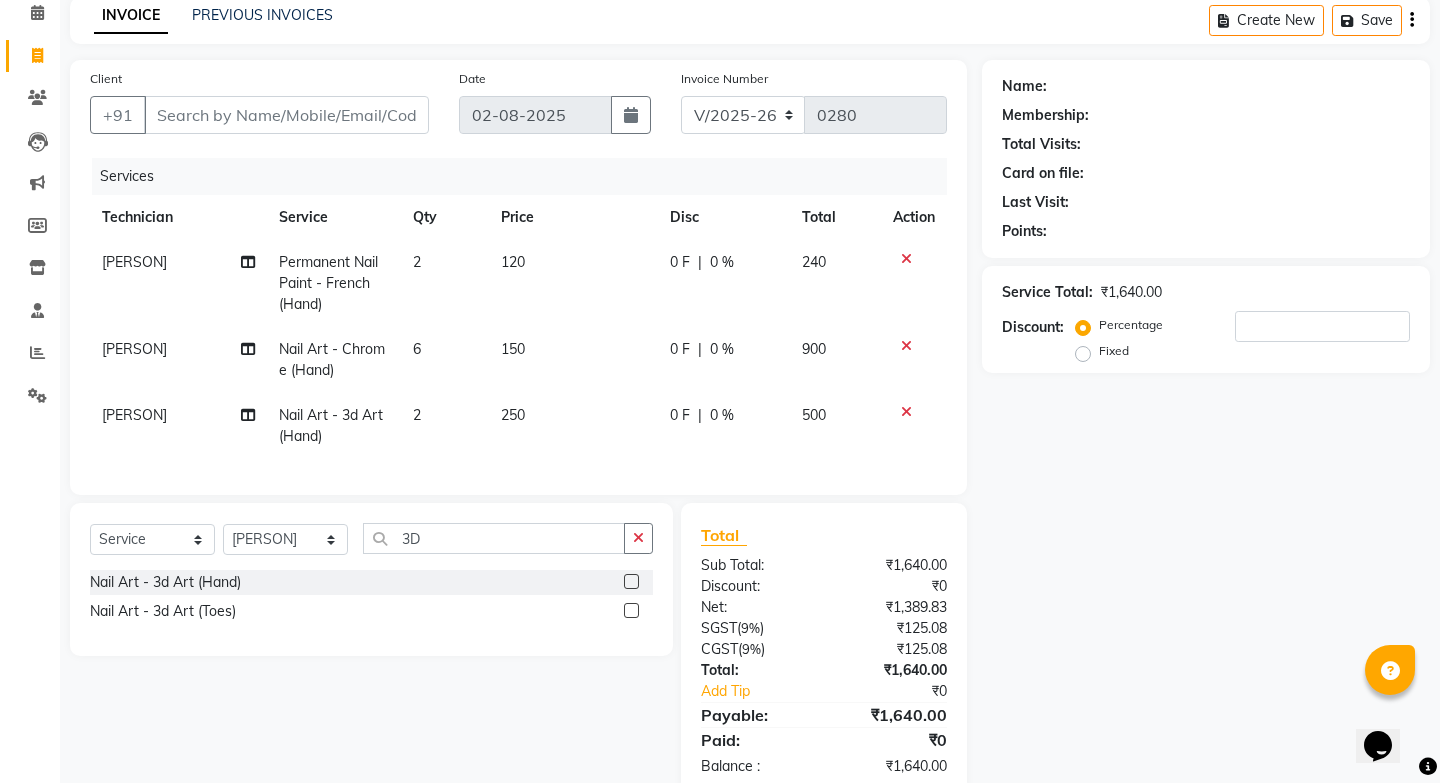 select on "18614" 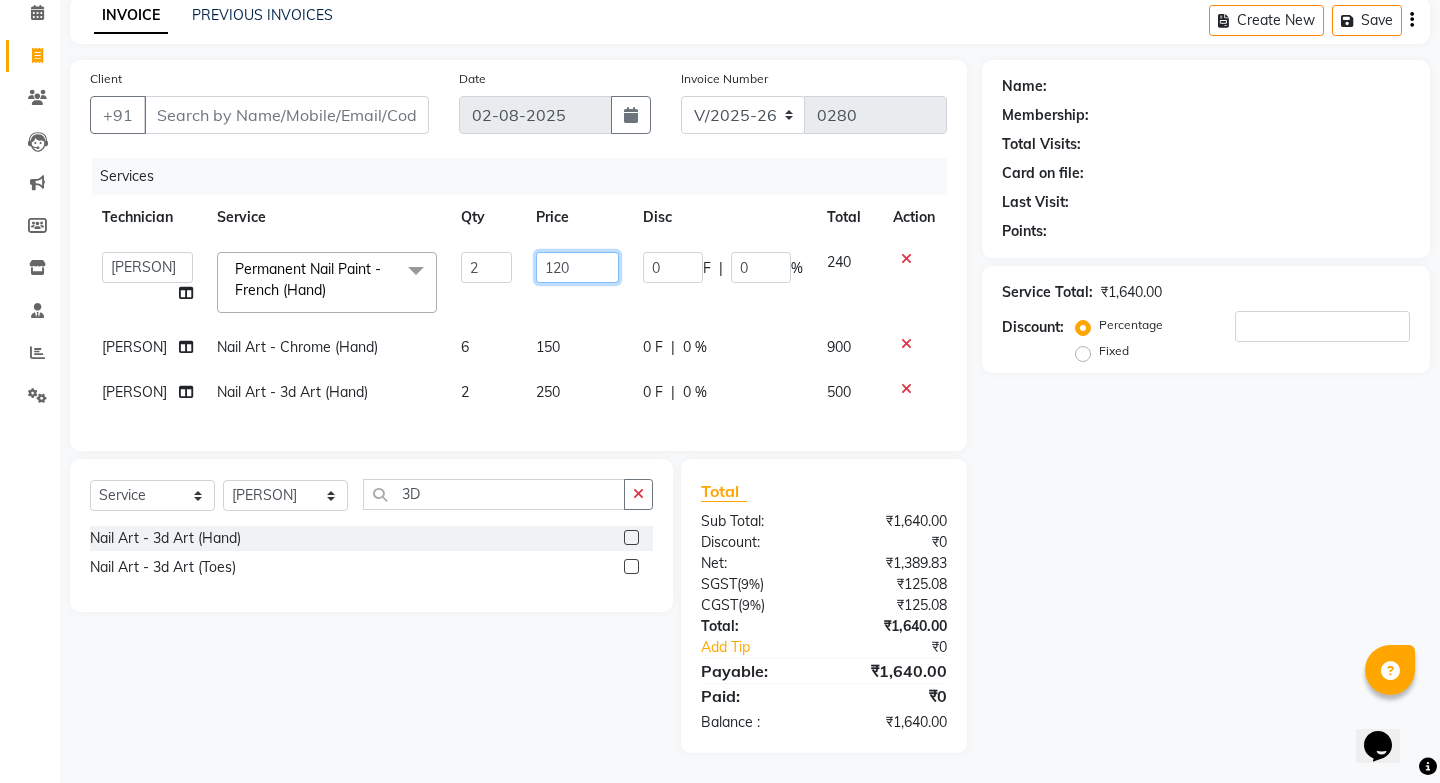 click on "120" 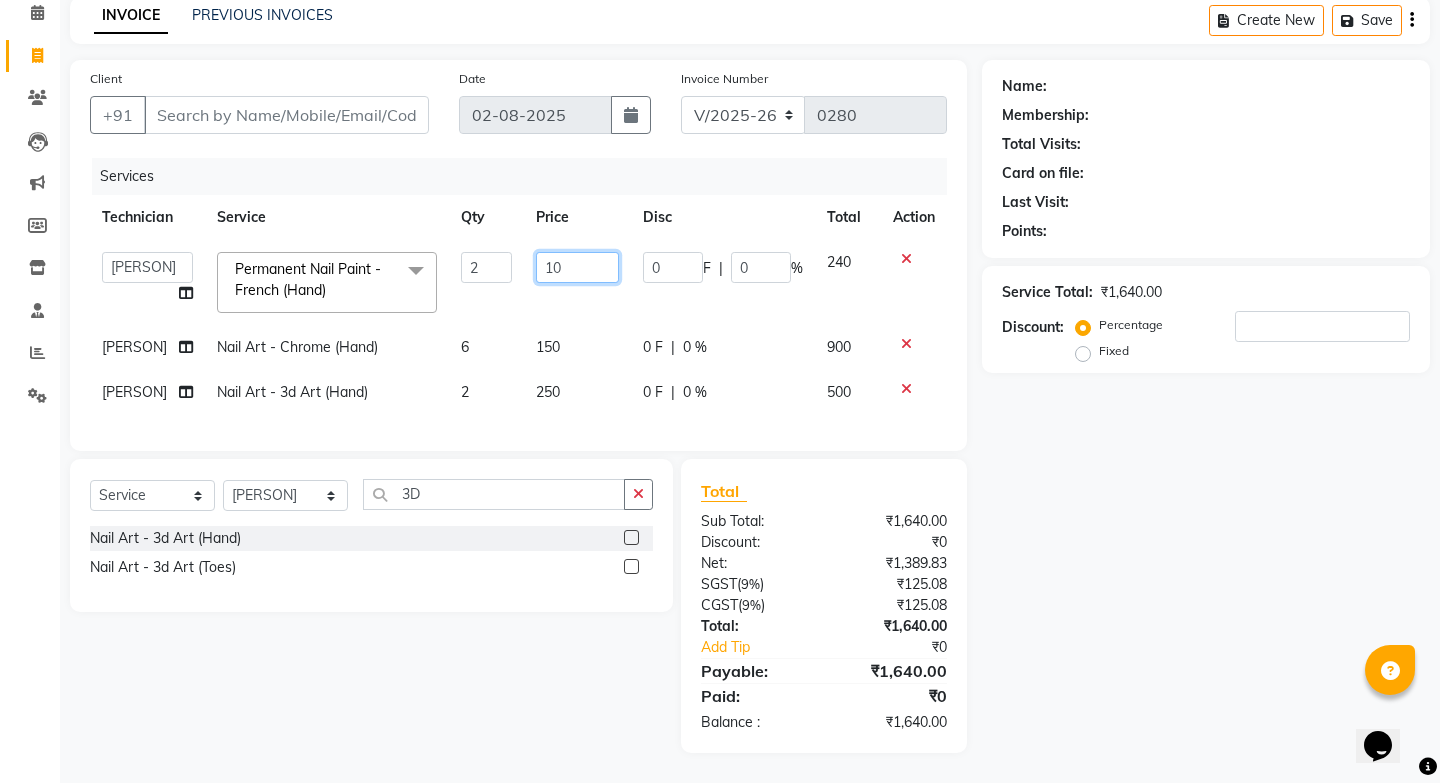 type on "150" 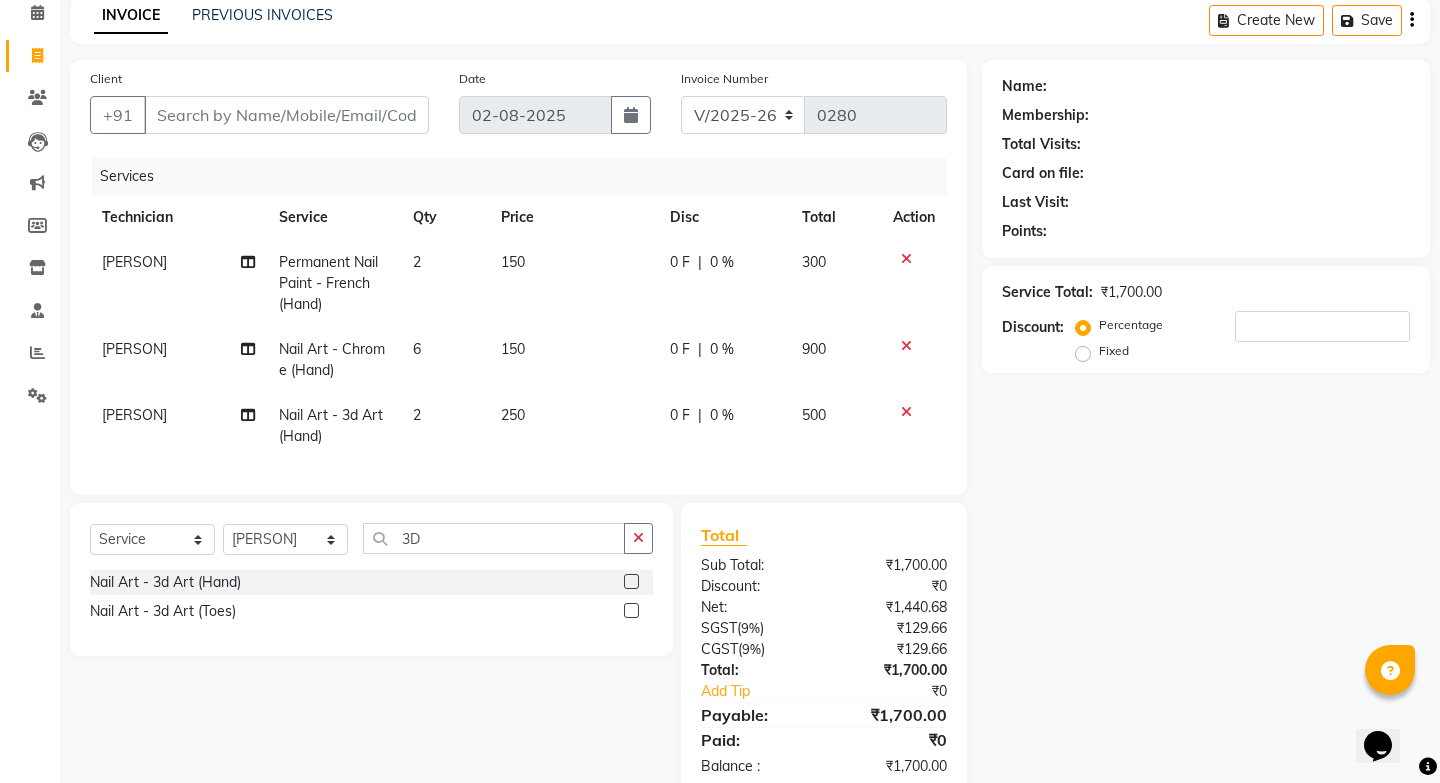 click on "Name: Membership: Total Visits: Card on file: Last Visit:  Points:  Service Total:  ₹1,700.00  Discount:  Percentage   Fixed" 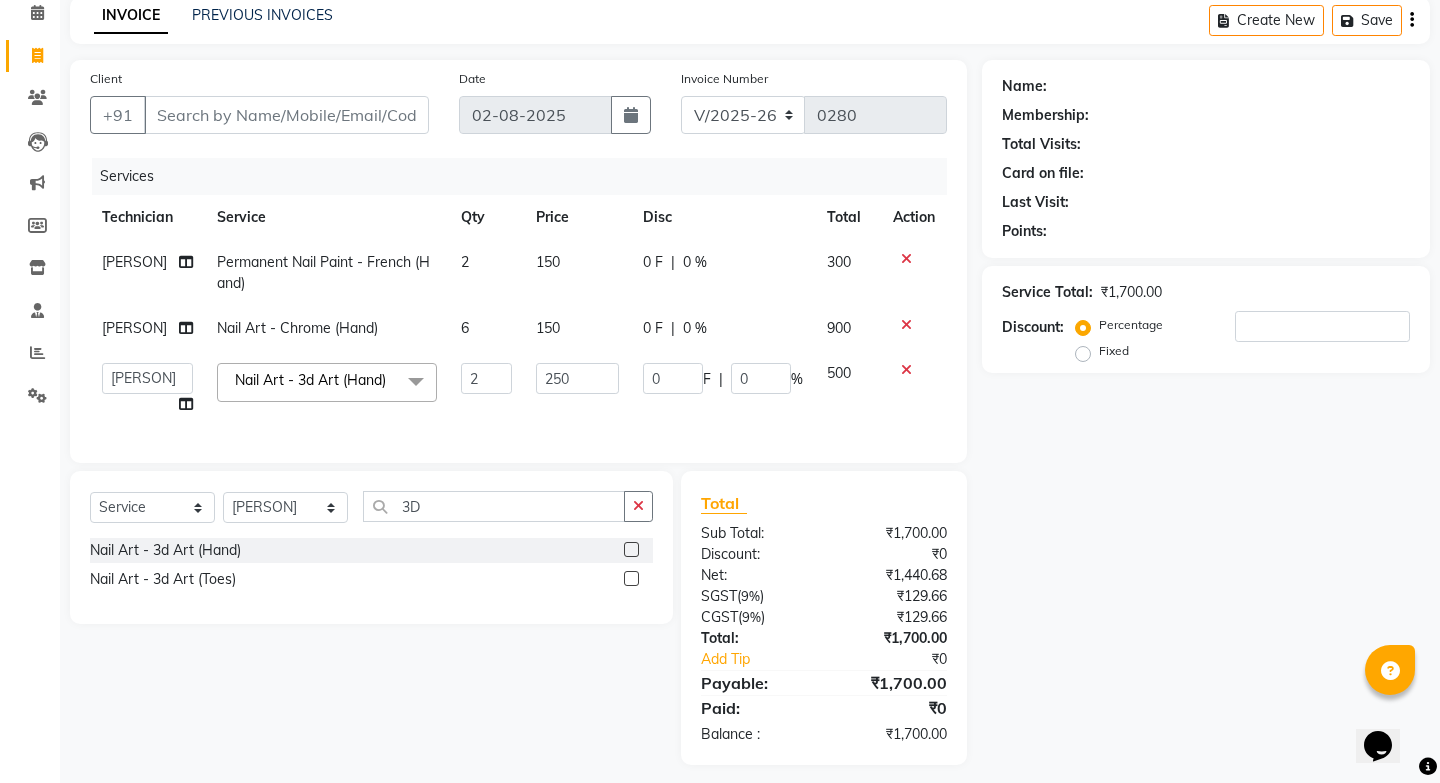 click on "150" 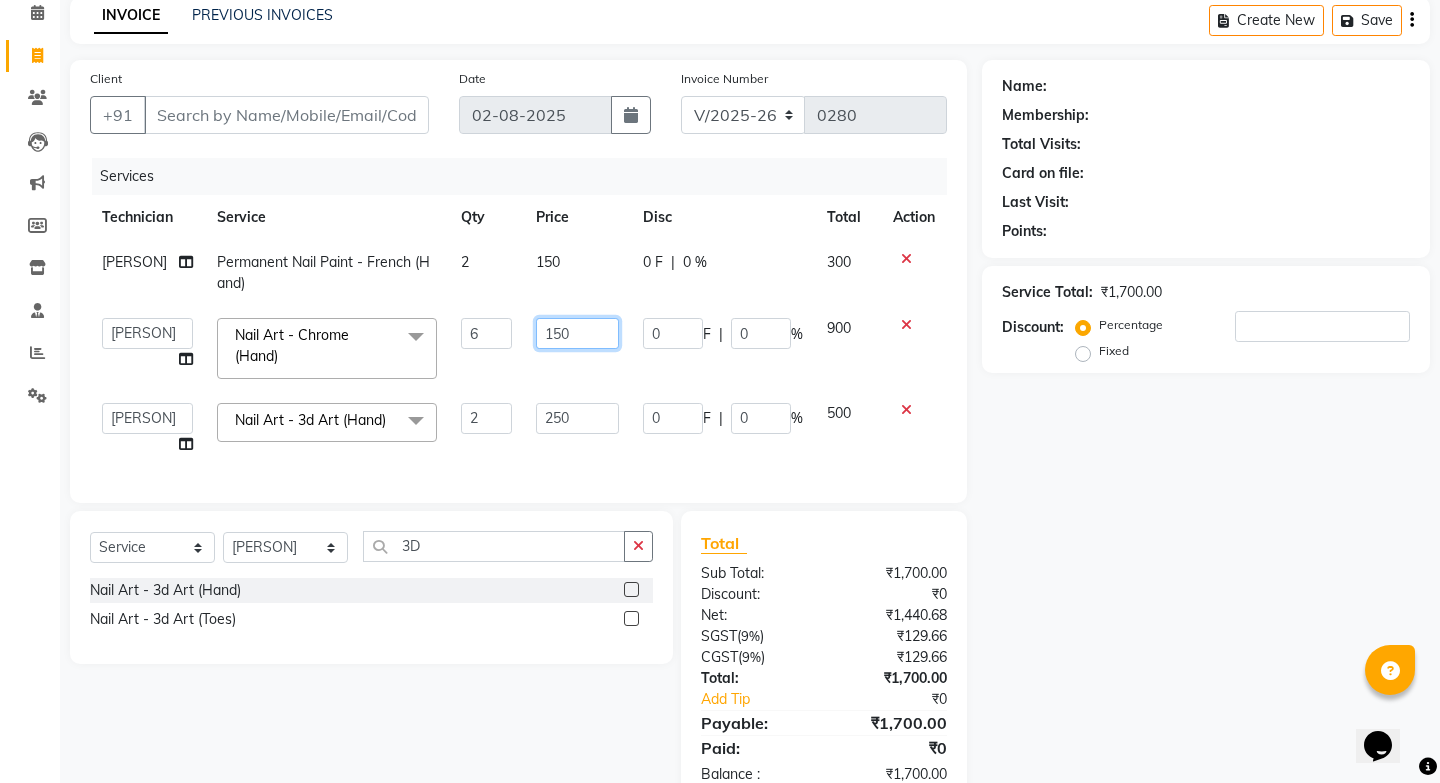 click on "150" 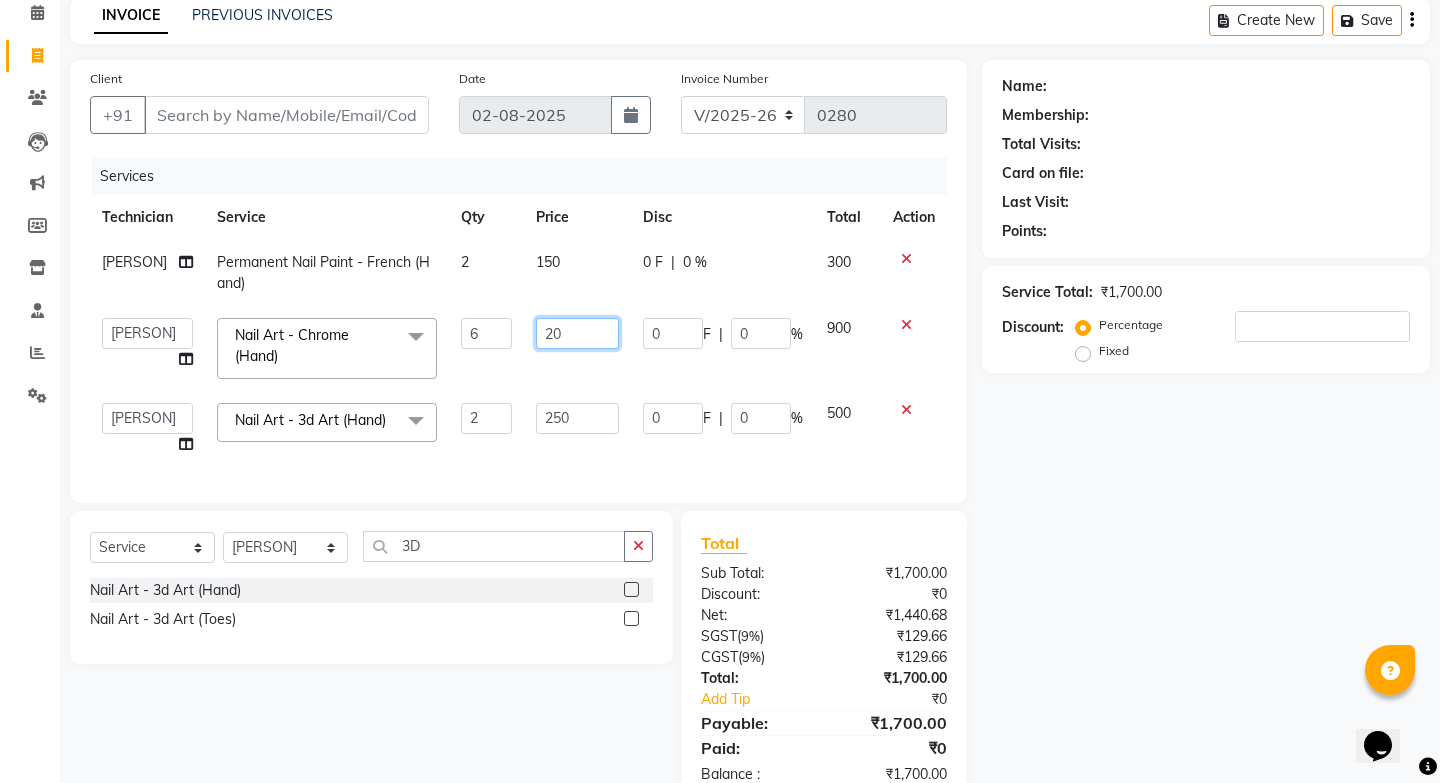 type on "200" 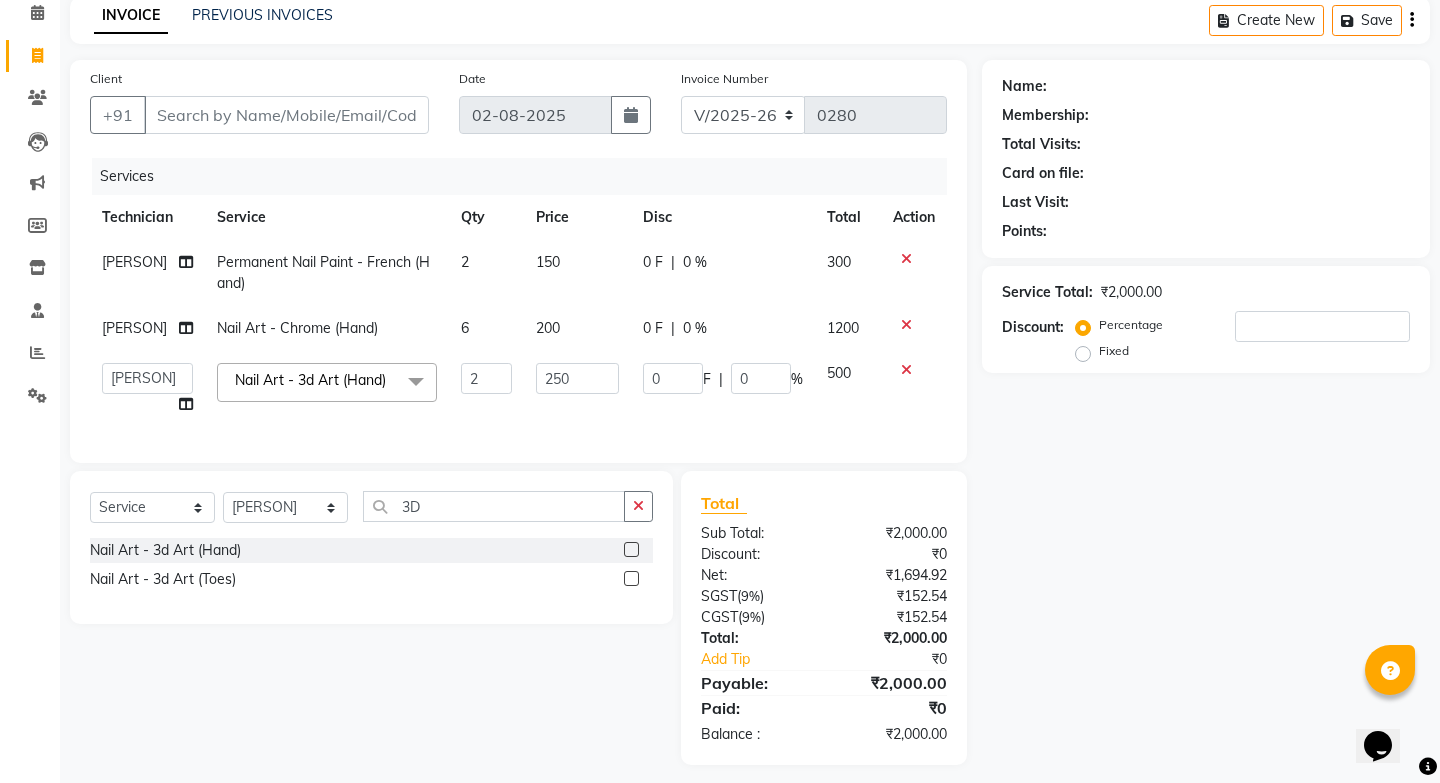 click on "Total Sub Total: ₹2,000.00 Discount: ₹0 Net: ₹1,694.92 SGST  ( 9% ) ₹152.54 CGST  ( 9% ) ₹152.54 Total: ₹2,000.00 Add Tip ₹0 Payable: ₹2,000.00 Paid: ₹0 Balance   : ₹2,000.00" 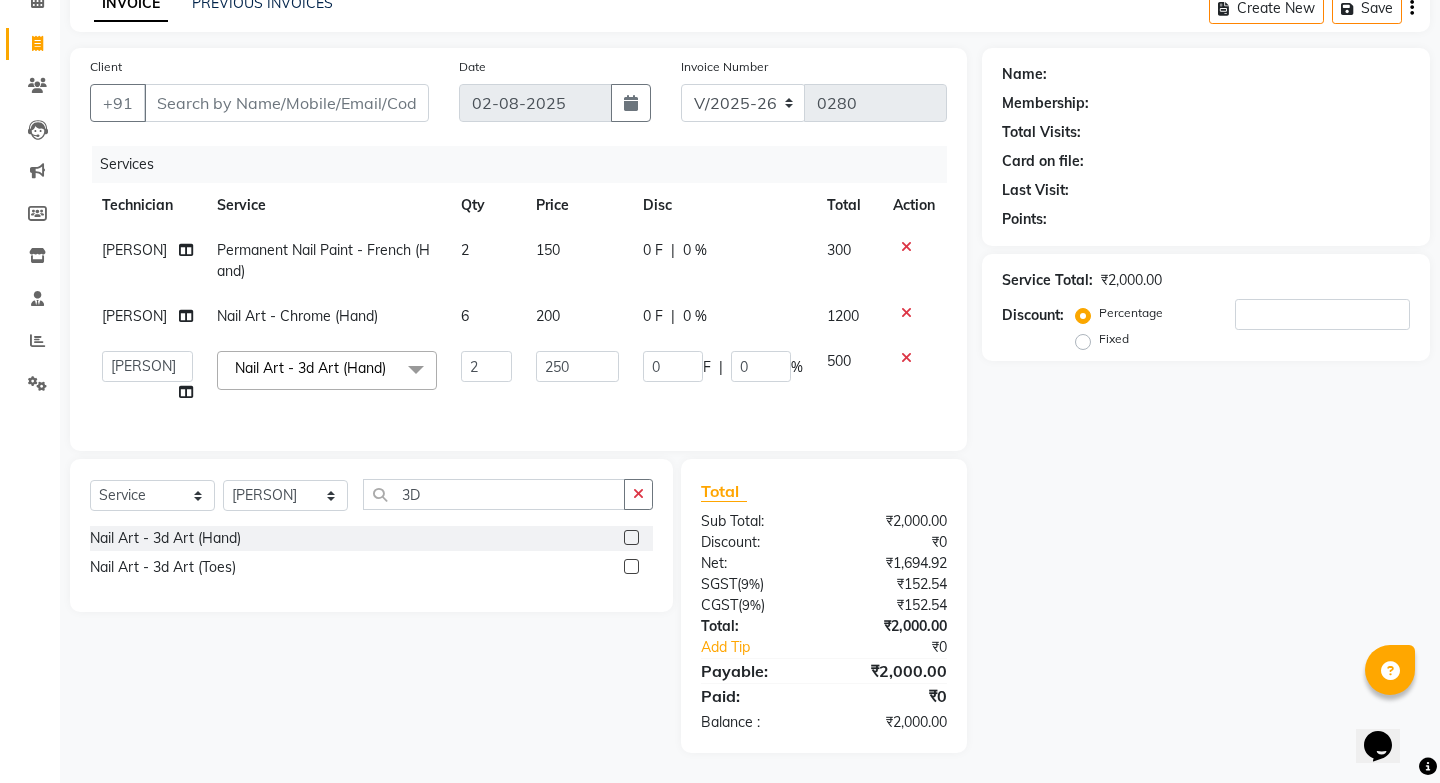 scroll, scrollTop: 76, scrollLeft: 0, axis: vertical 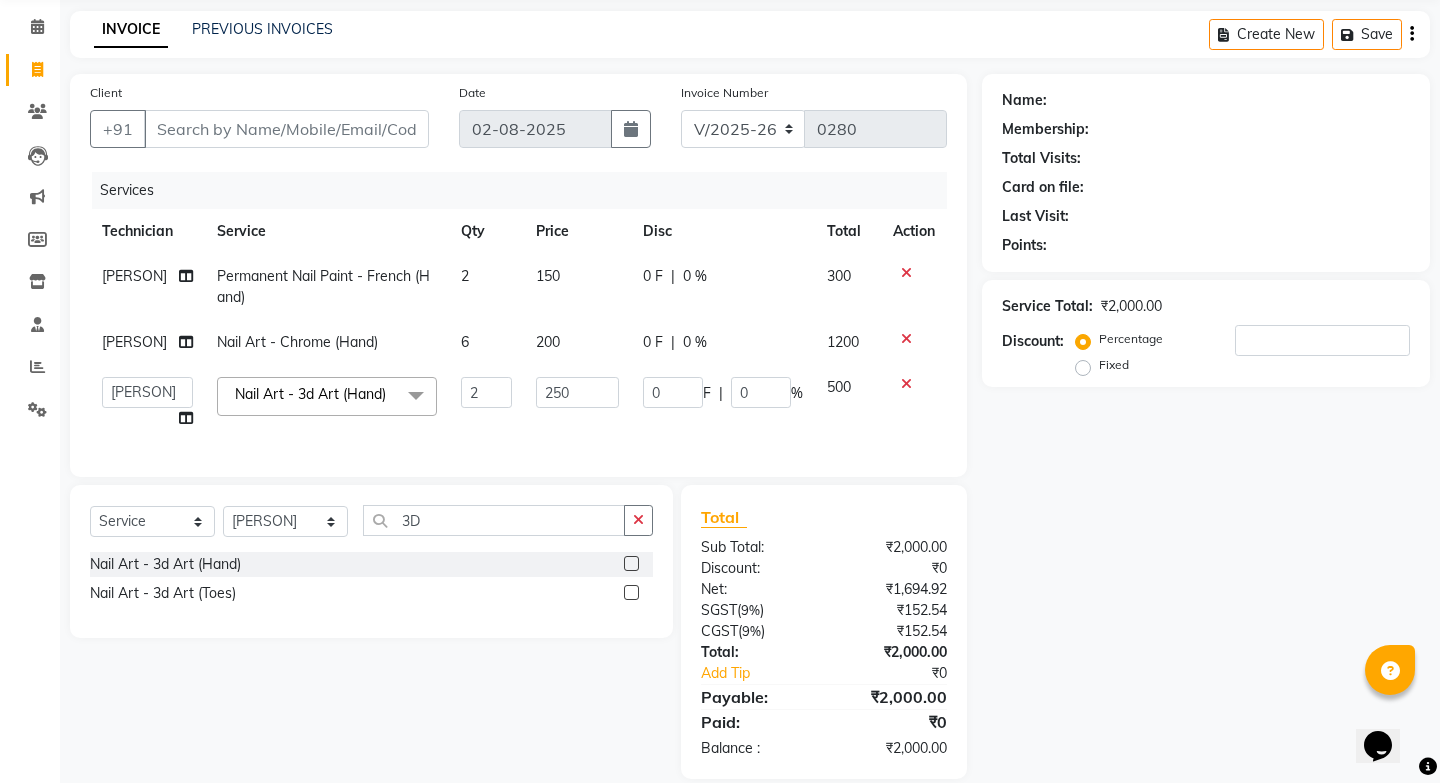click on "150" 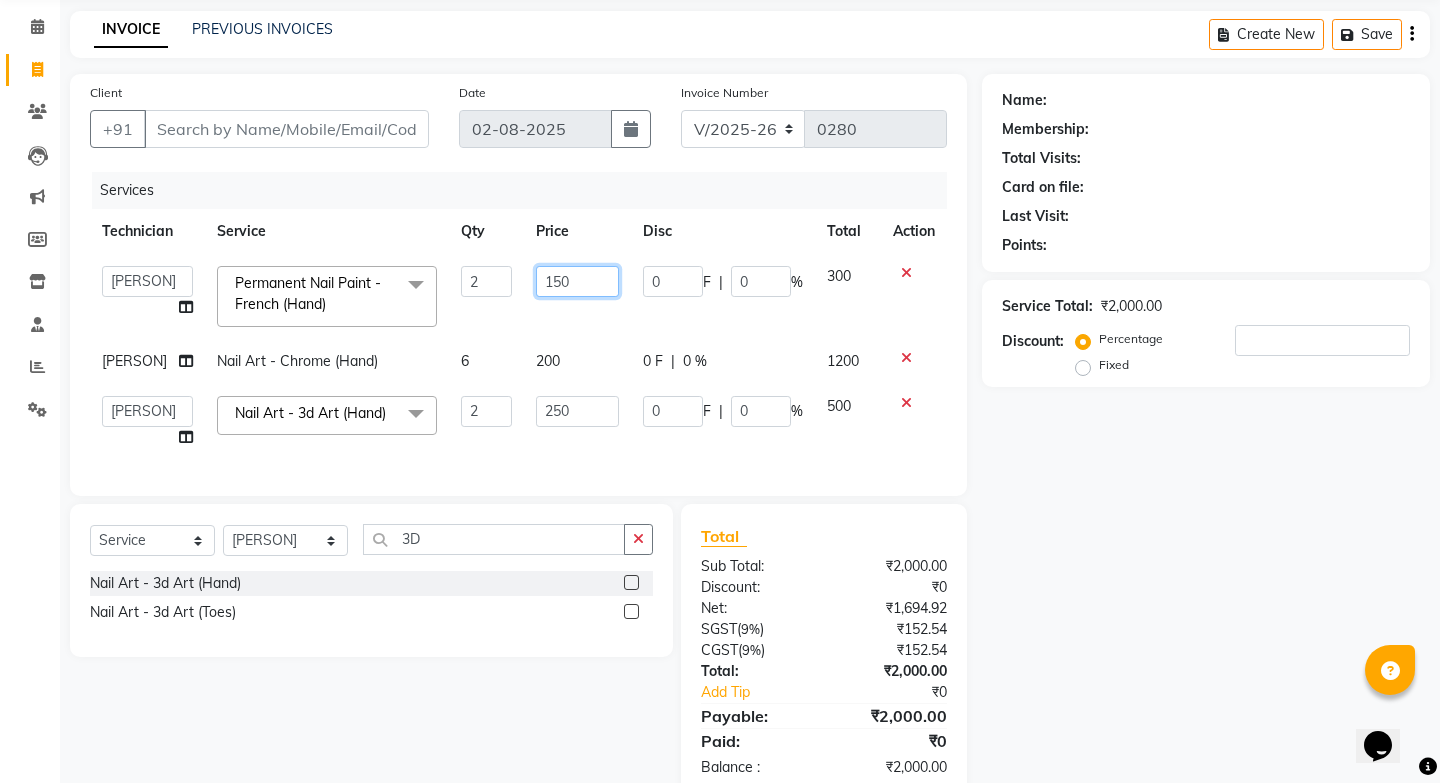 click on "150" 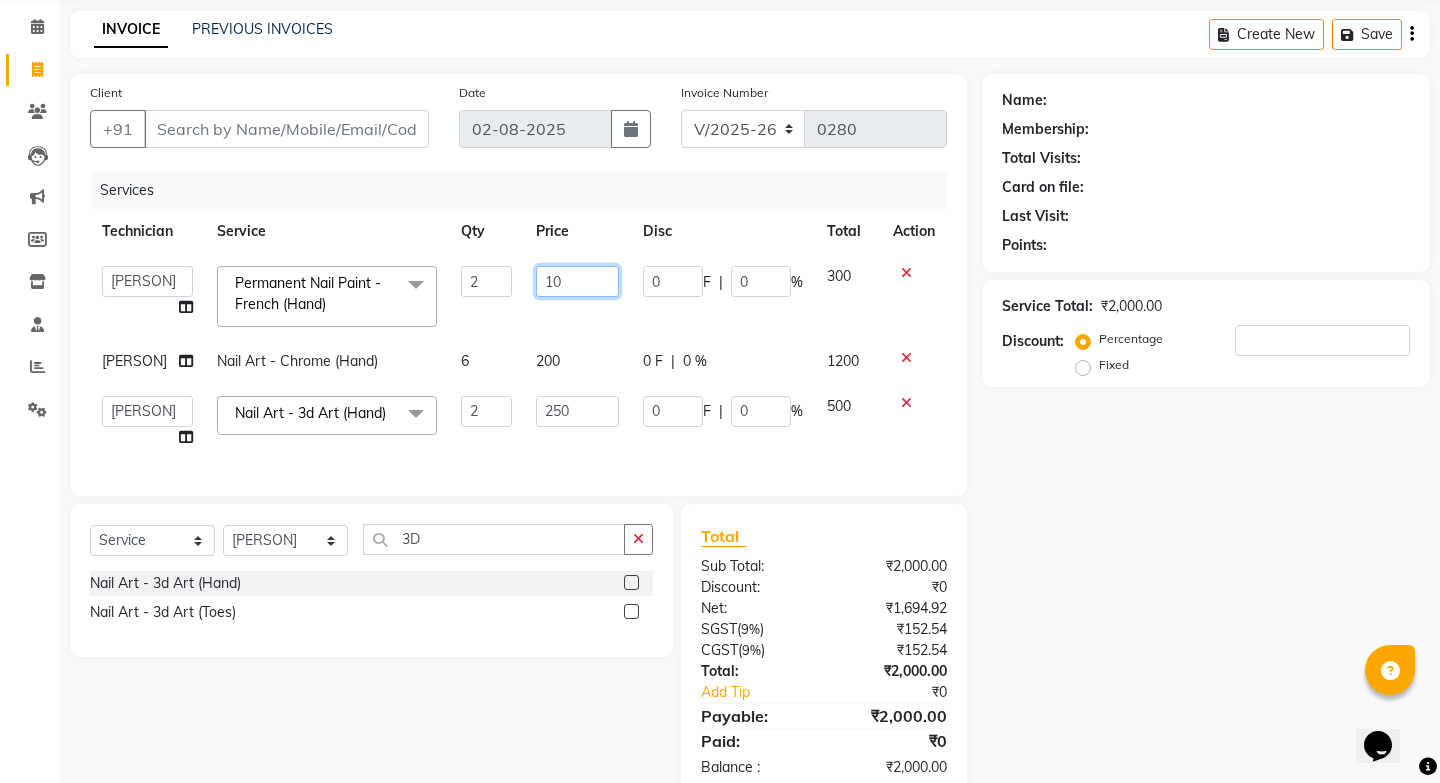 type on "100" 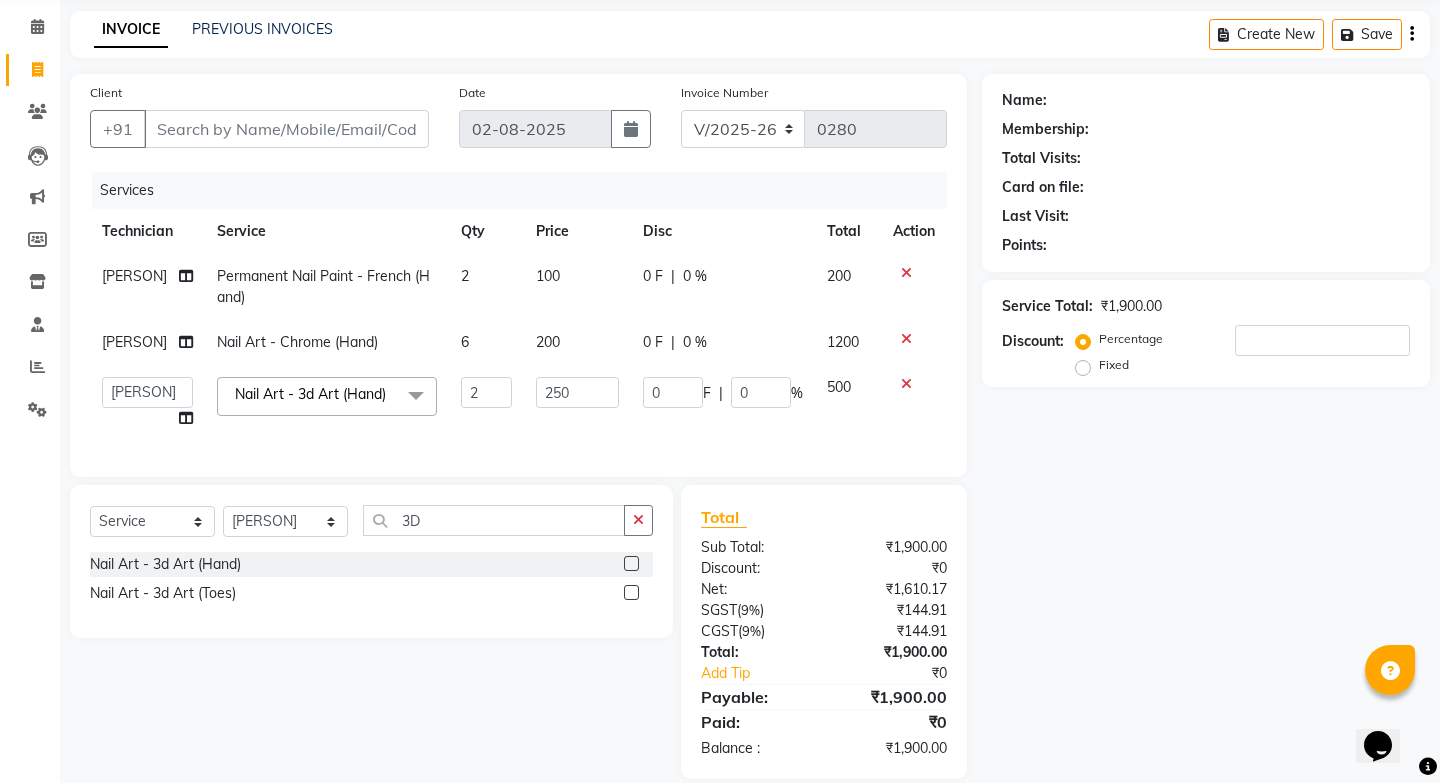 click on "Total Sub Total: ₹1,900.00 Discount: ₹0 Net: ₹1,610.17 SGST  ( 9% ) ₹144.91 CGST  ( 9% ) ₹144.91 Total: ₹1,900.00 Add Tip ₹0 Payable: ₹1,900.00 Paid: ₹0 Balance   : ₹1,900.00" 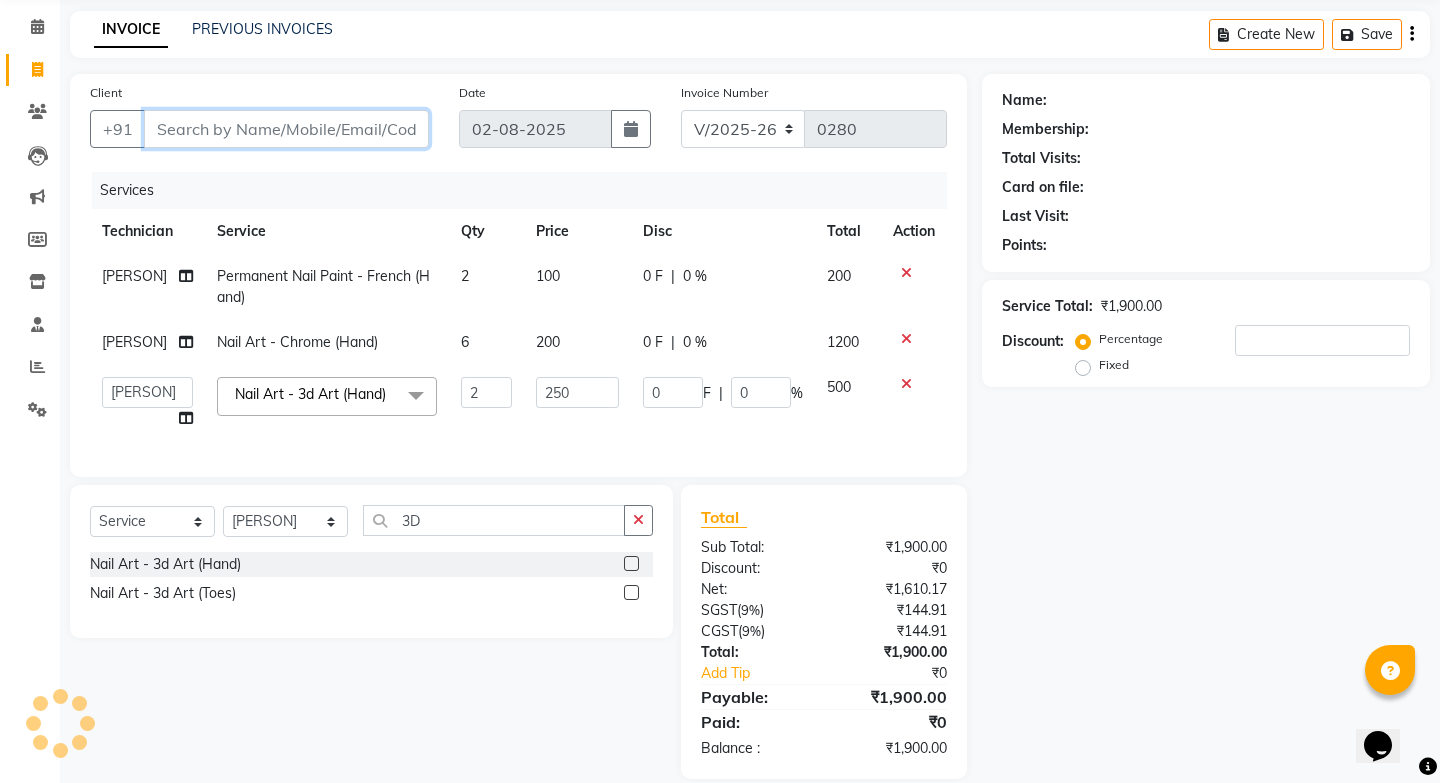 click on "Client" at bounding box center [286, 129] 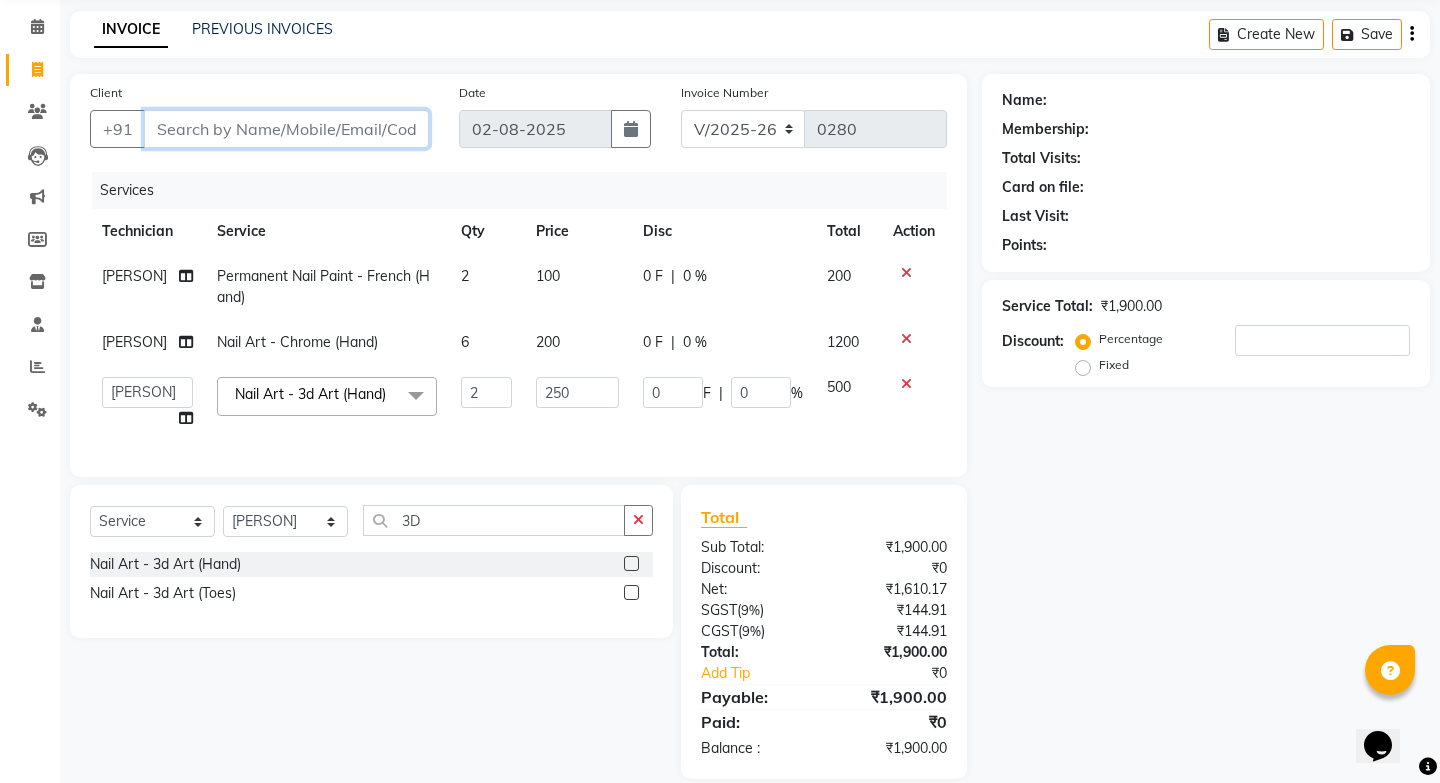 type on "F" 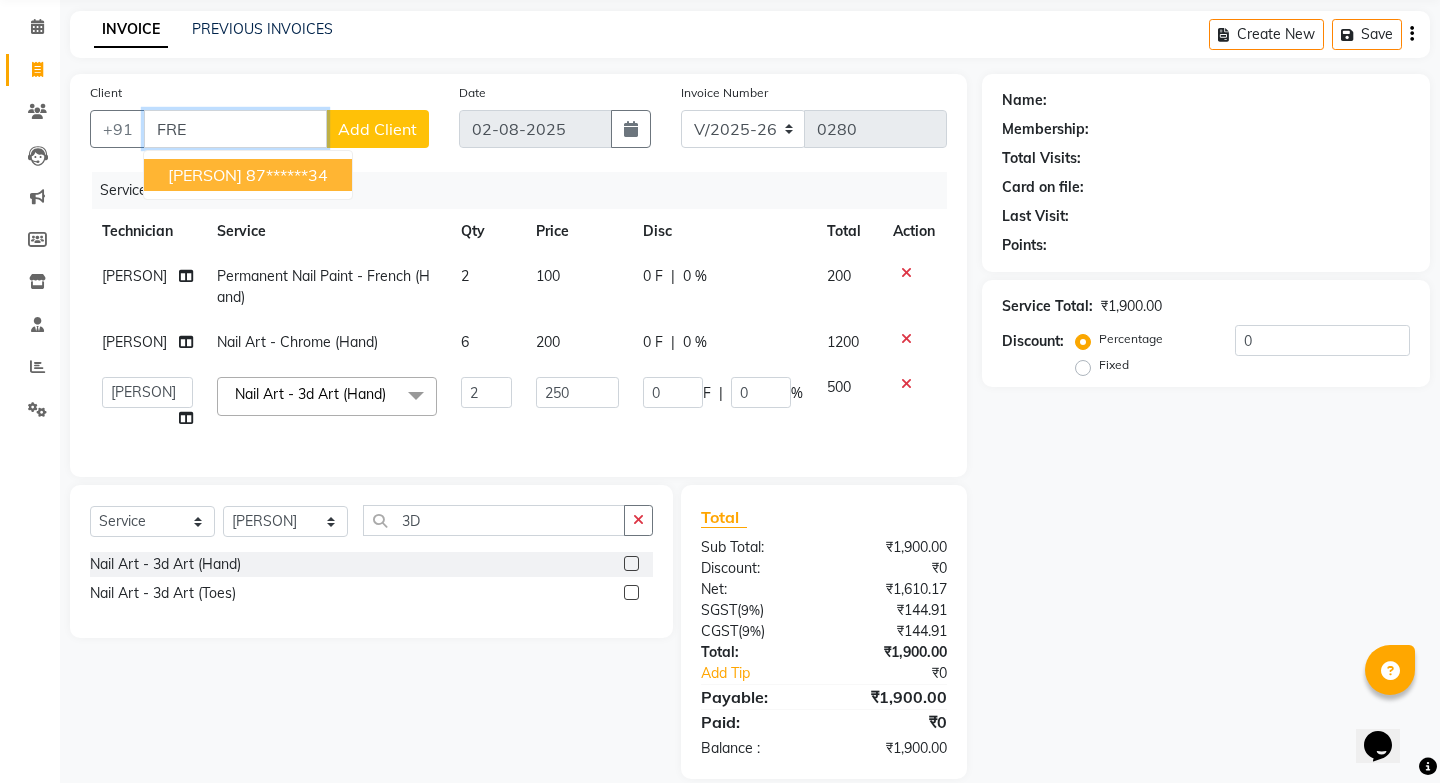 click on "87******34" at bounding box center [287, 175] 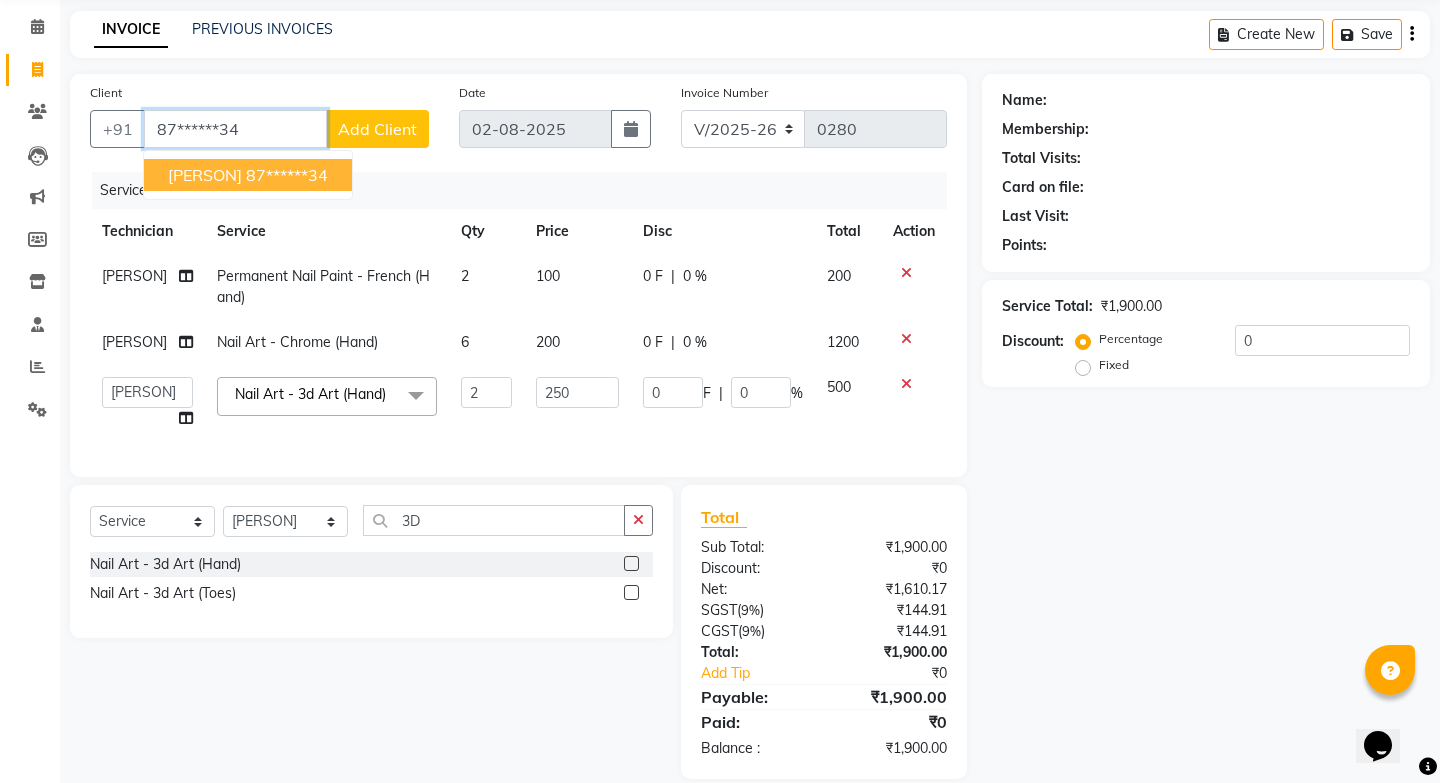 type on "87******34" 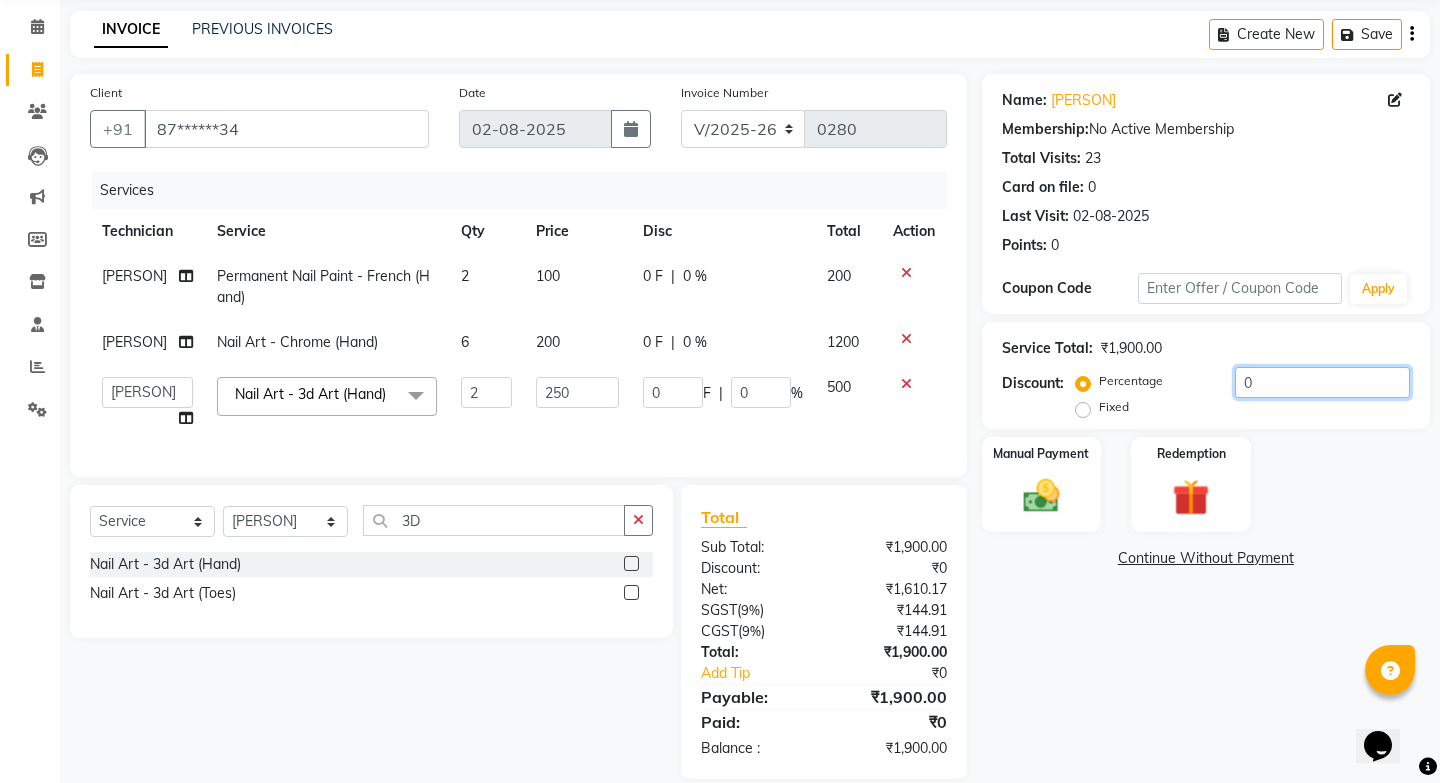 click on "0" 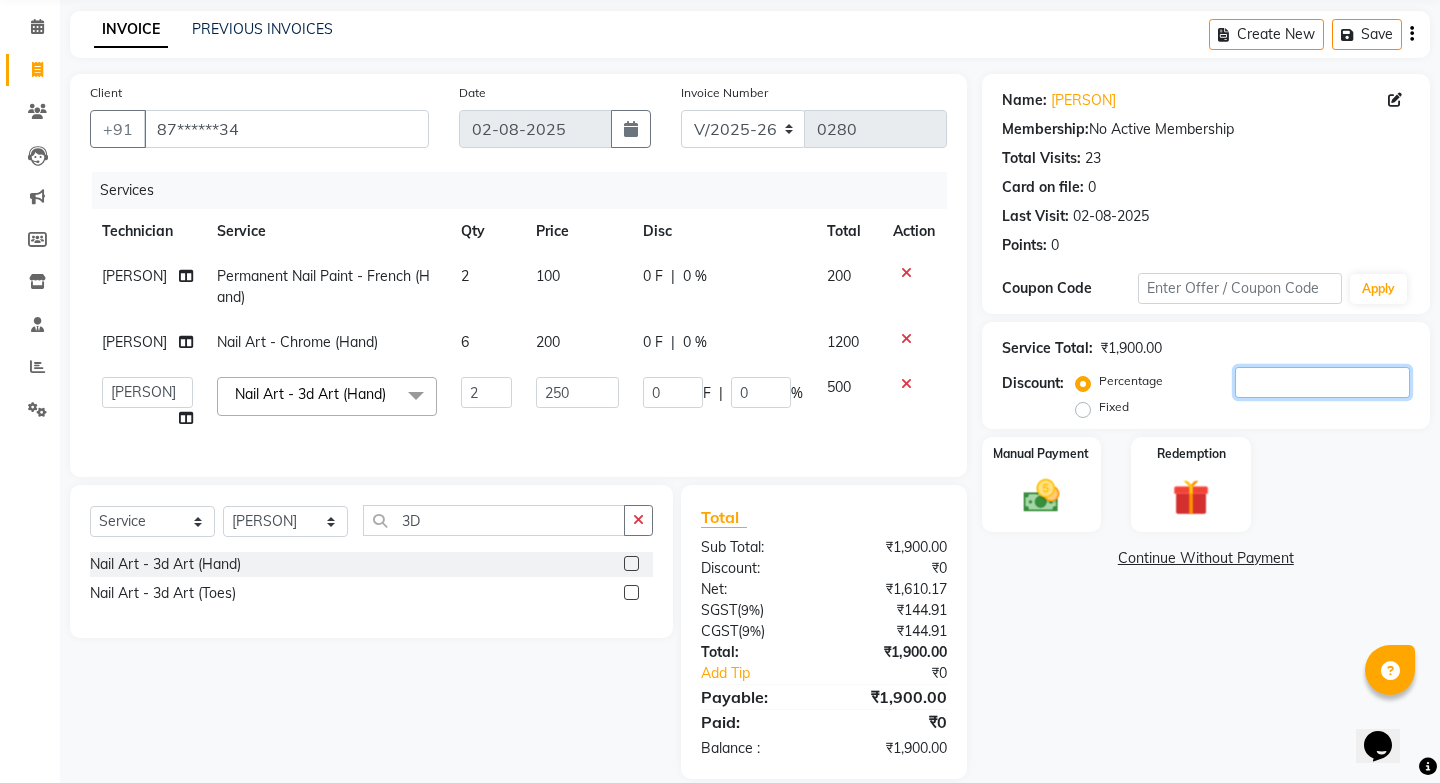 type on "1" 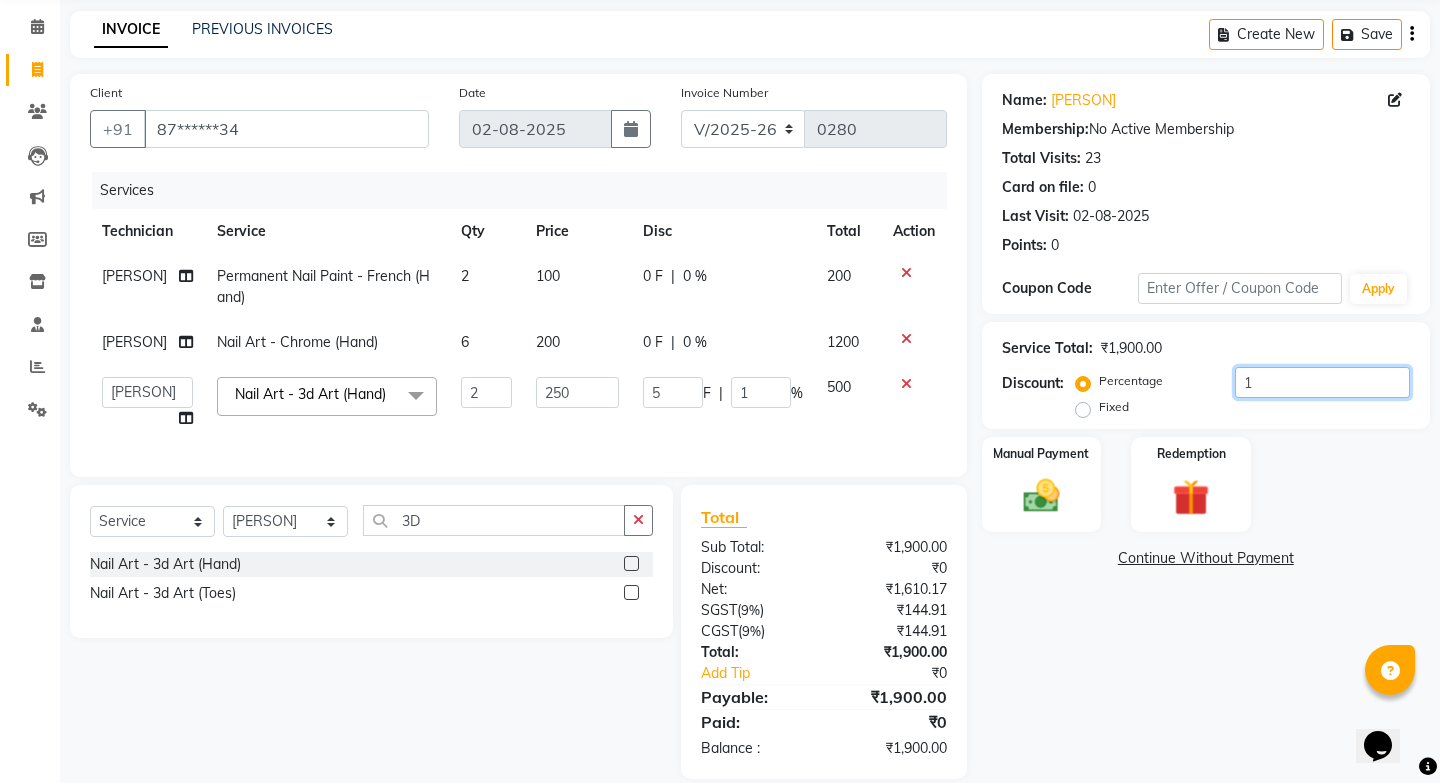 type on "10" 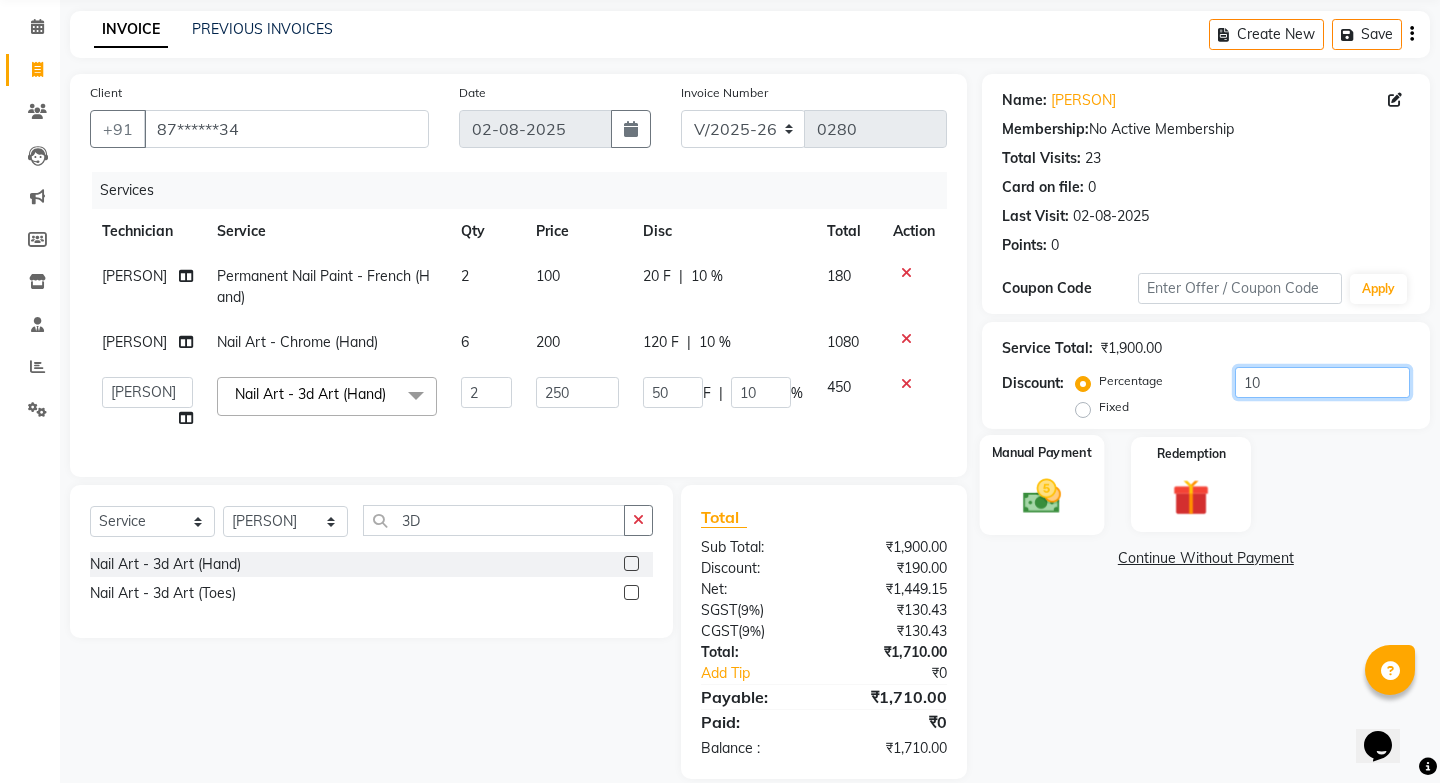 type on "10" 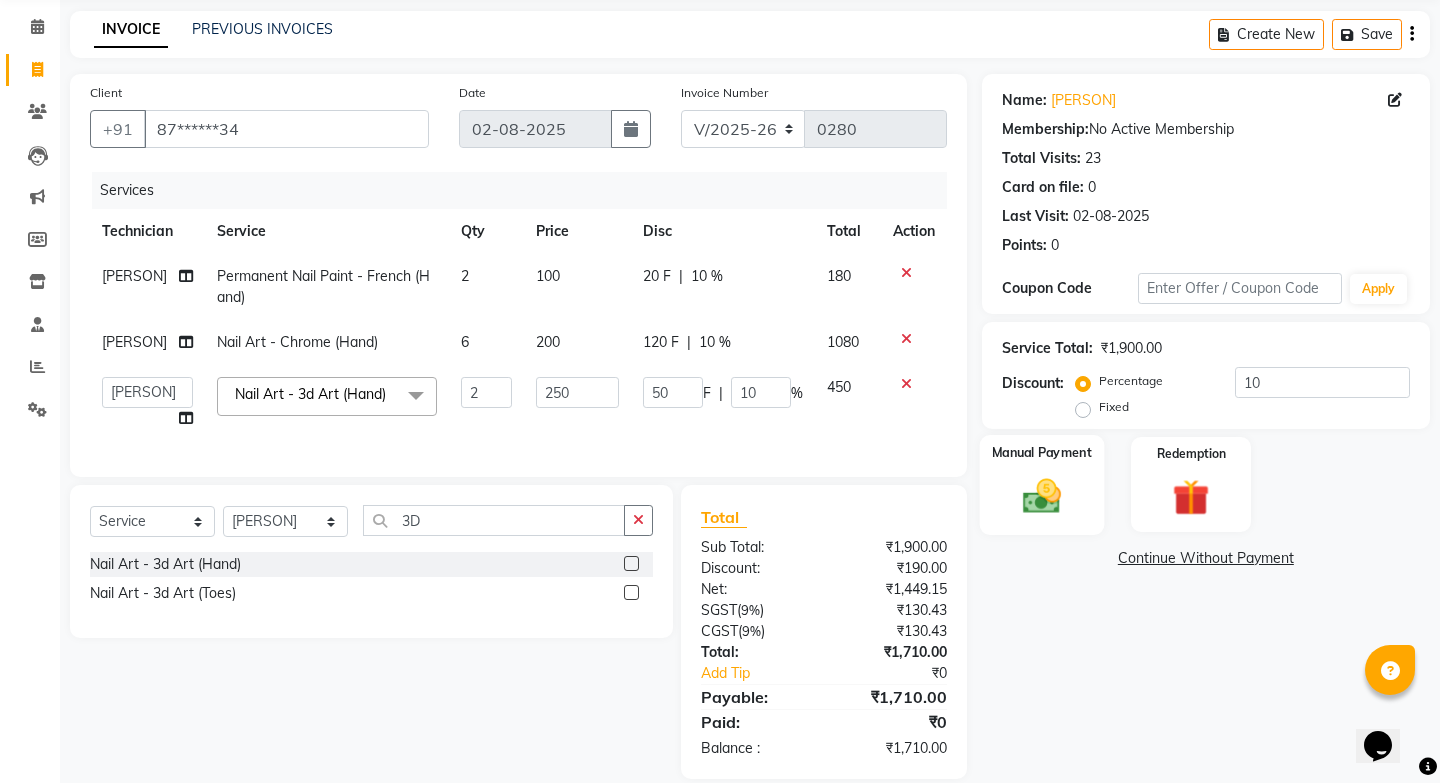 click 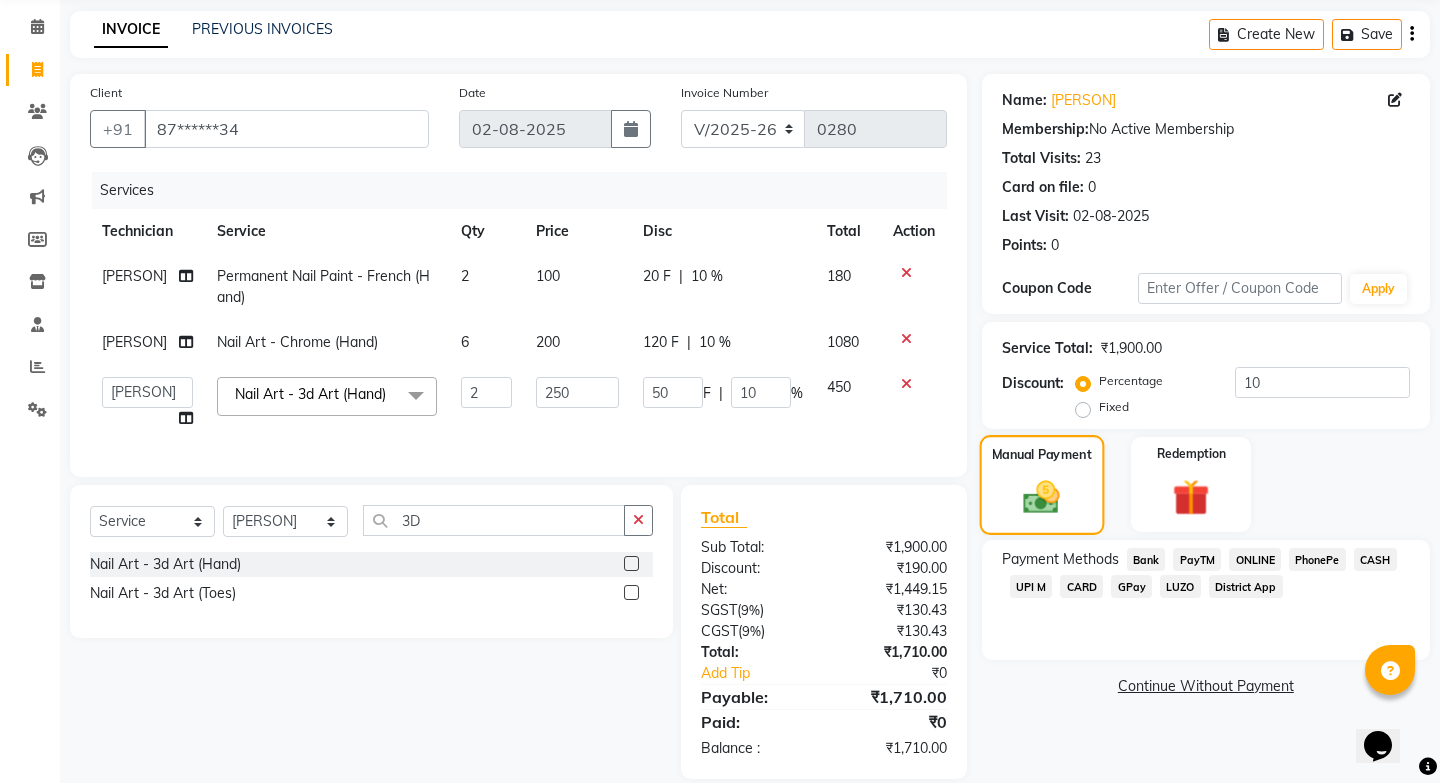 scroll, scrollTop: 102, scrollLeft: 0, axis: vertical 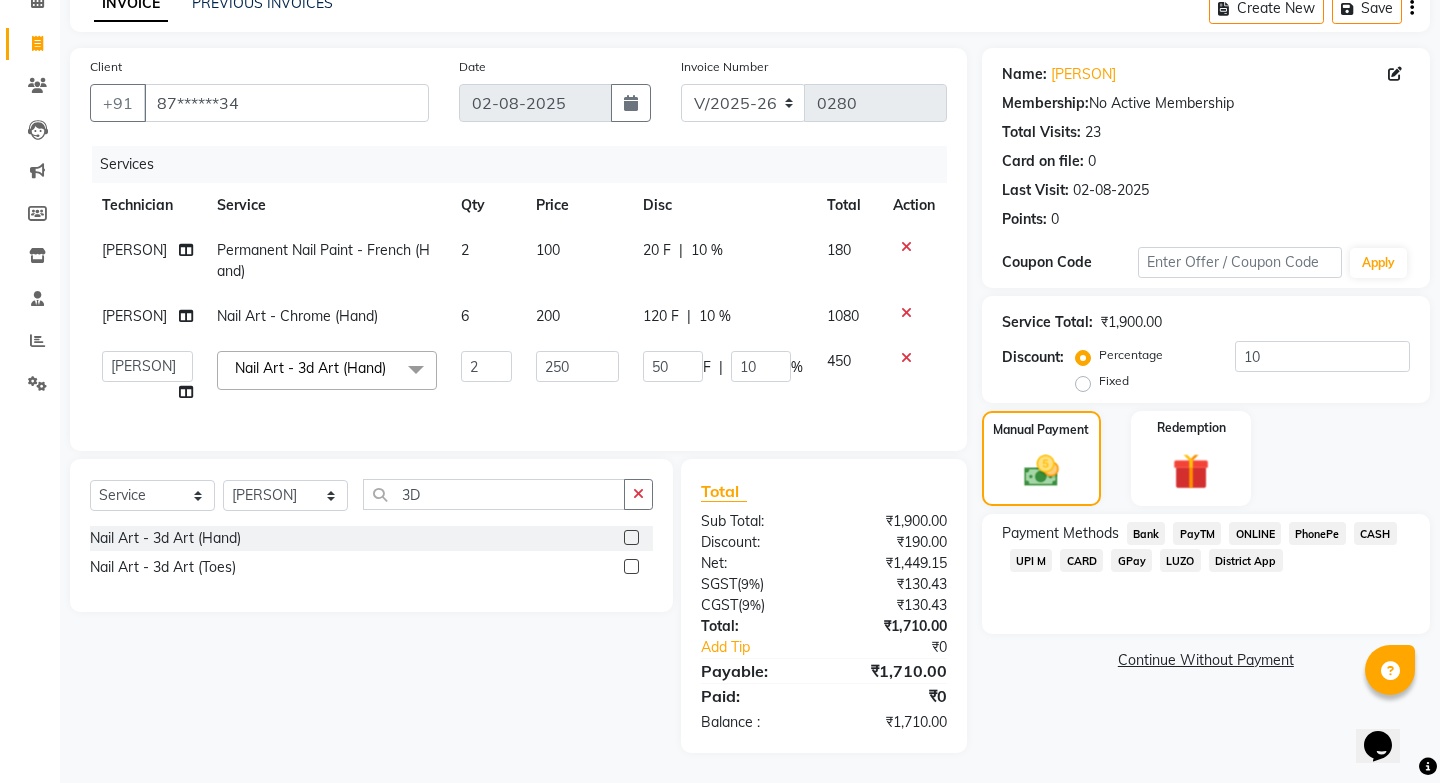 click on "GPay" 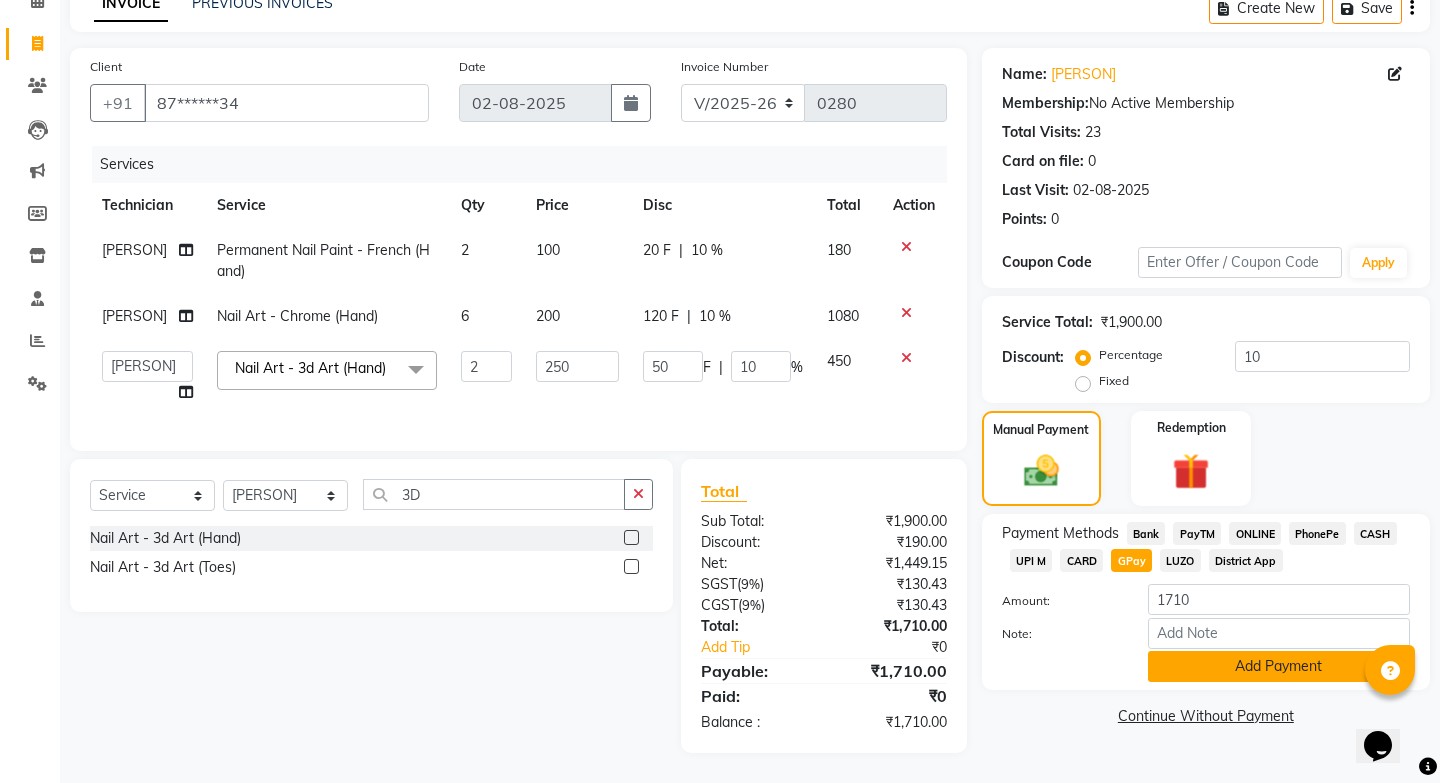 click on "Add Payment" 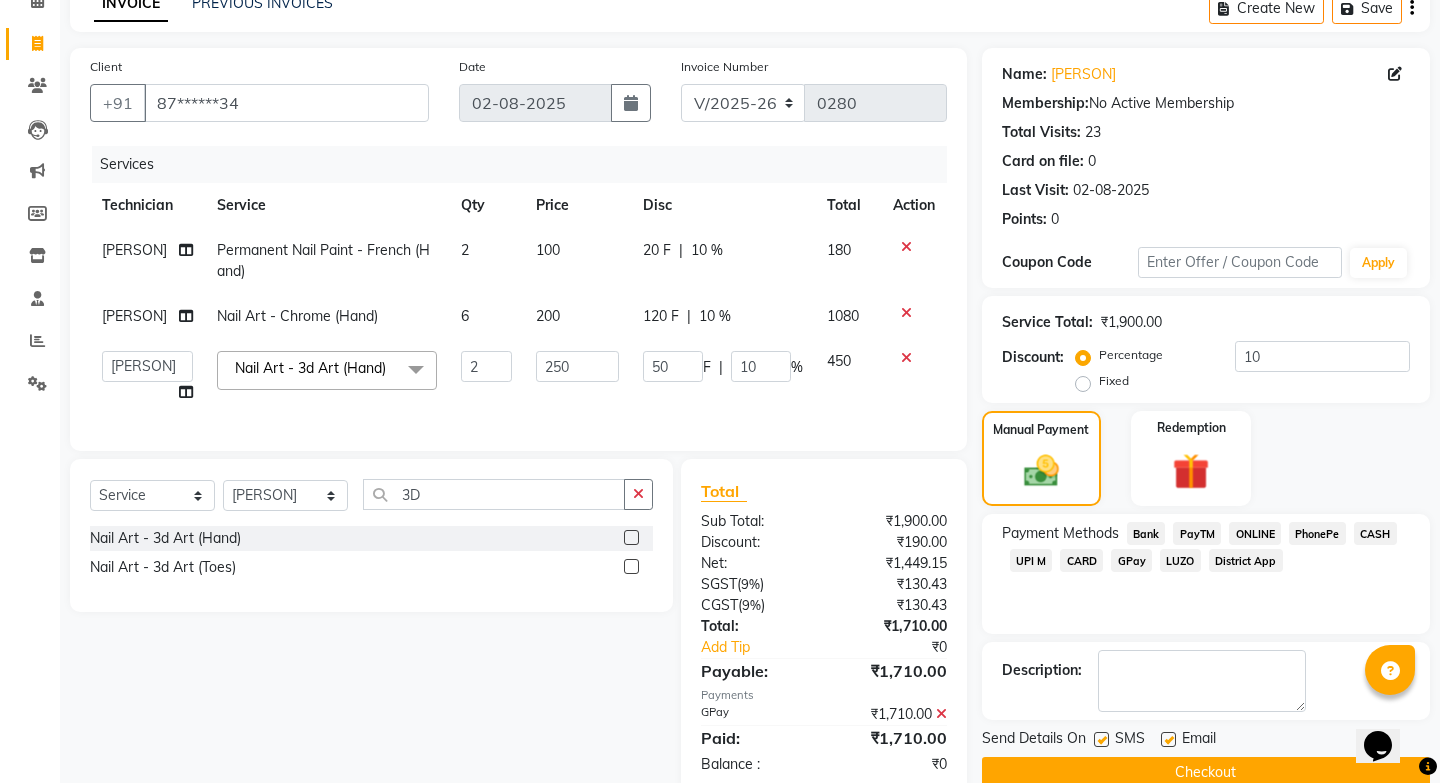 scroll, scrollTop: 144, scrollLeft: 0, axis: vertical 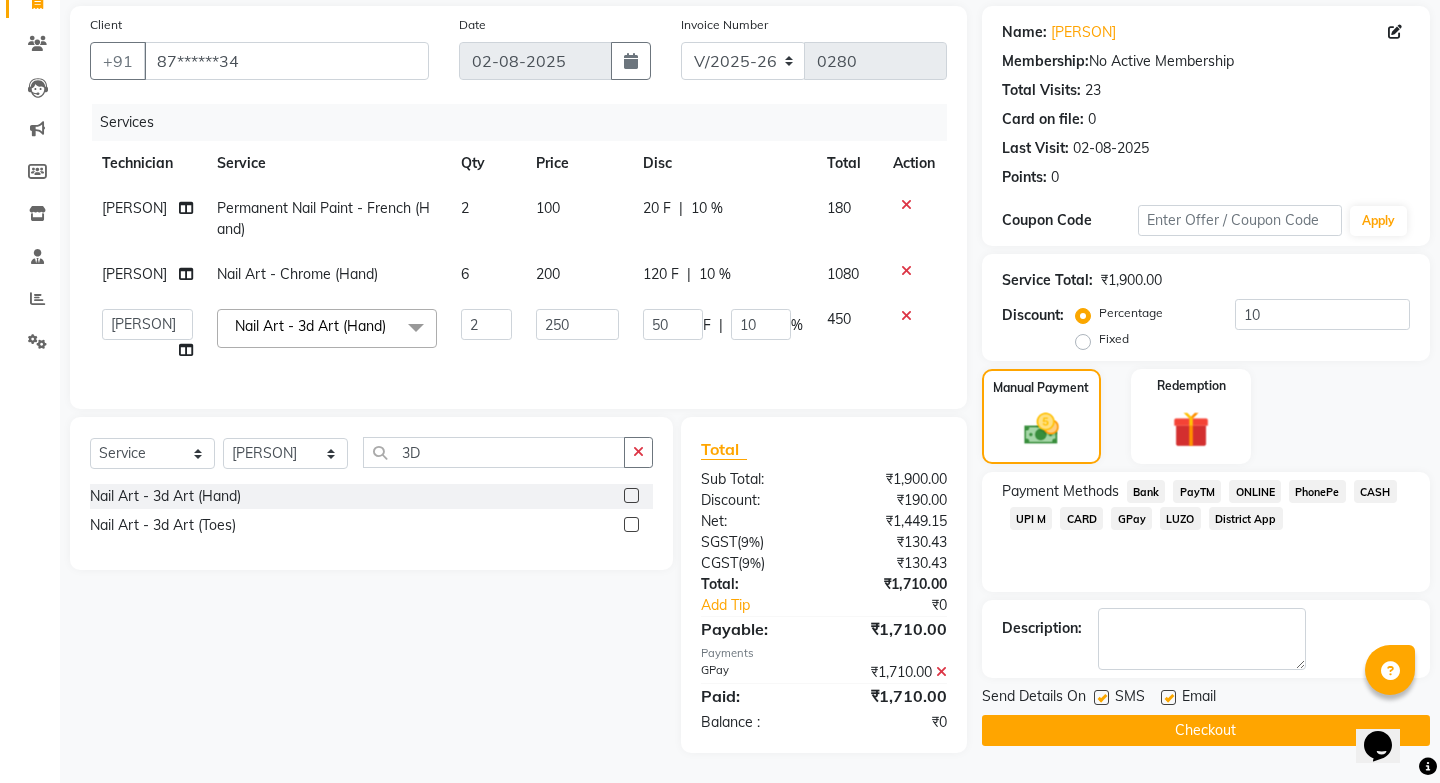 click on "Checkout" 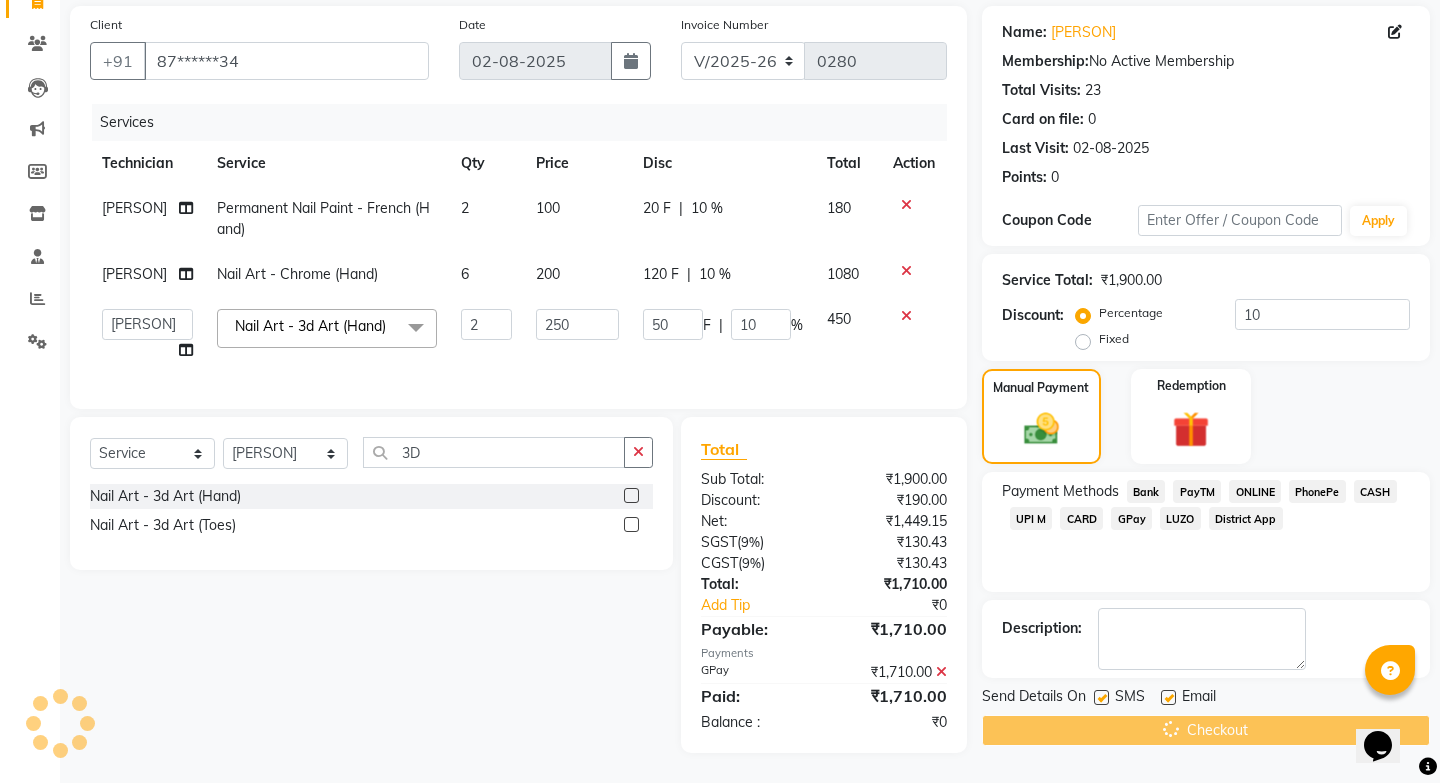scroll, scrollTop: 0, scrollLeft: 0, axis: both 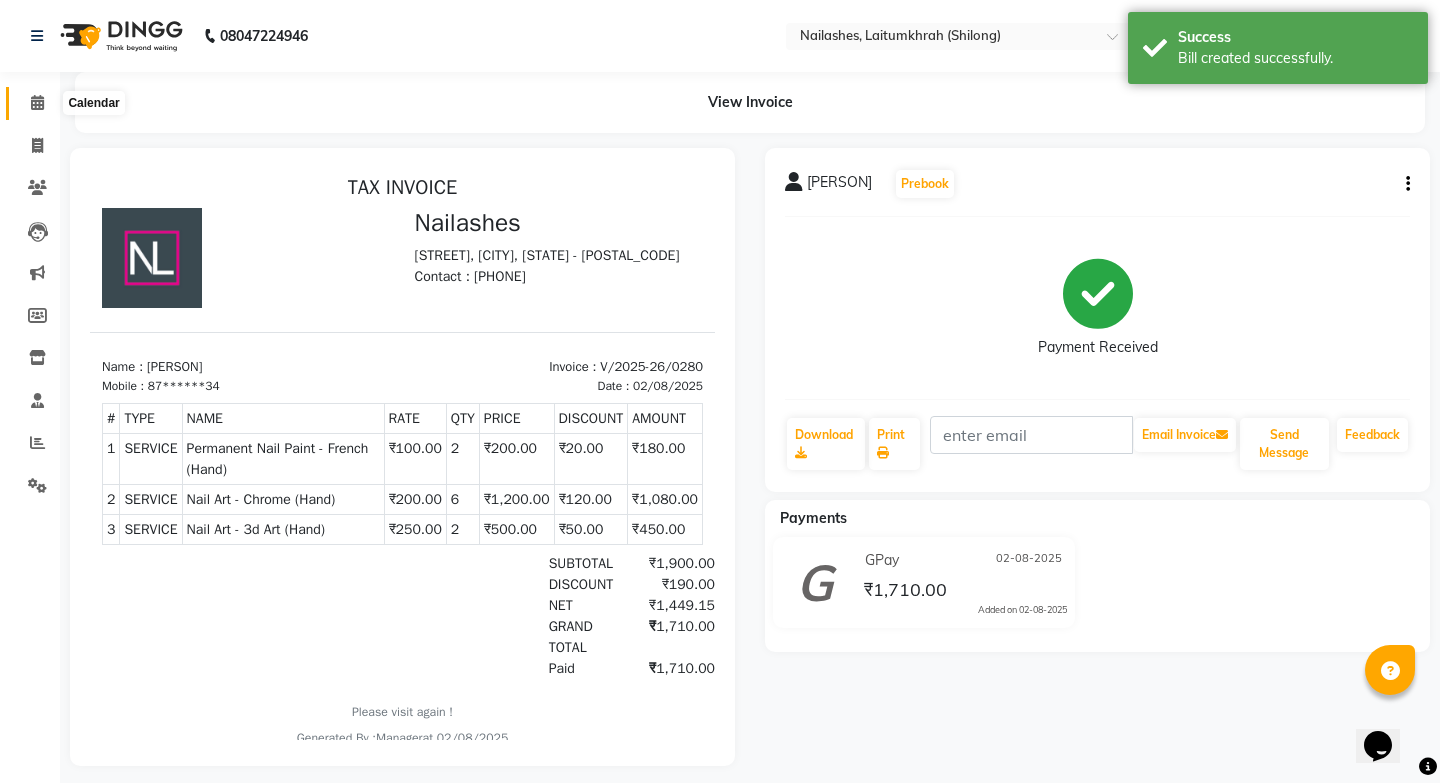 click 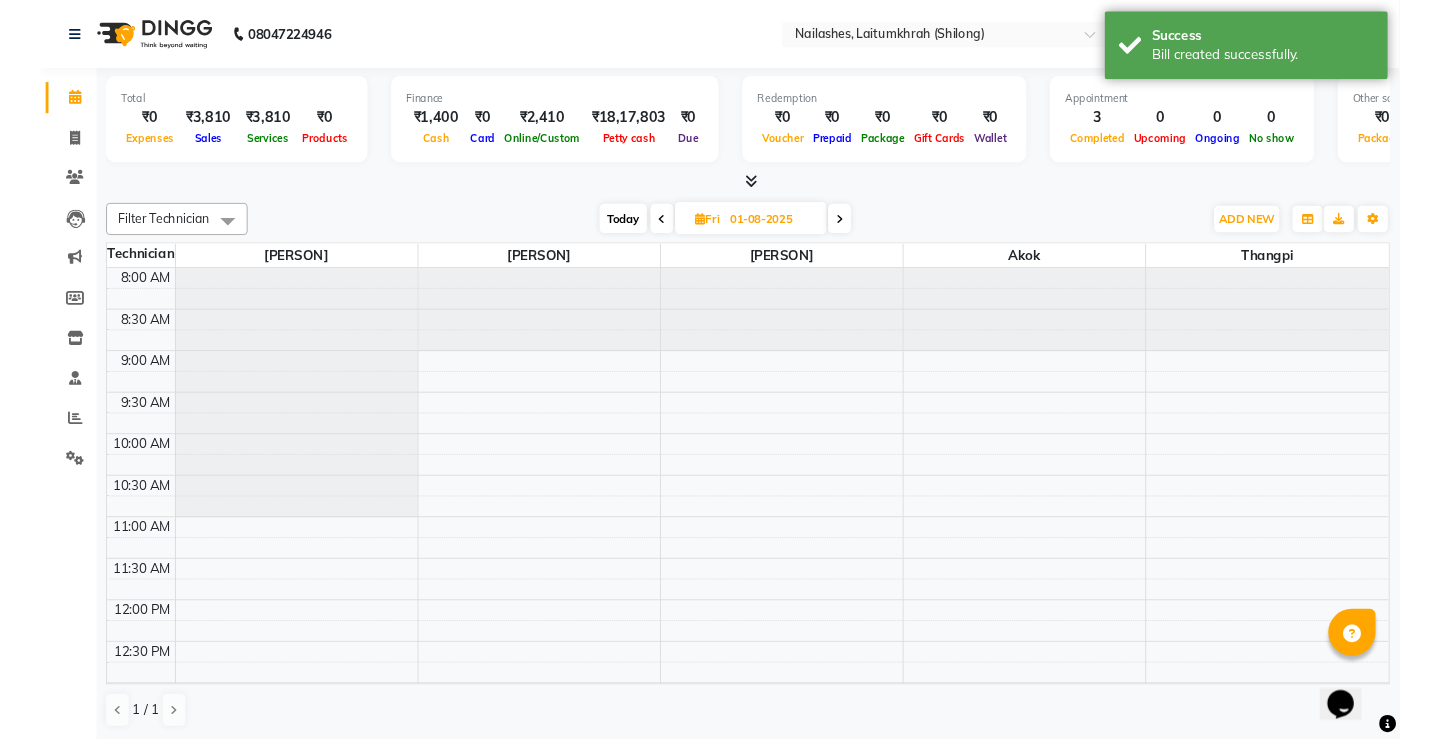 scroll, scrollTop: 0, scrollLeft: 0, axis: both 